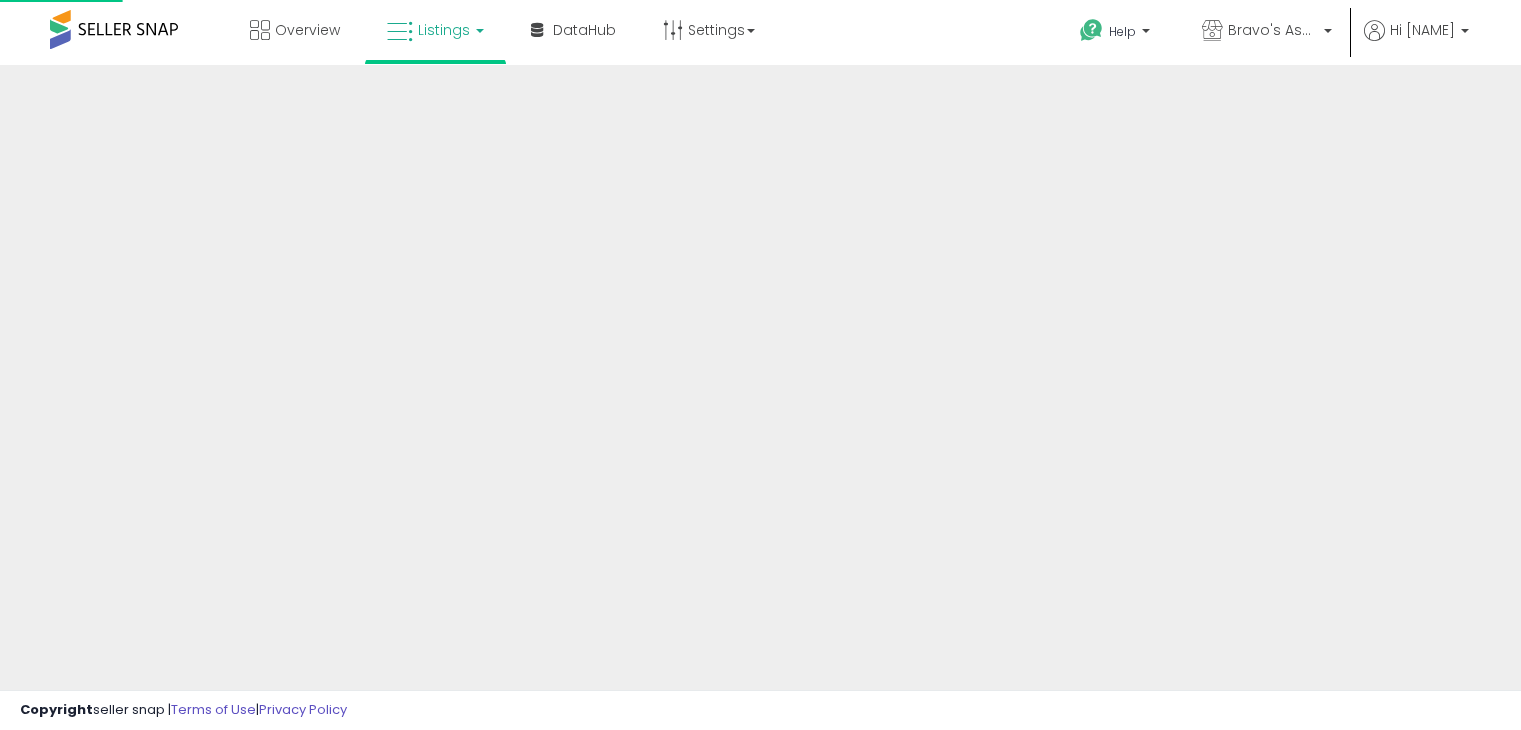 scroll, scrollTop: 0, scrollLeft: 0, axis: both 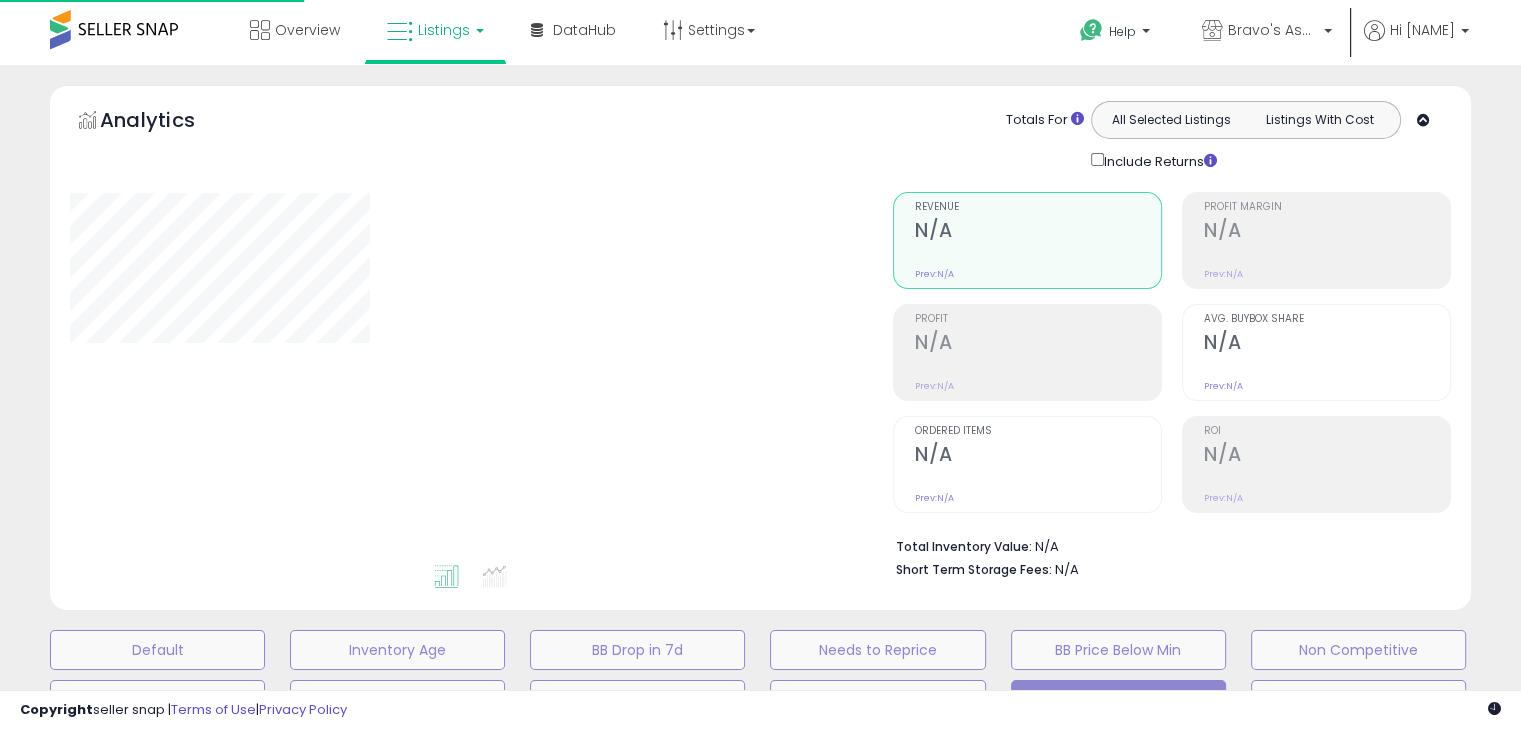 type on "**********" 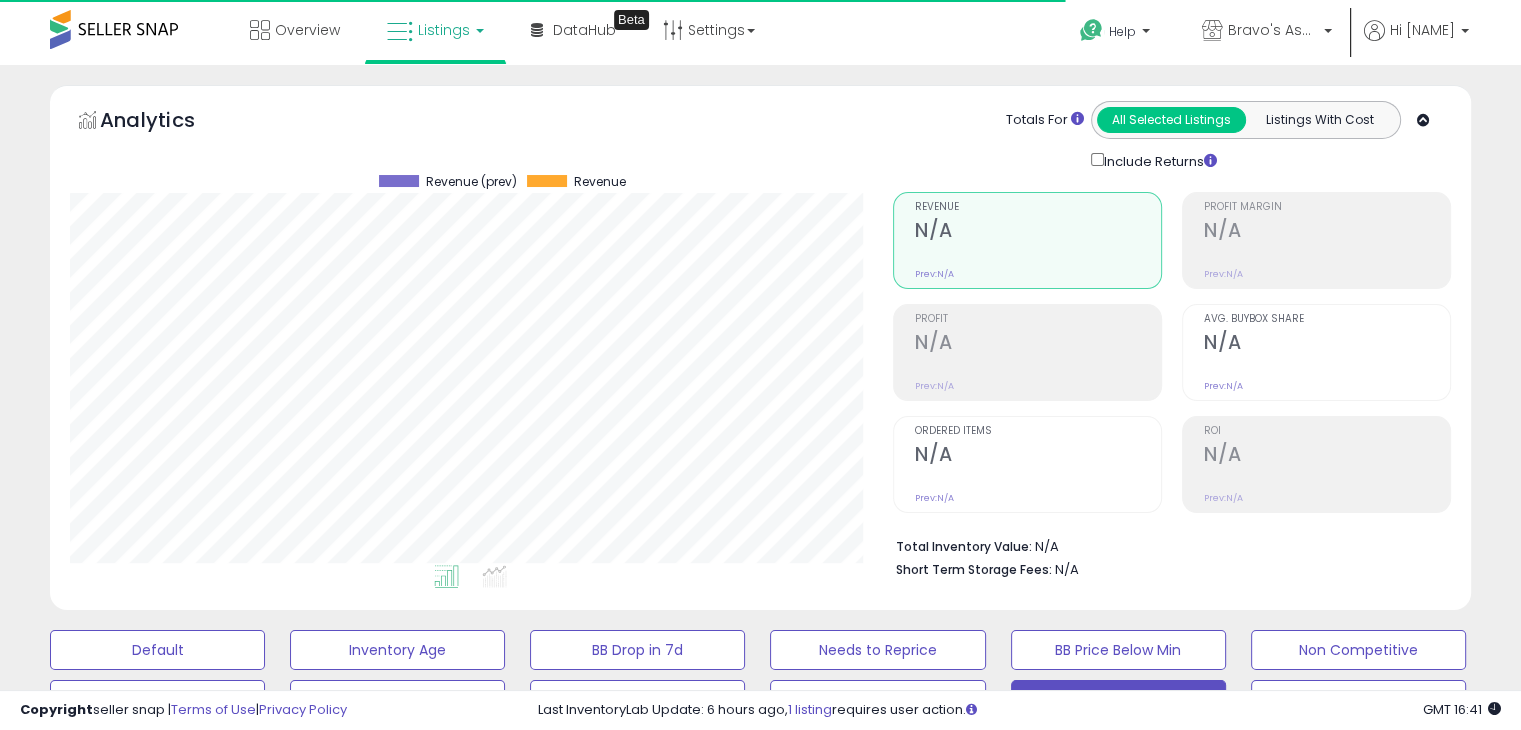 scroll, scrollTop: 999589, scrollLeft: 999176, axis: both 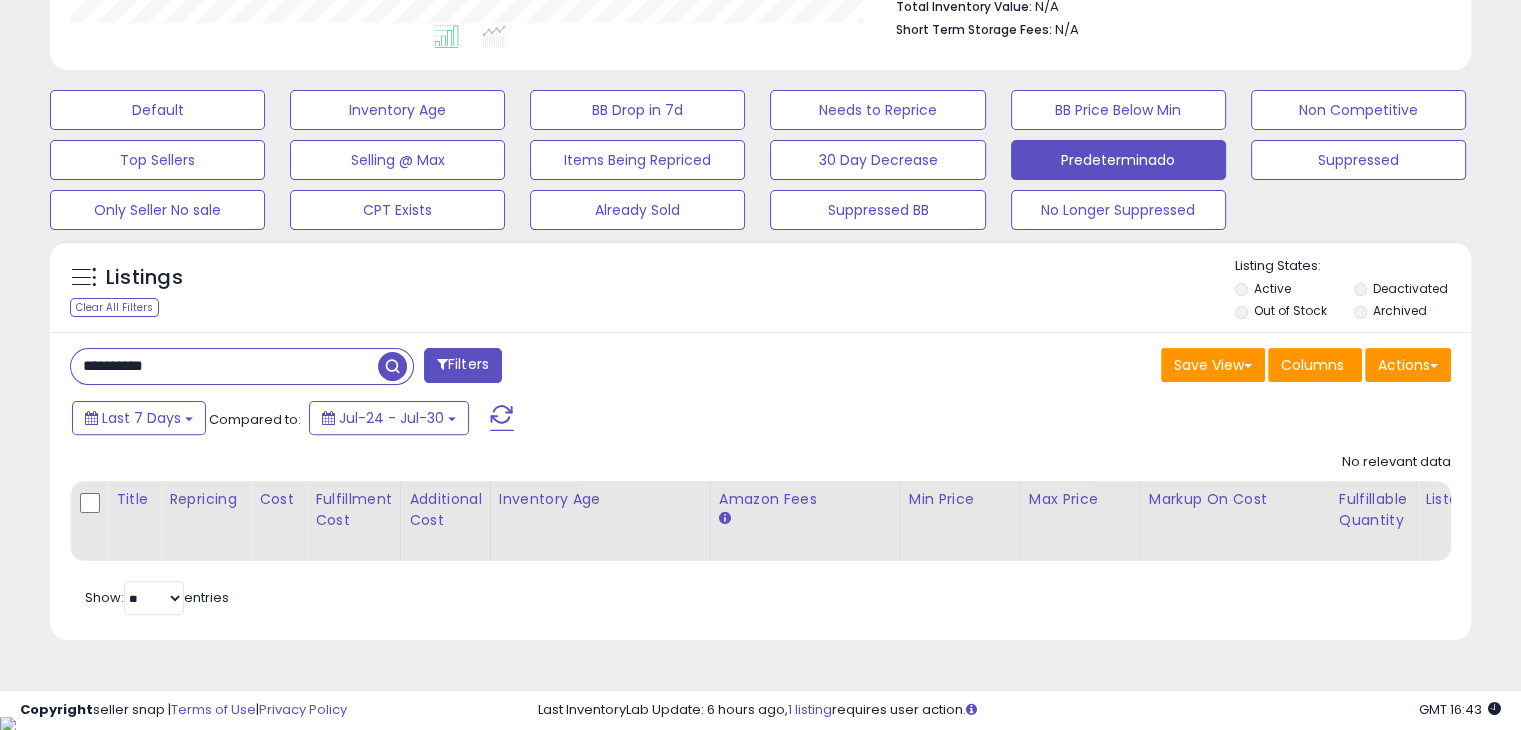 click on "**********" at bounding box center (224, 366) 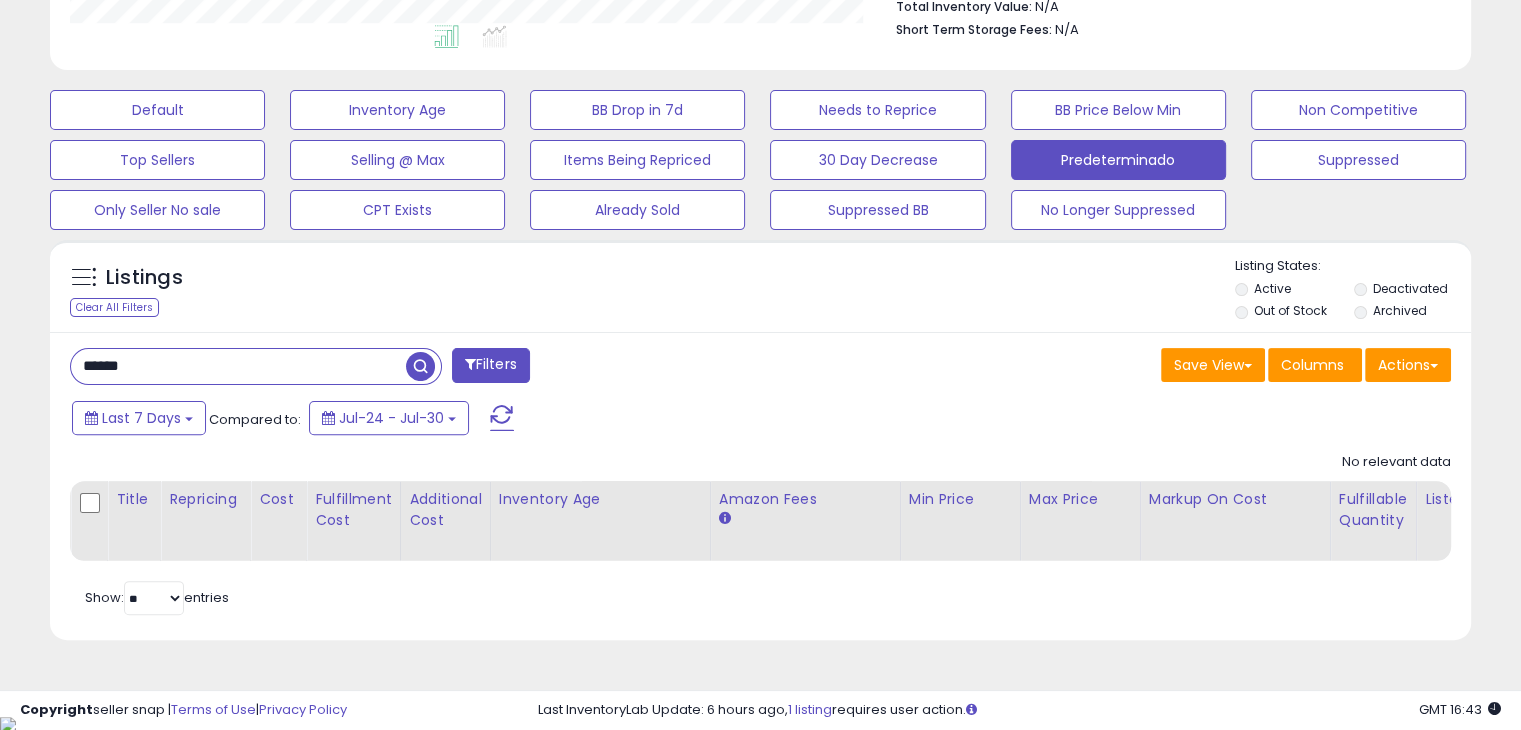 type on "******" 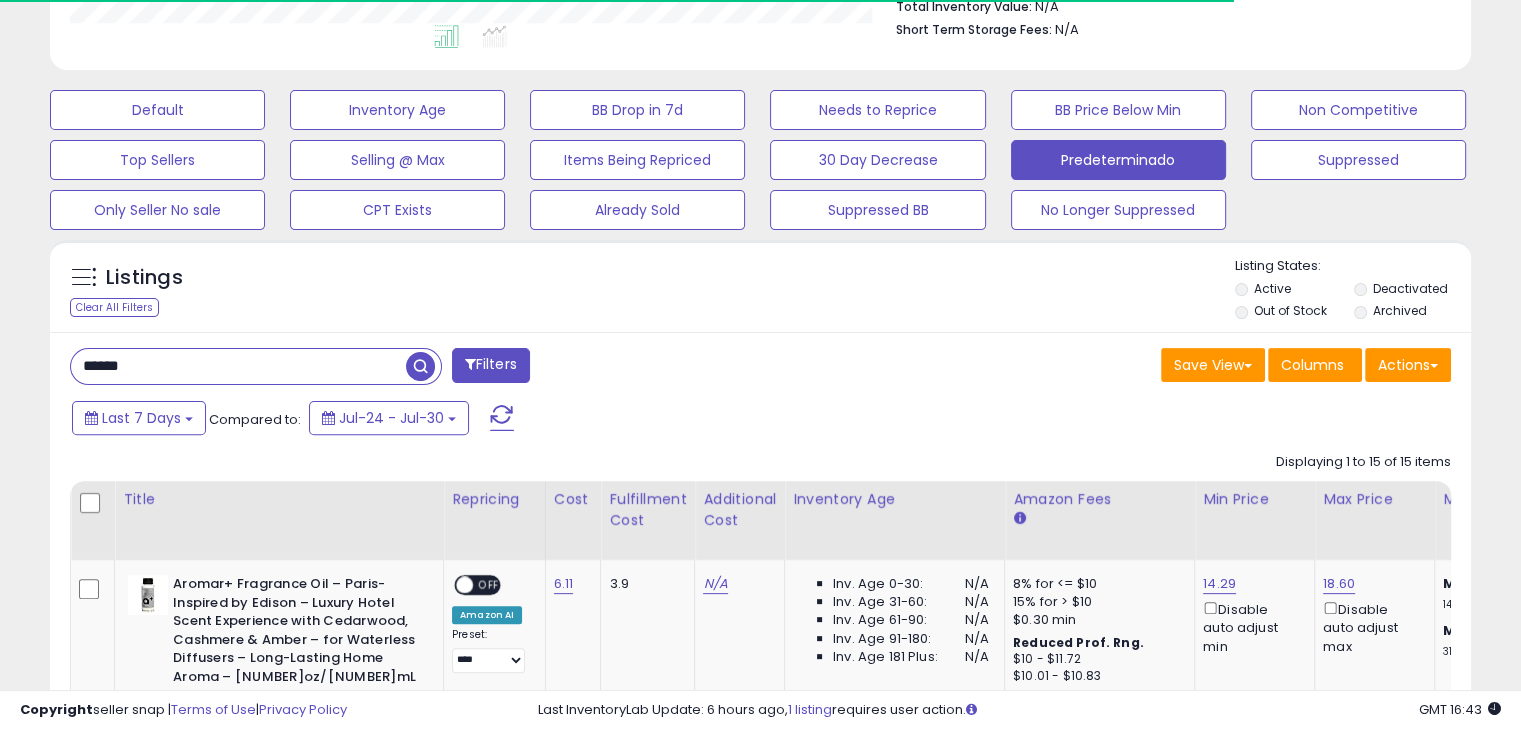 scroll, scrollTop: 409, scrollLeft: 822, axis: both 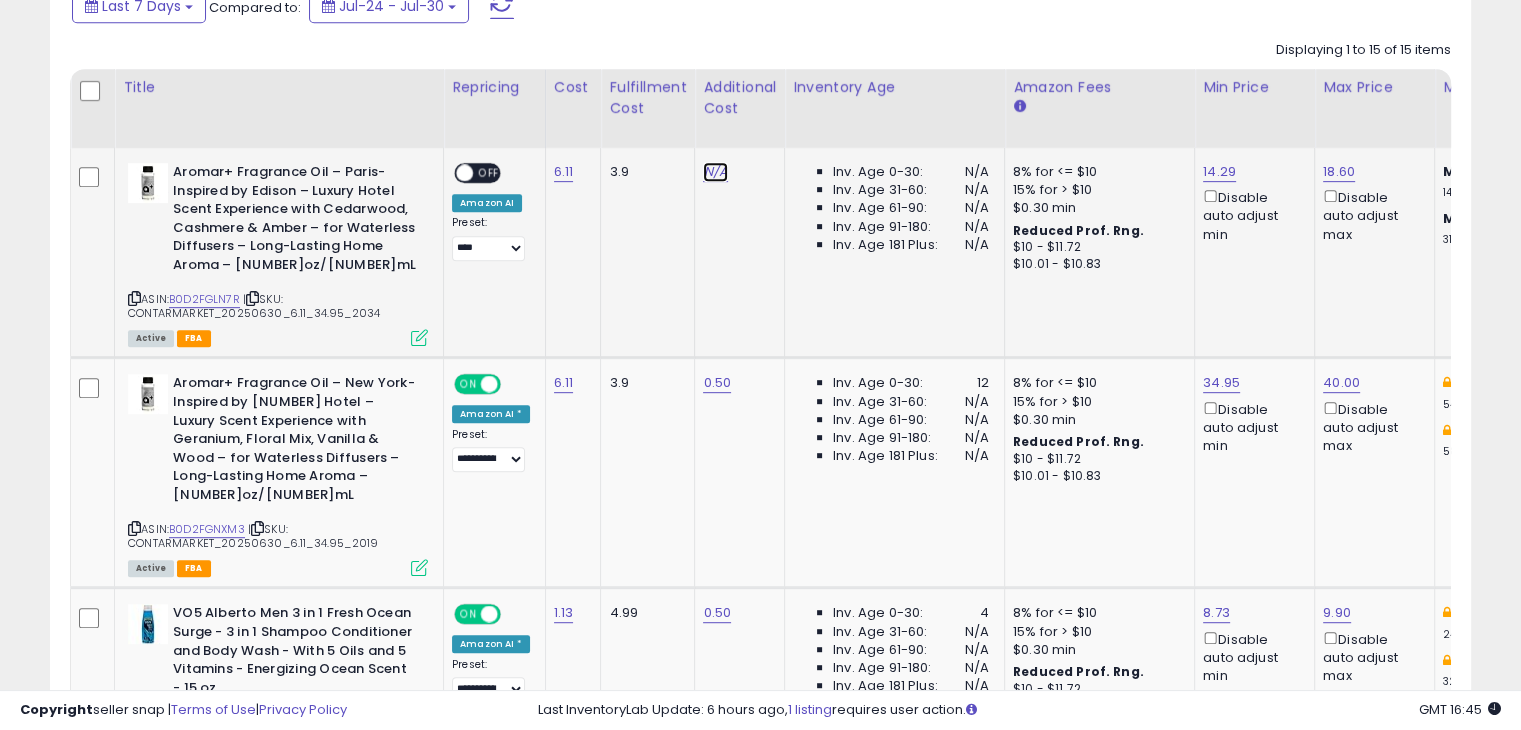 click on "N/A" at bounding box center [715, 172] 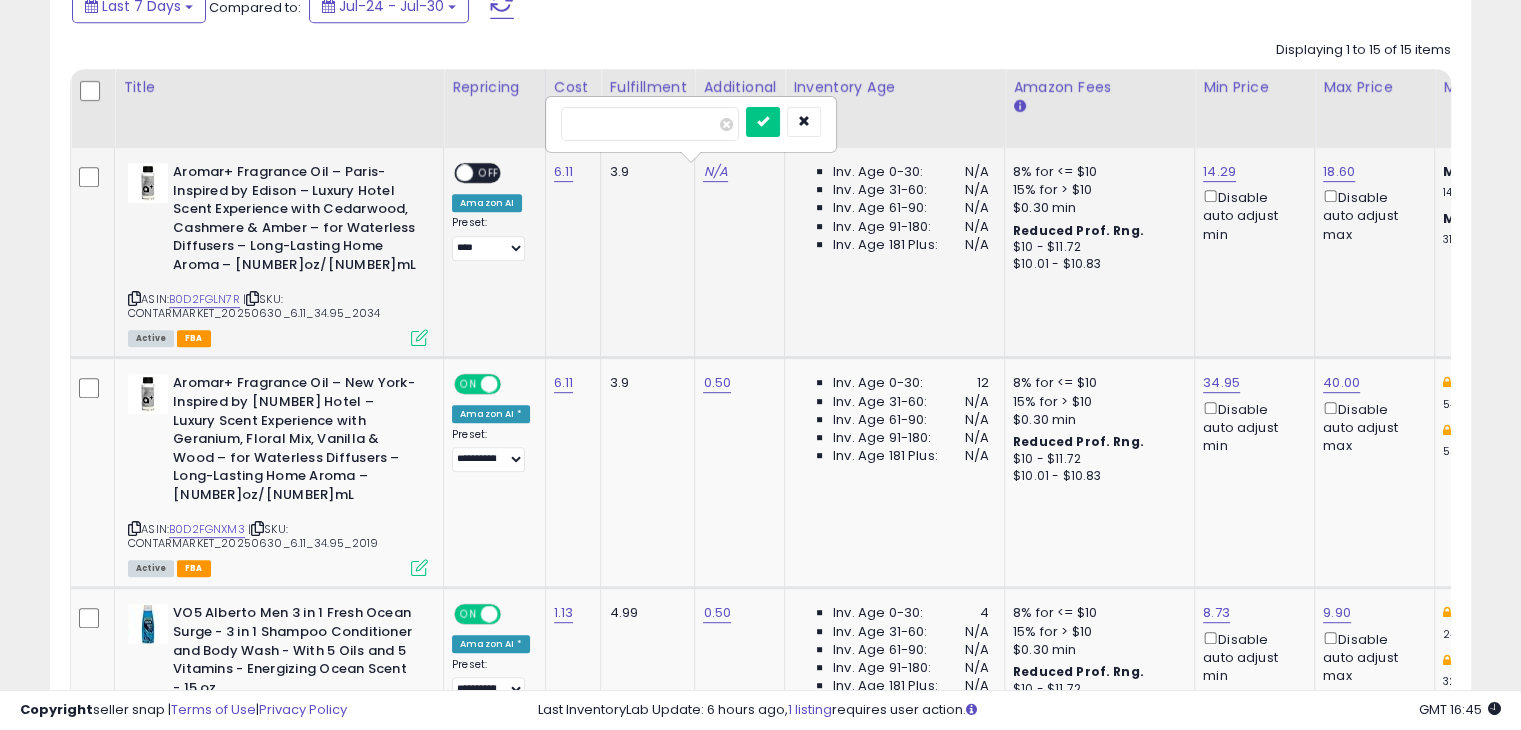 type on "****" 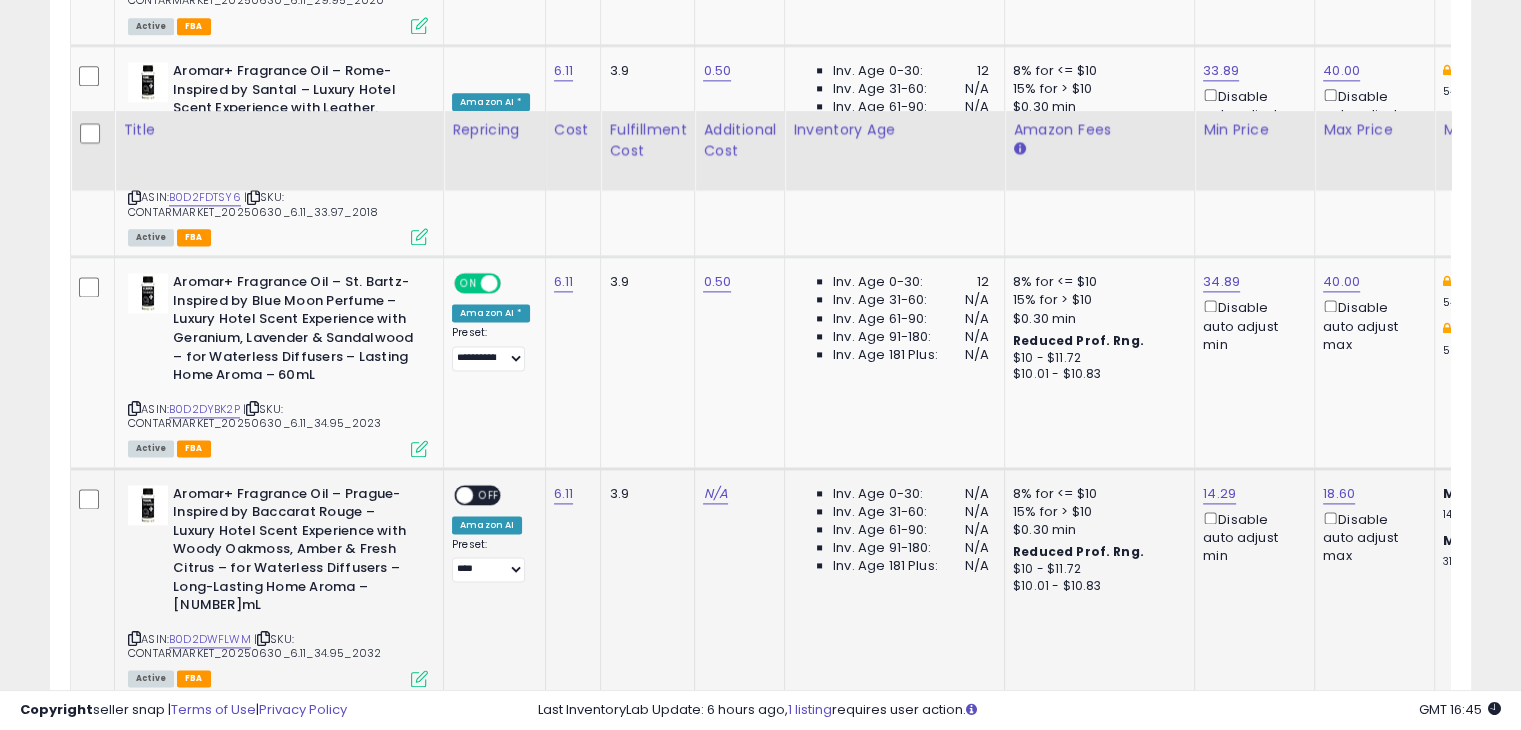 scroll, scrollTop: 2752, scrollLeft: 0, axis: vertical 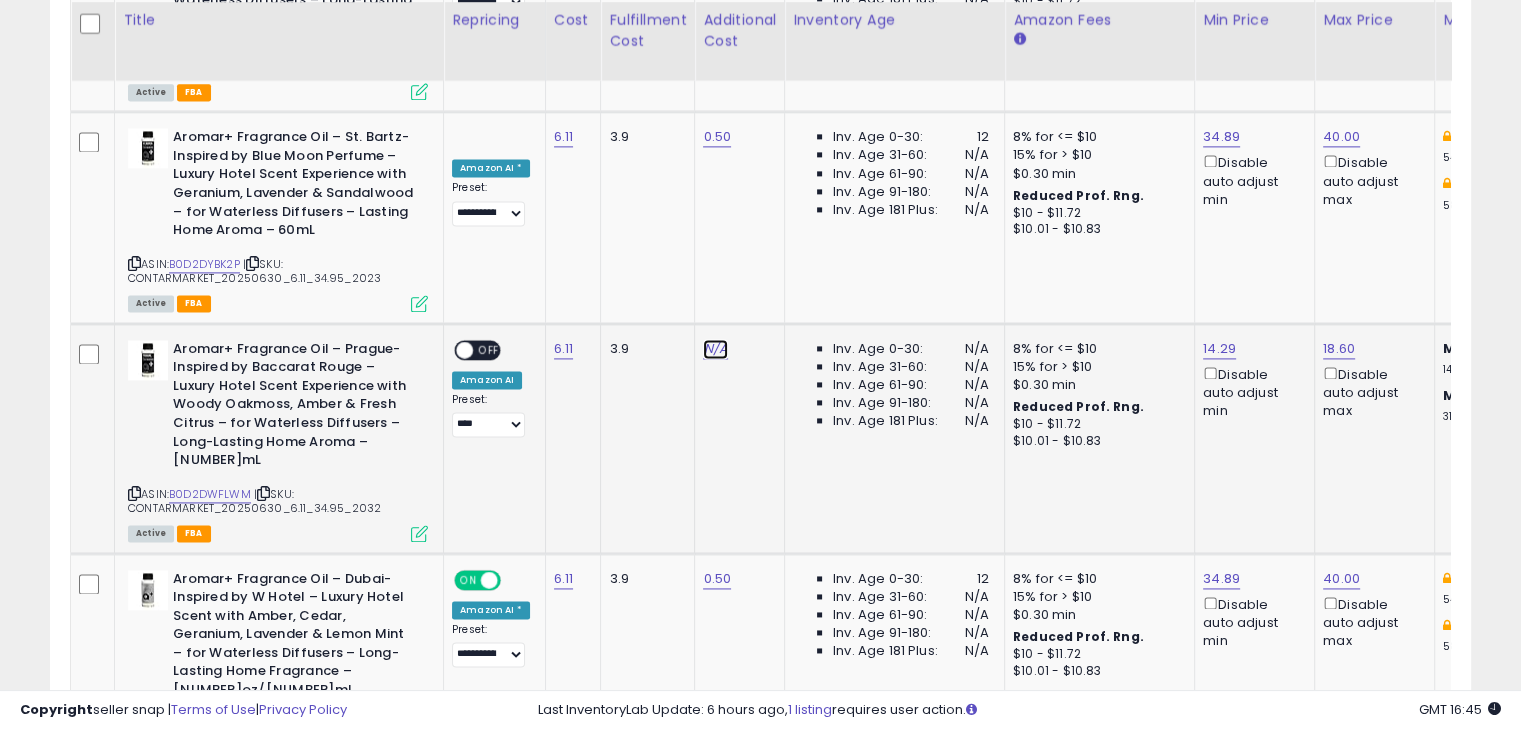 click on "N/A" at bounding box center (715, 349) 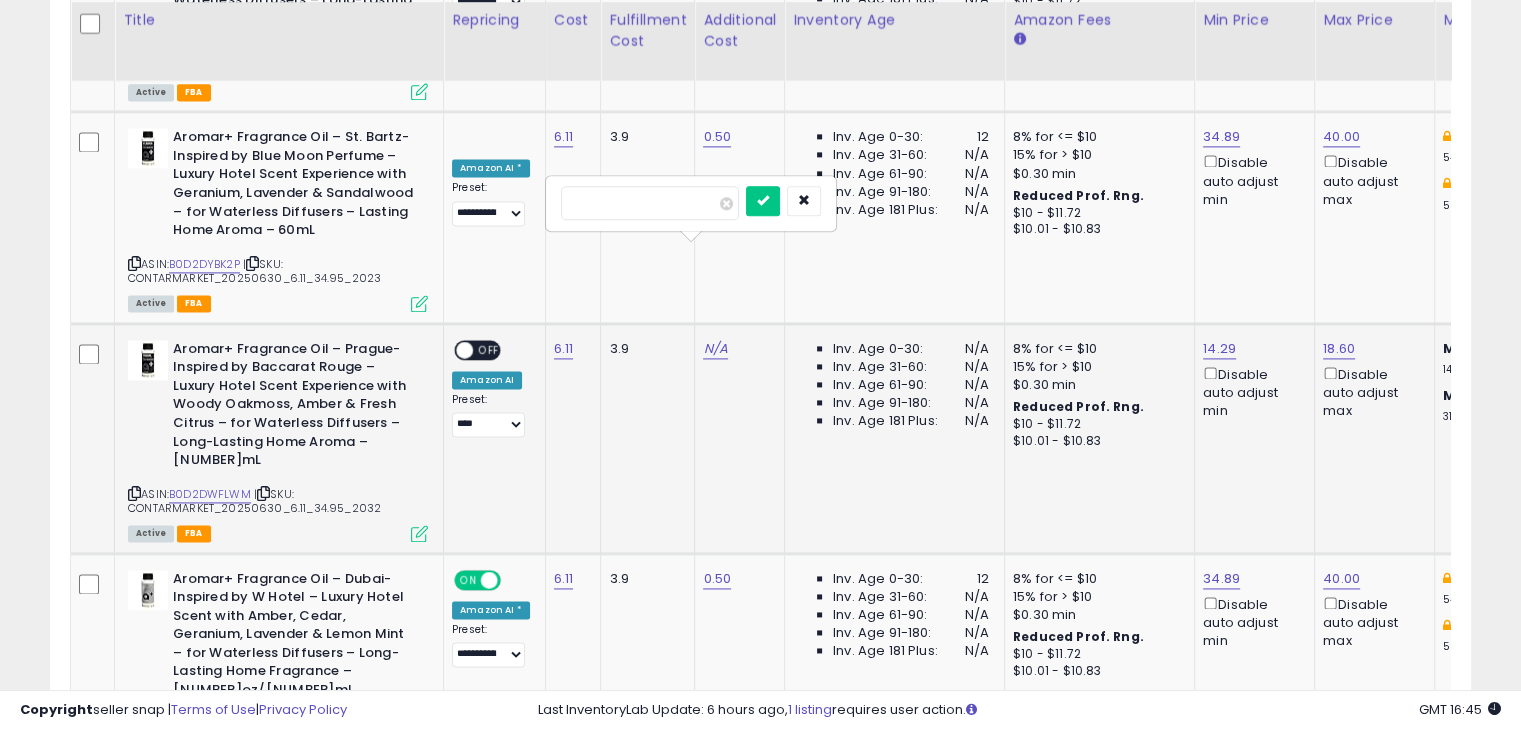 type on "****" 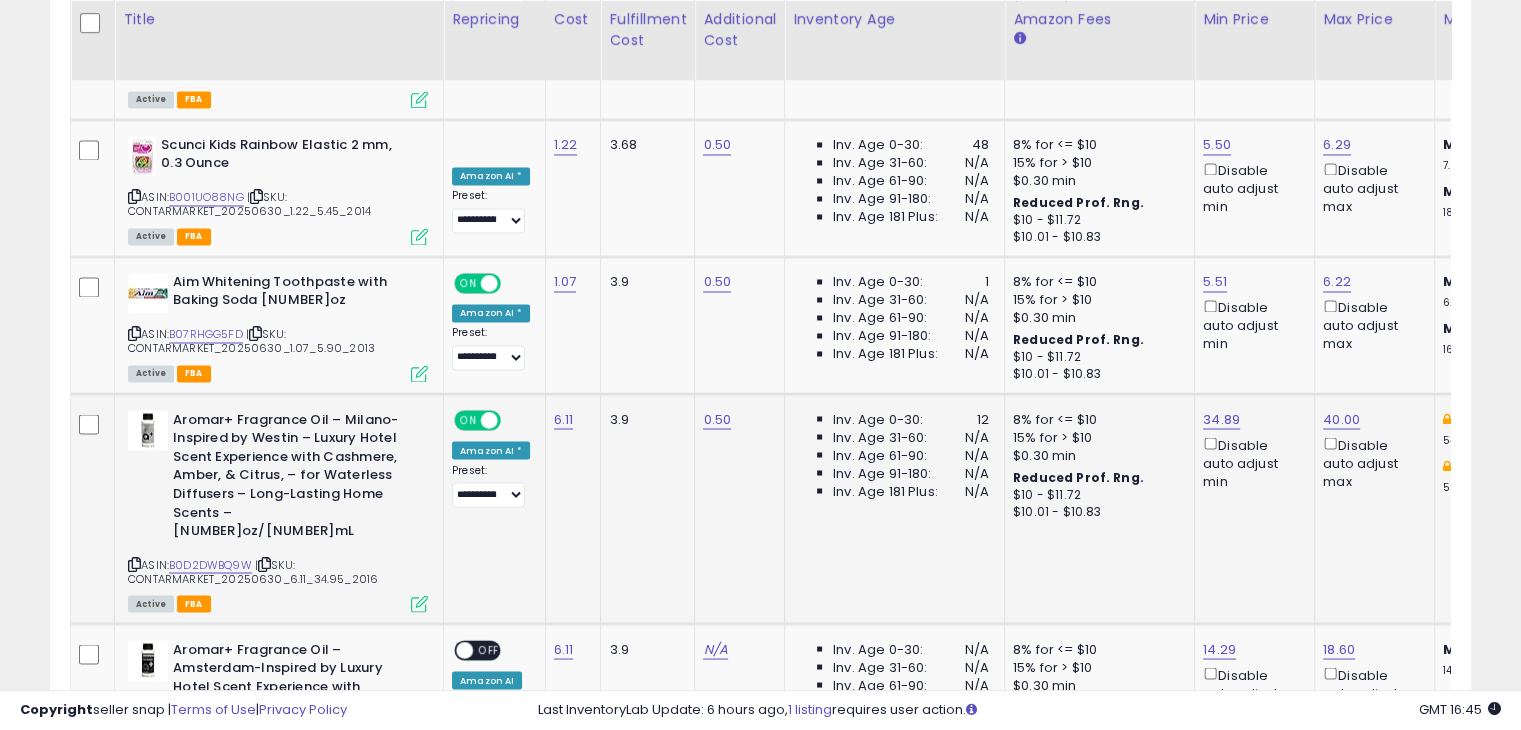 scroll, scrollTop: 3552, scrollLeft: 0, axis: vertical 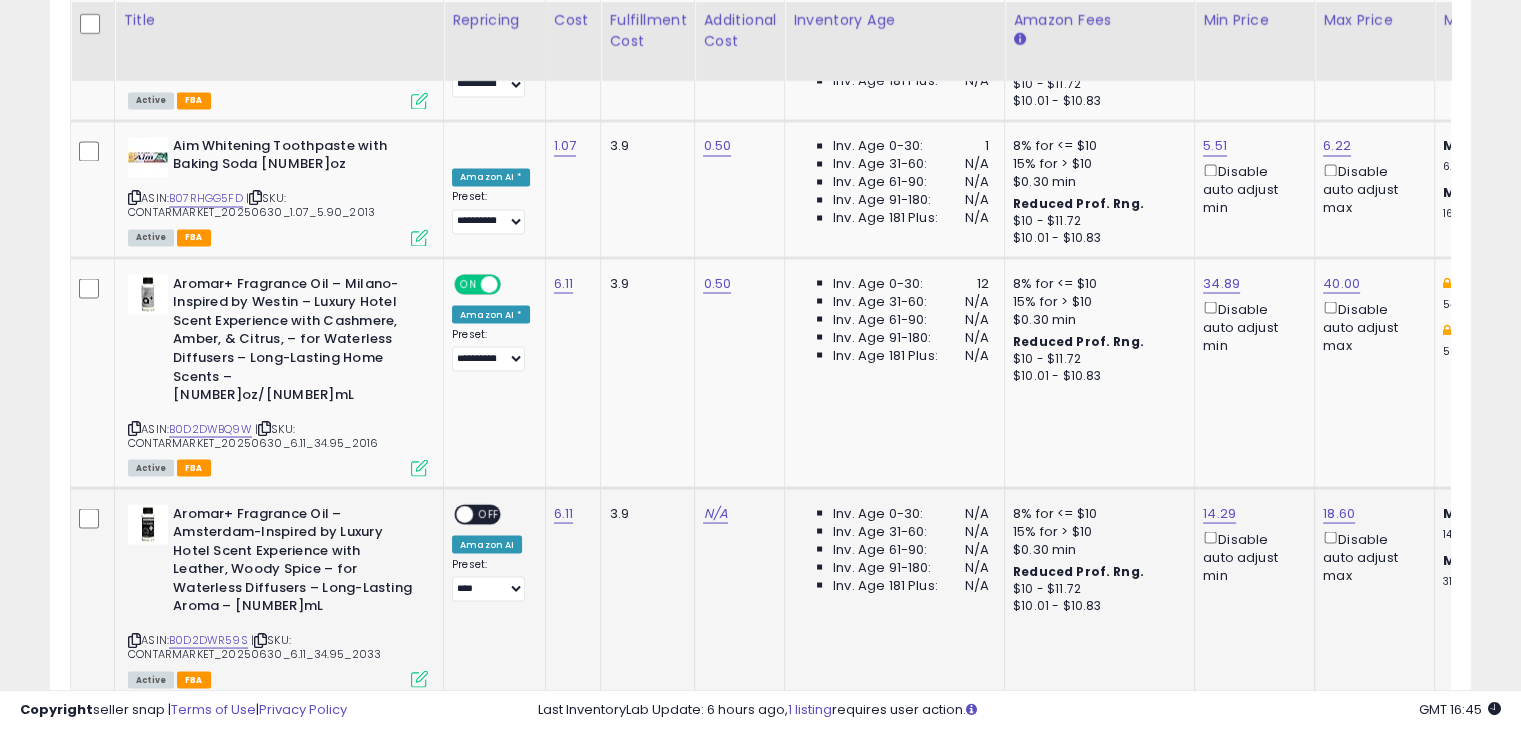 click on "N/A" 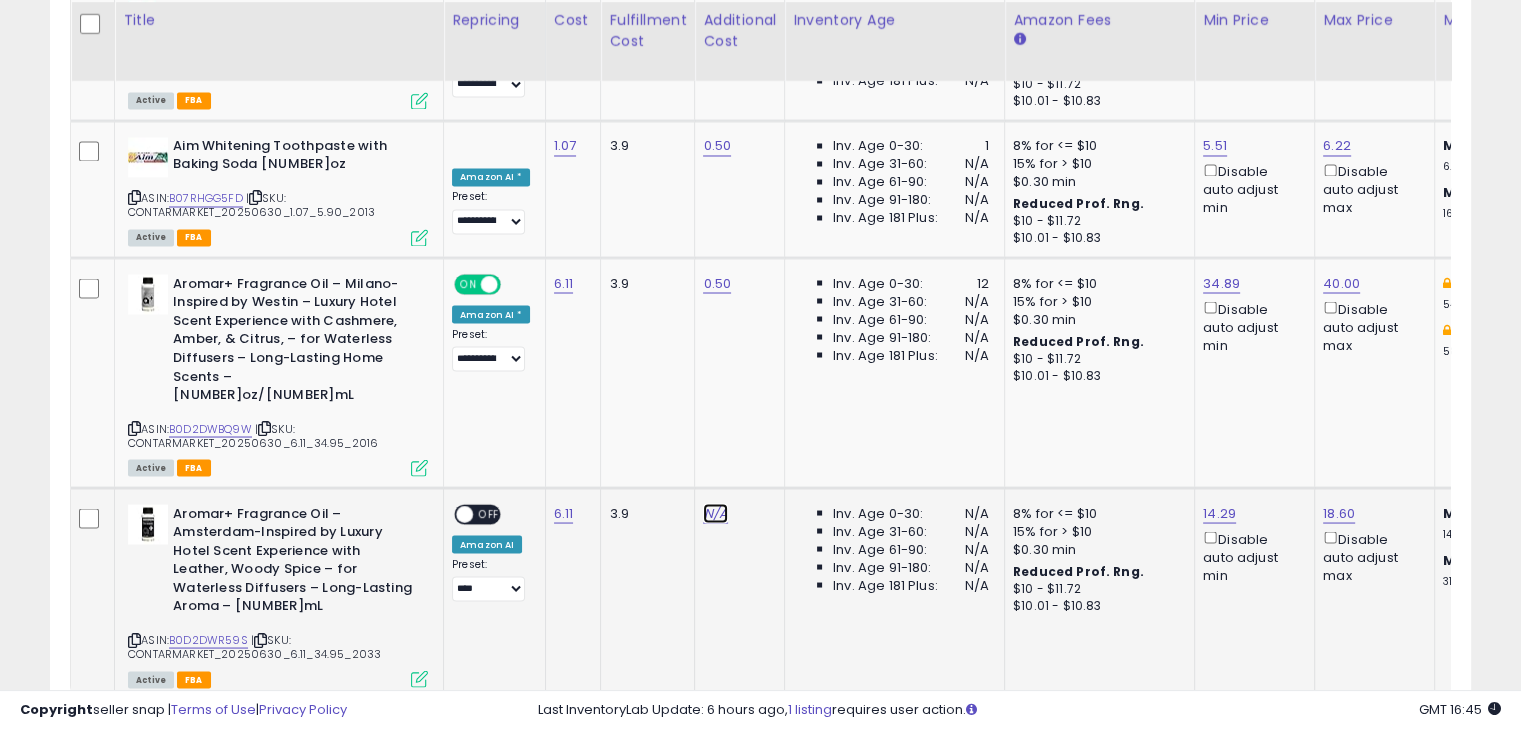 click on "N/A" at bounding box center (715, 513) 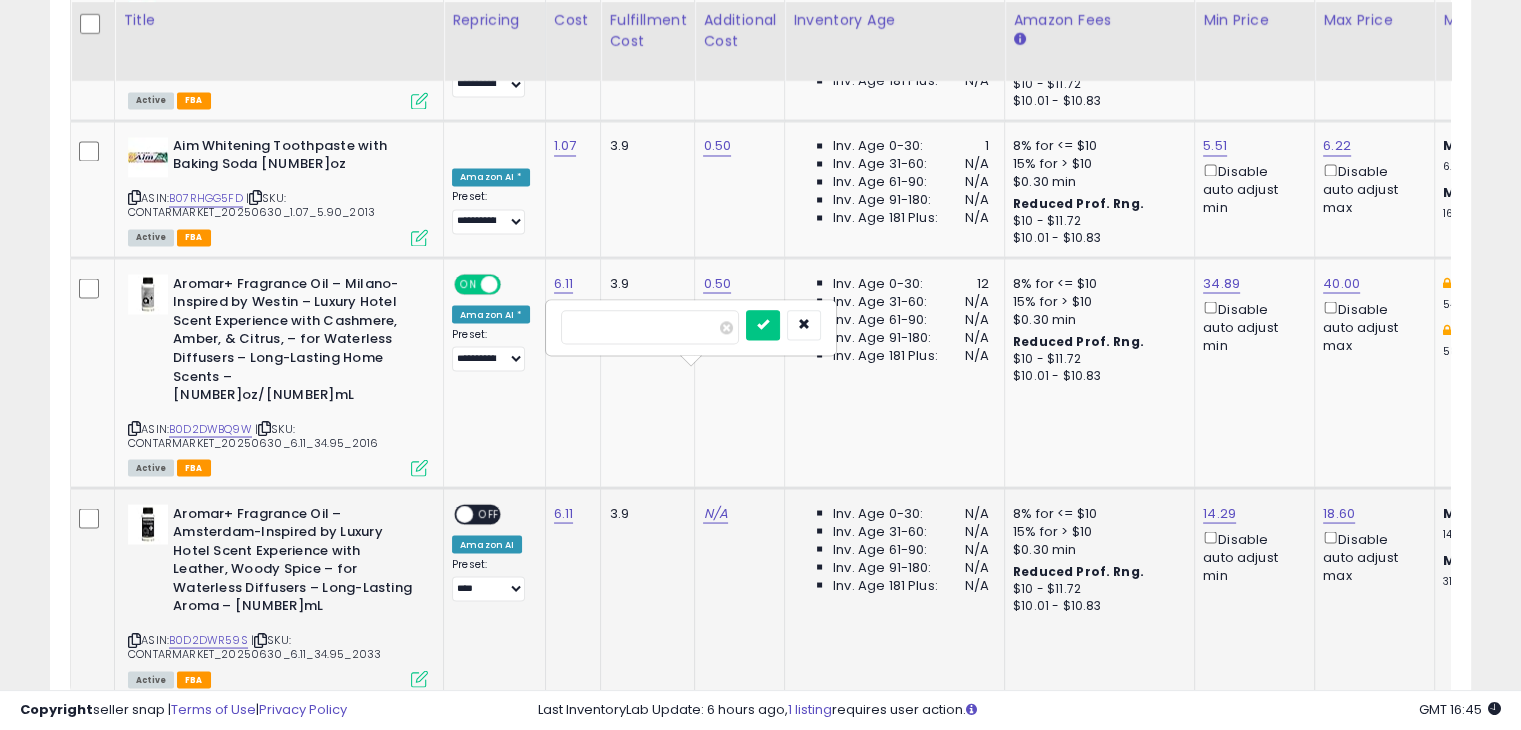 type on "****" 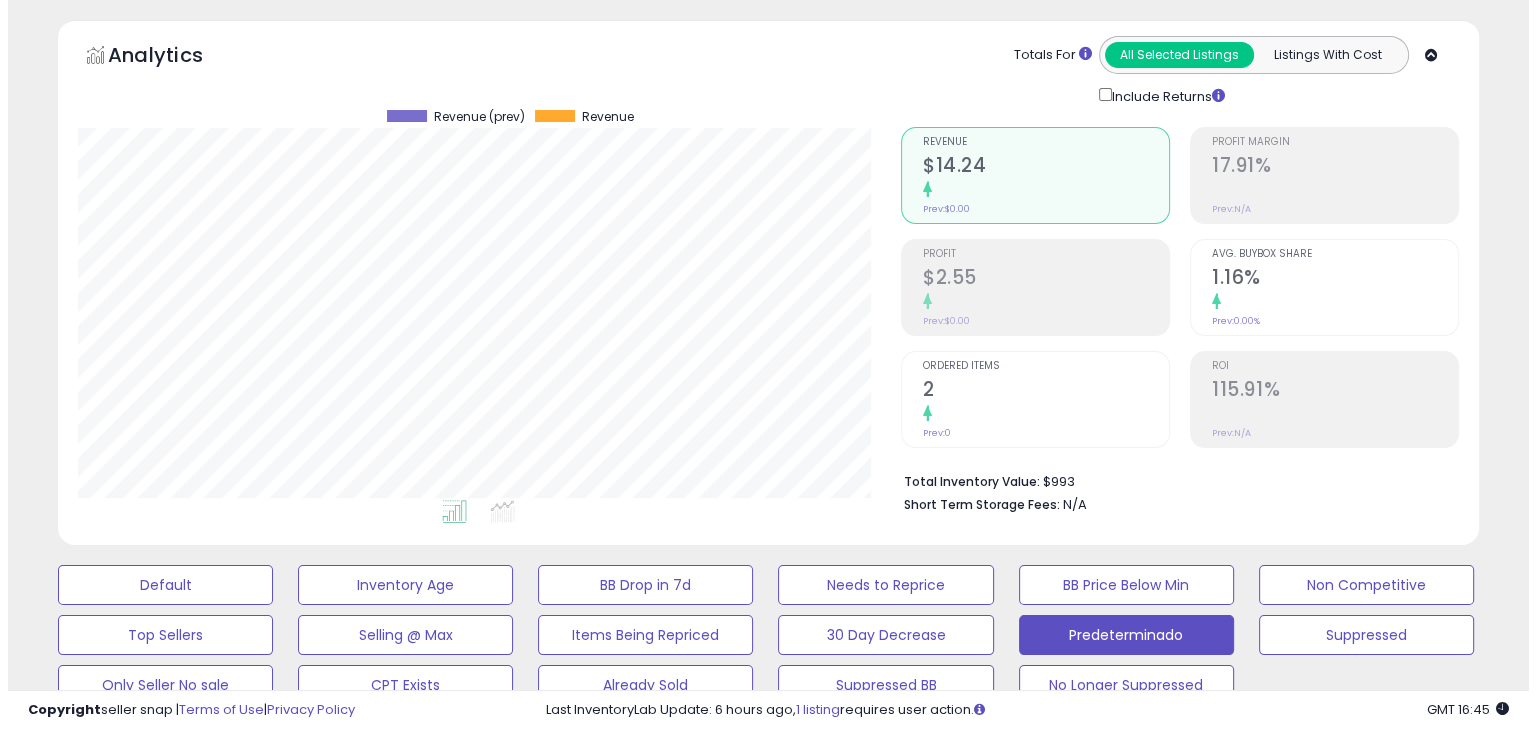 scroll, scrollTop: 100, scrollLeft: 0, axis: vertical 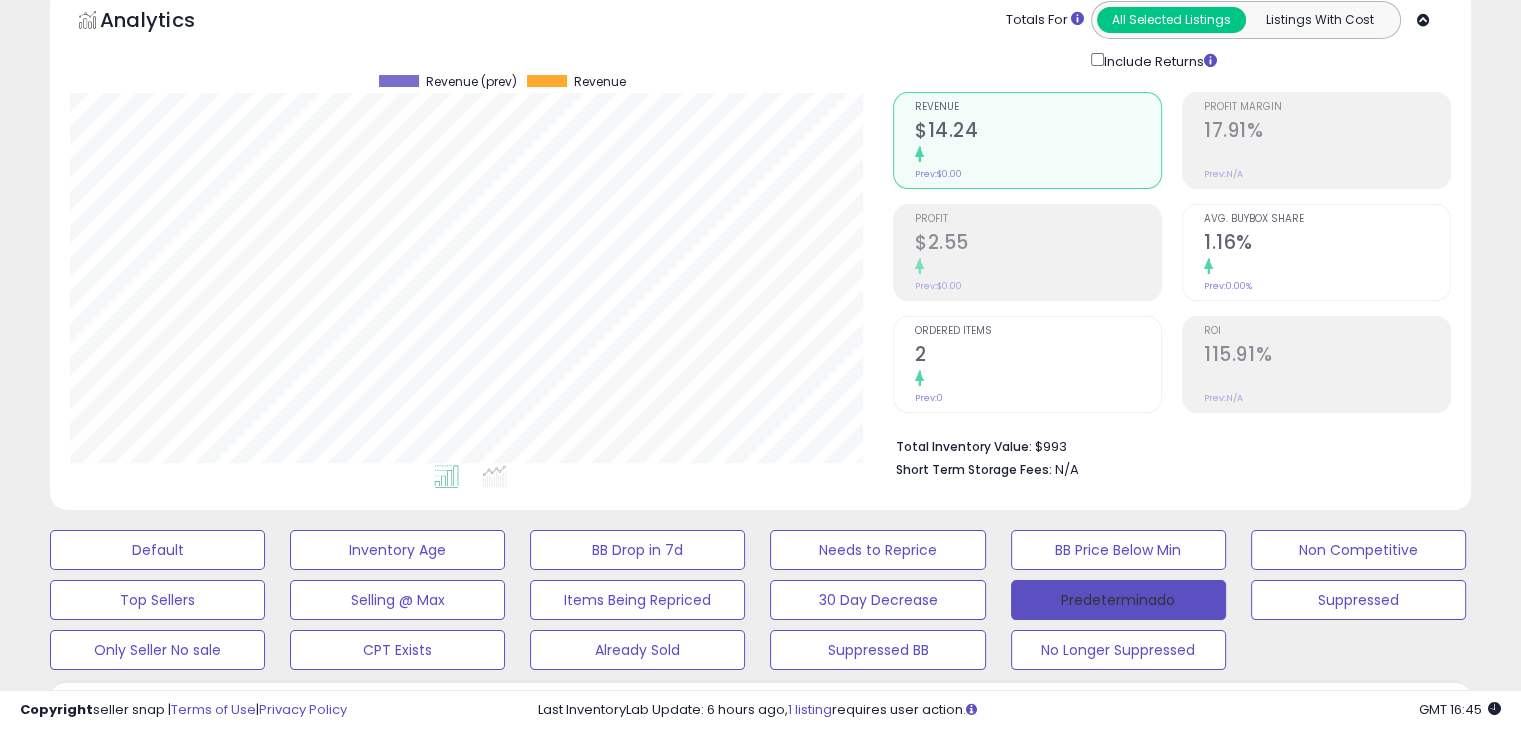 click on "Predeterminado" at bounding box center (1118, 600) 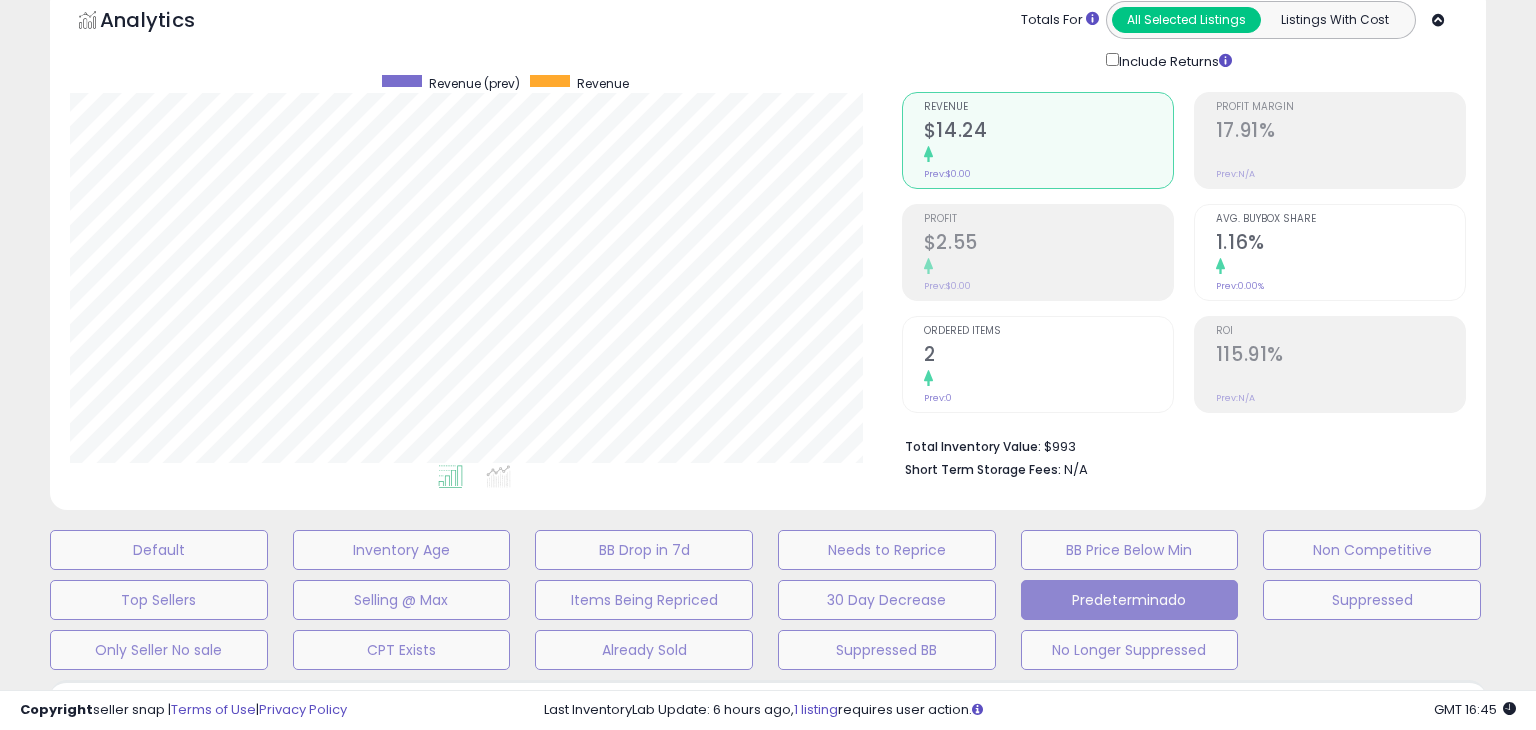 scroll, scrollTop: 999589, scrollLeft: 999168, axis: both 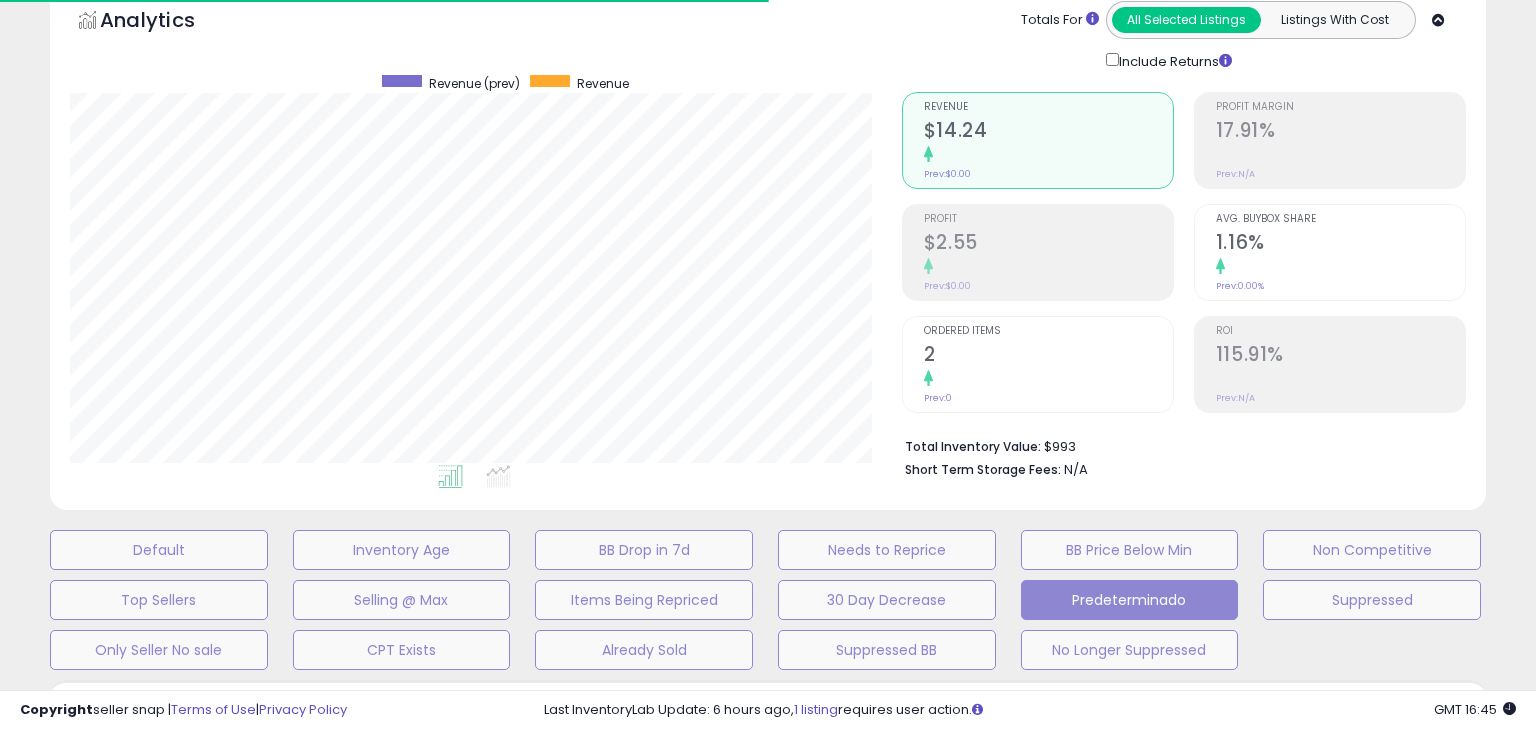 type 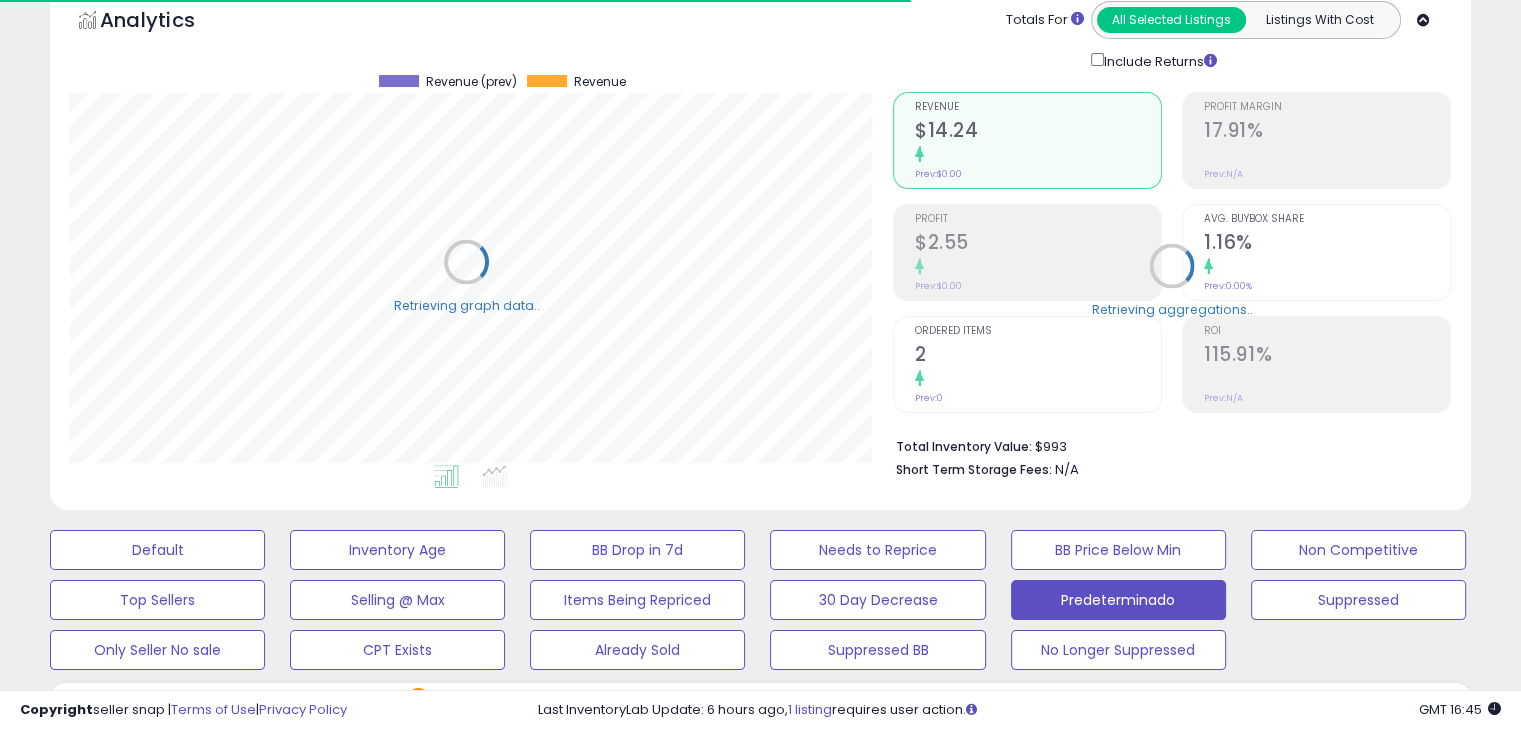 scroll, scrollTop: 409, scrollLeft: 822, axis: both 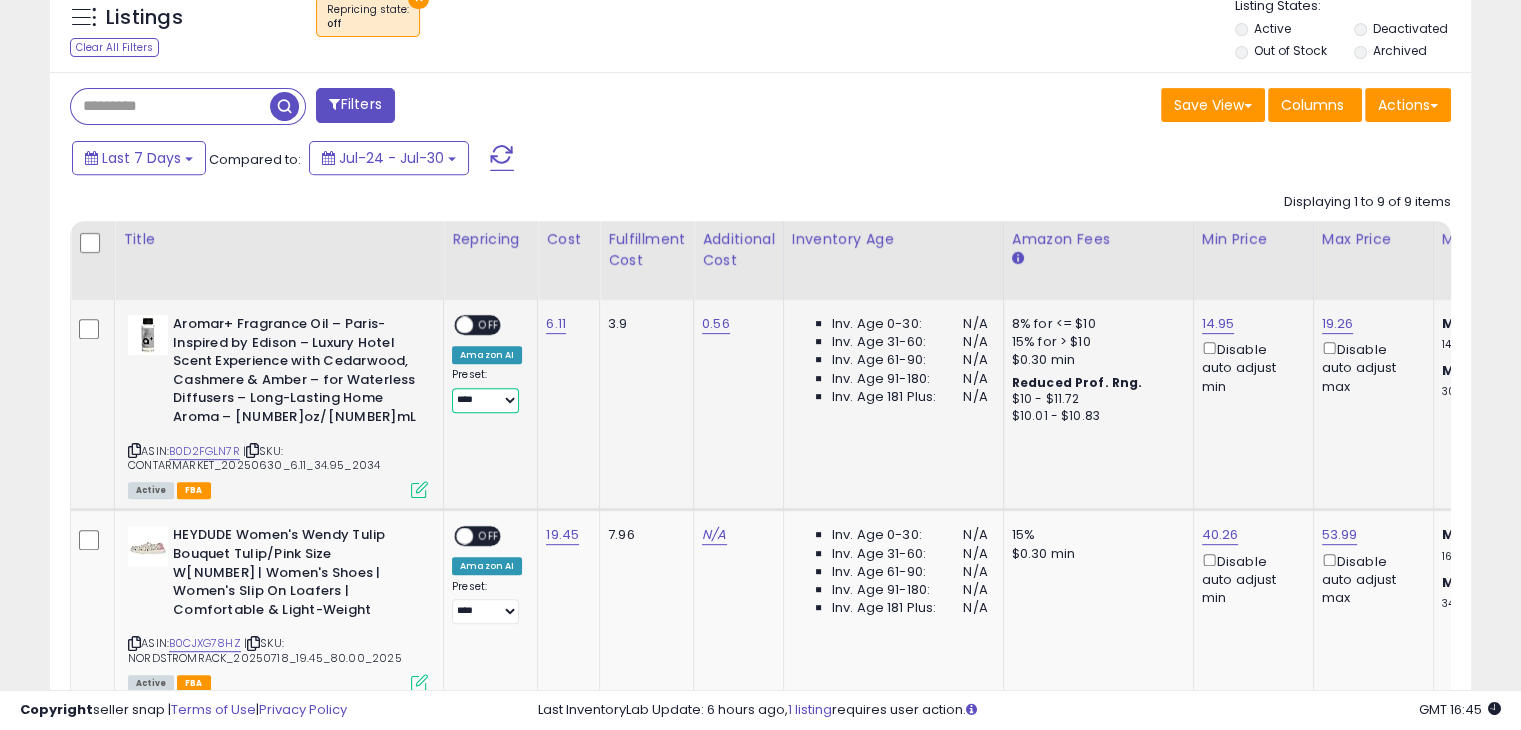 click on "**********" at bounding box center (485, 400) 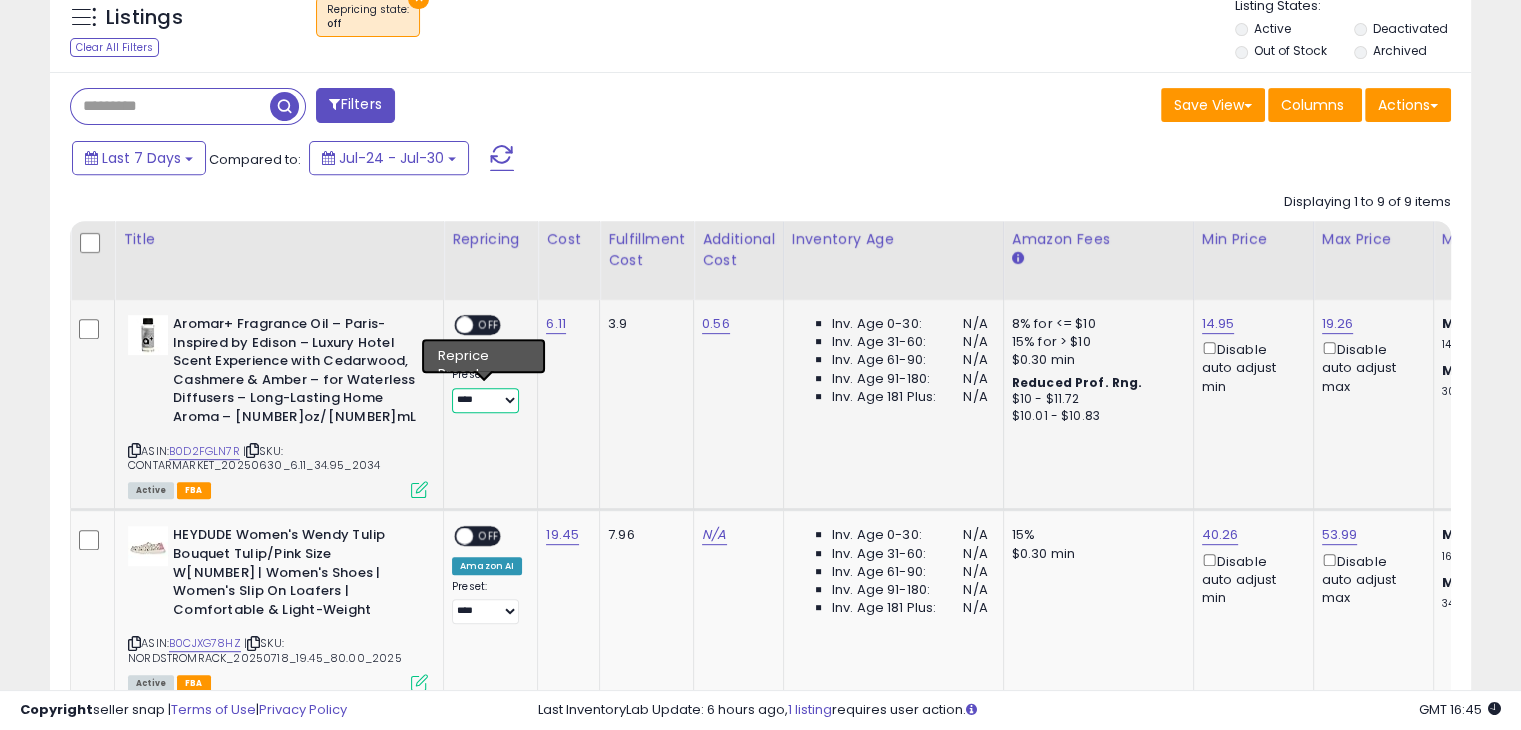 select on "**********" 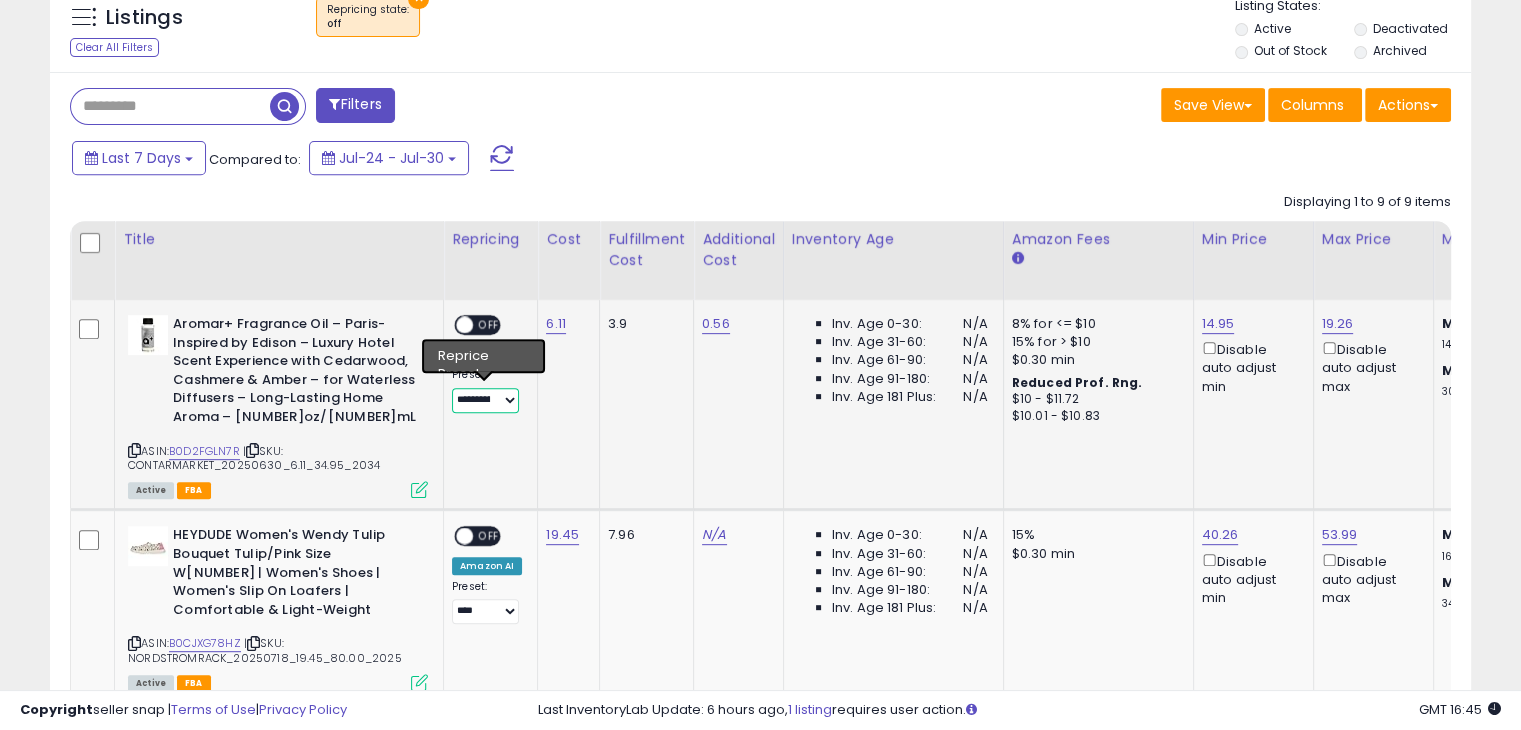 click on "**********" at bounding box center (485, 400) 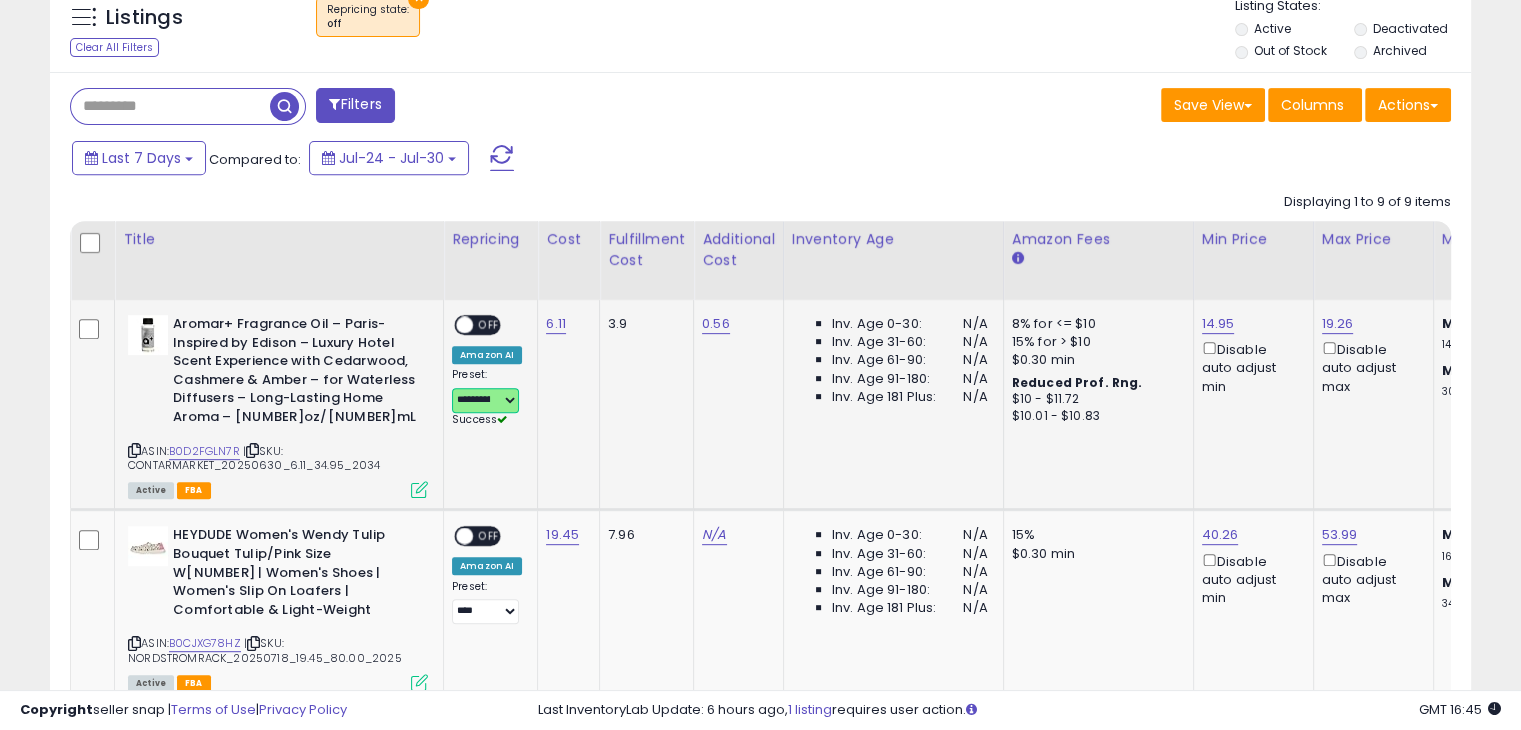 click at bounding box center (464, 325) 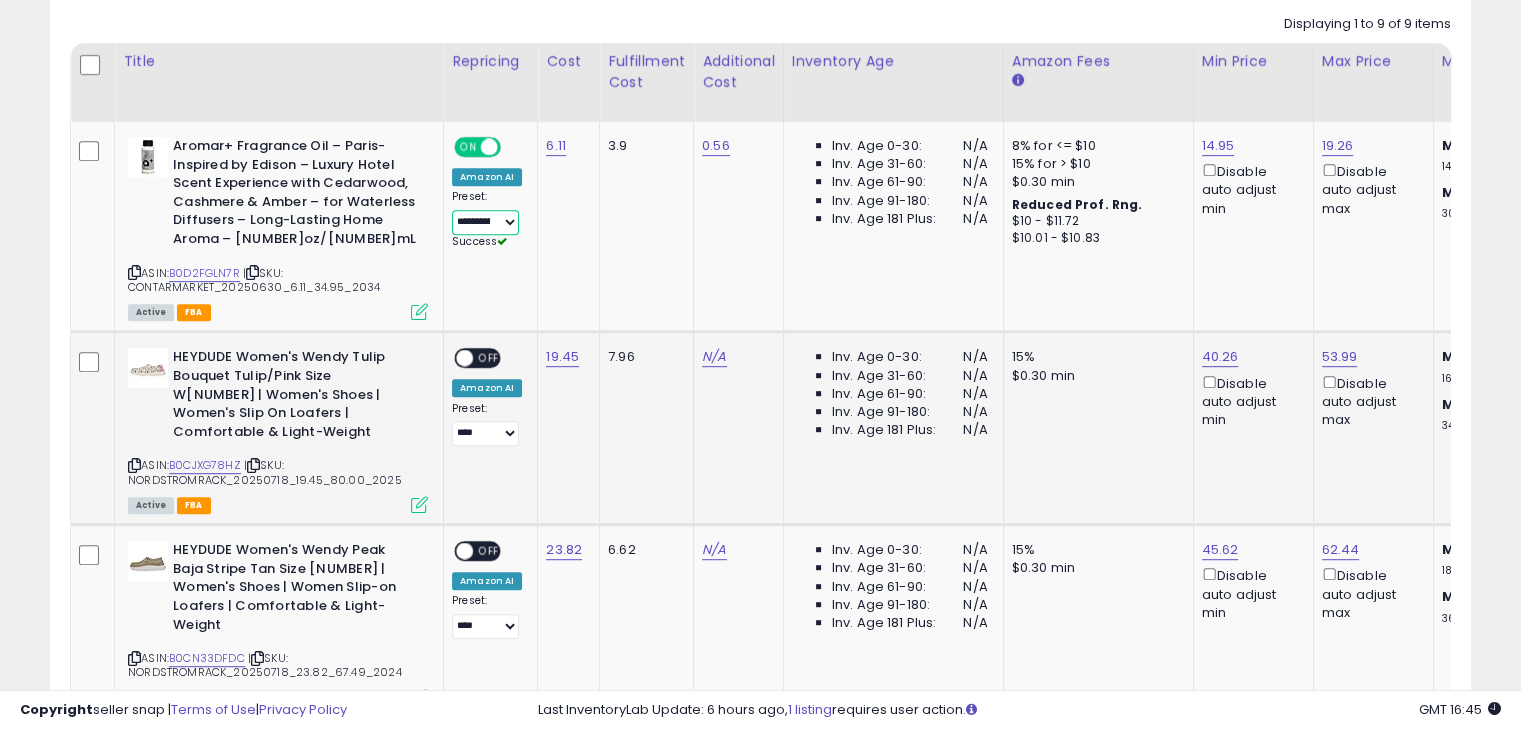 scroll, scrollTop: 1000, scrollLeft: 0, axis: vertical 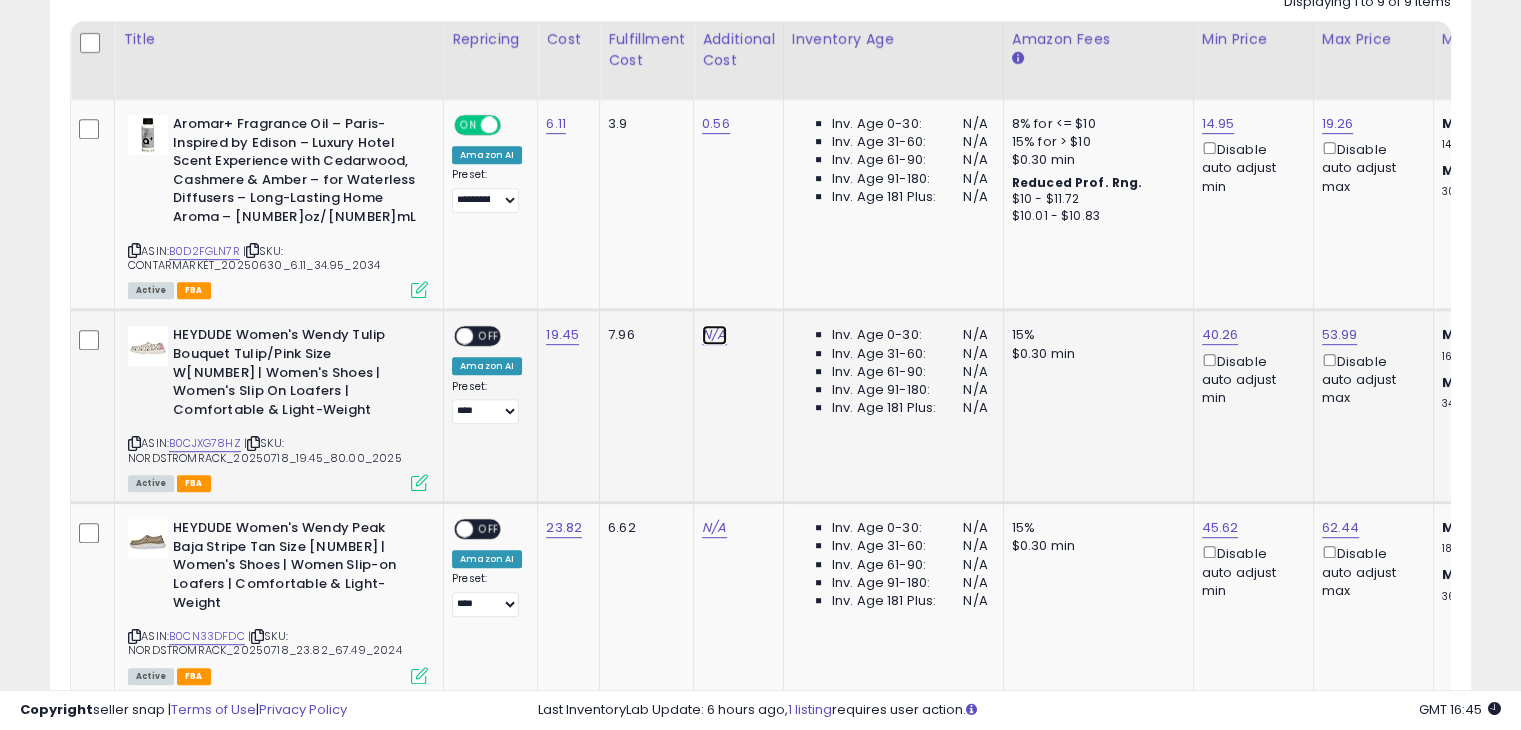 click on "N/A" at bounding box center (714, 335) 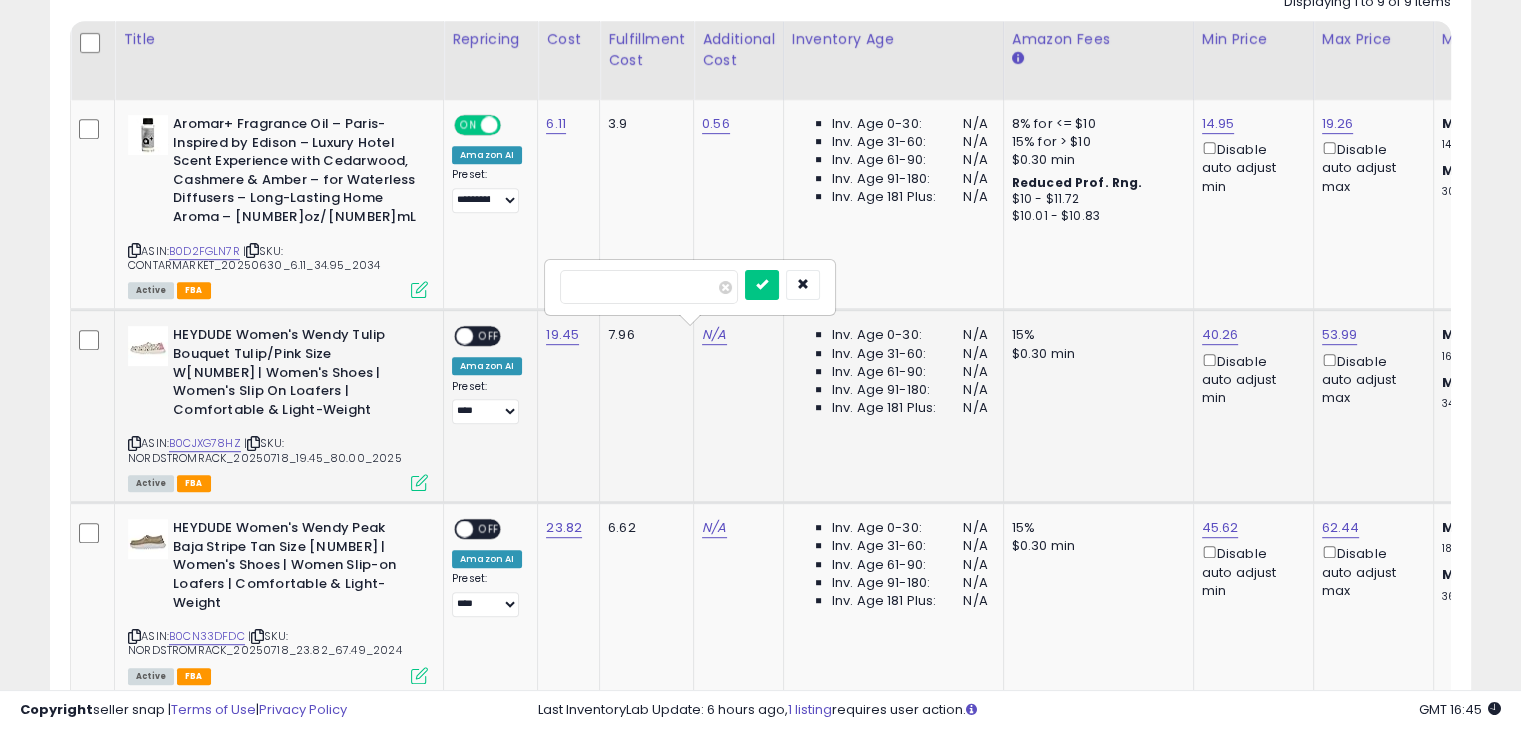 type on "****" 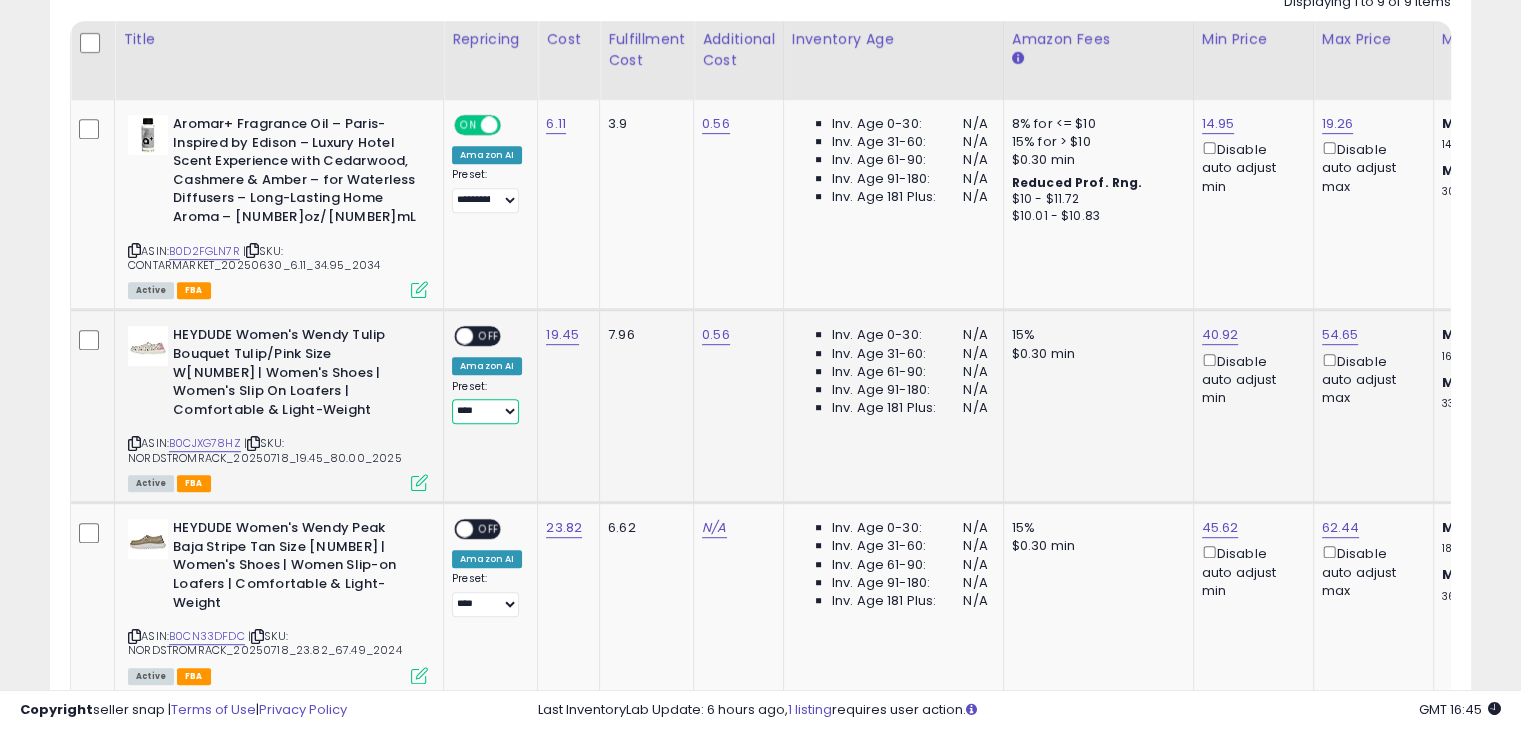 click on "**********" at bounding box center (485, 411) 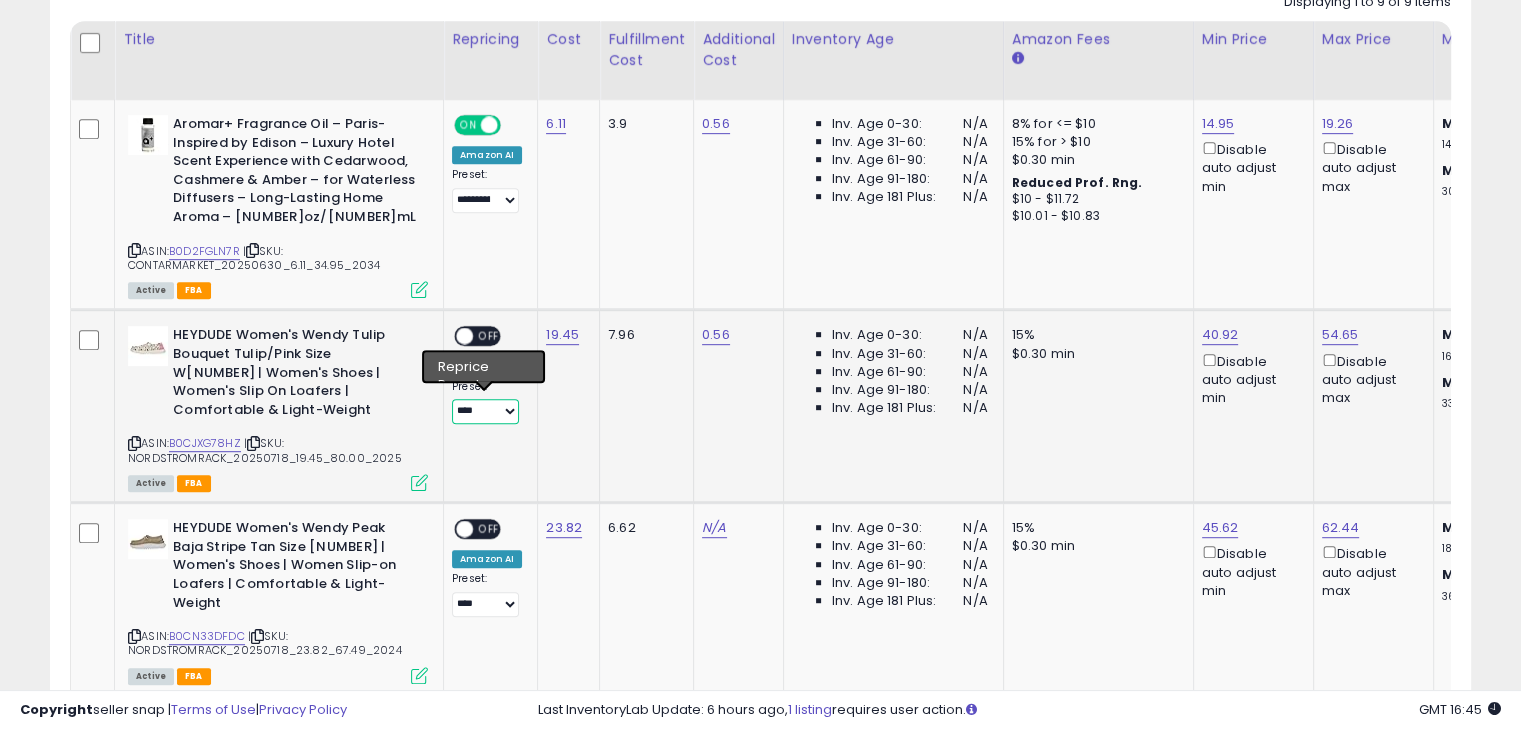 select on "**********" 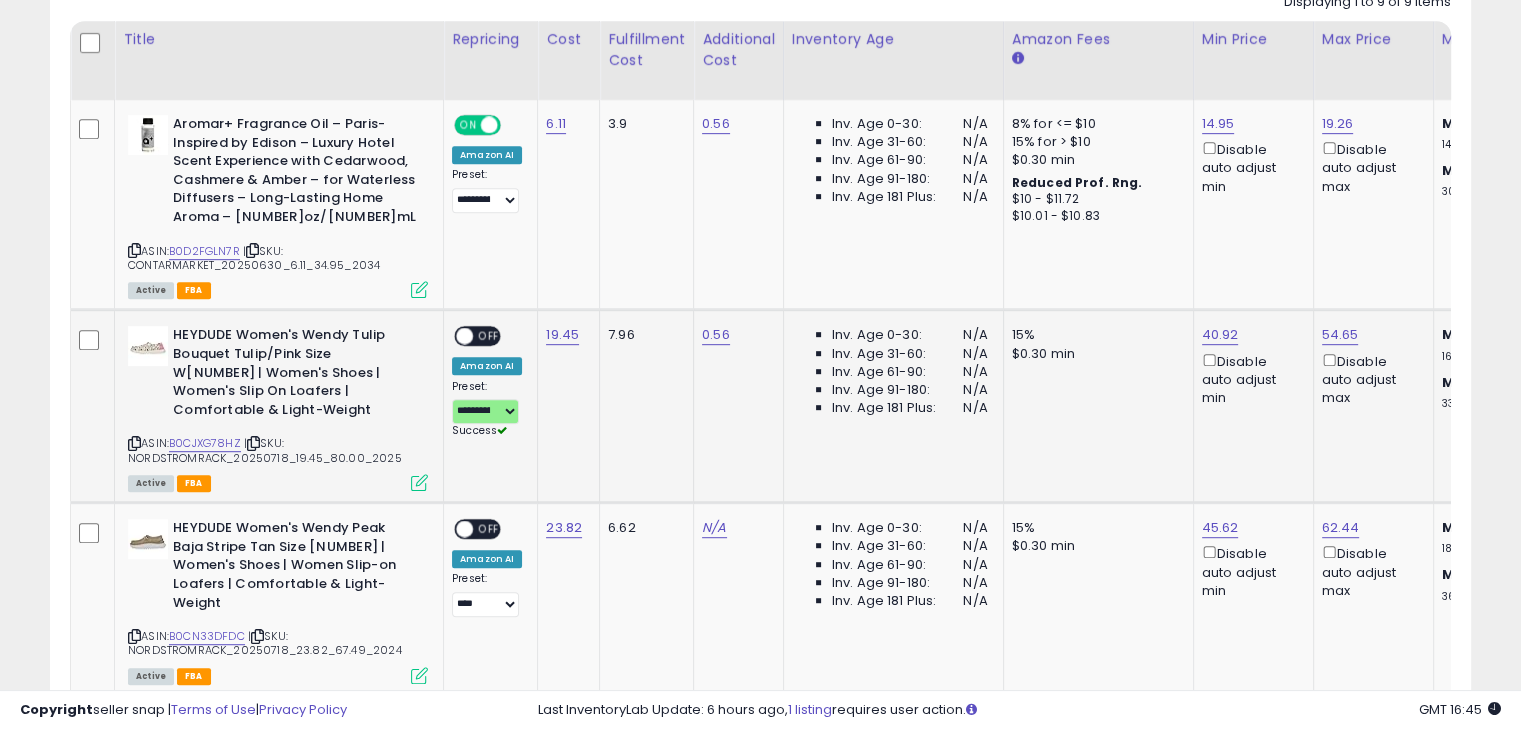 click on "OFF" at bounding box center [489, 336] 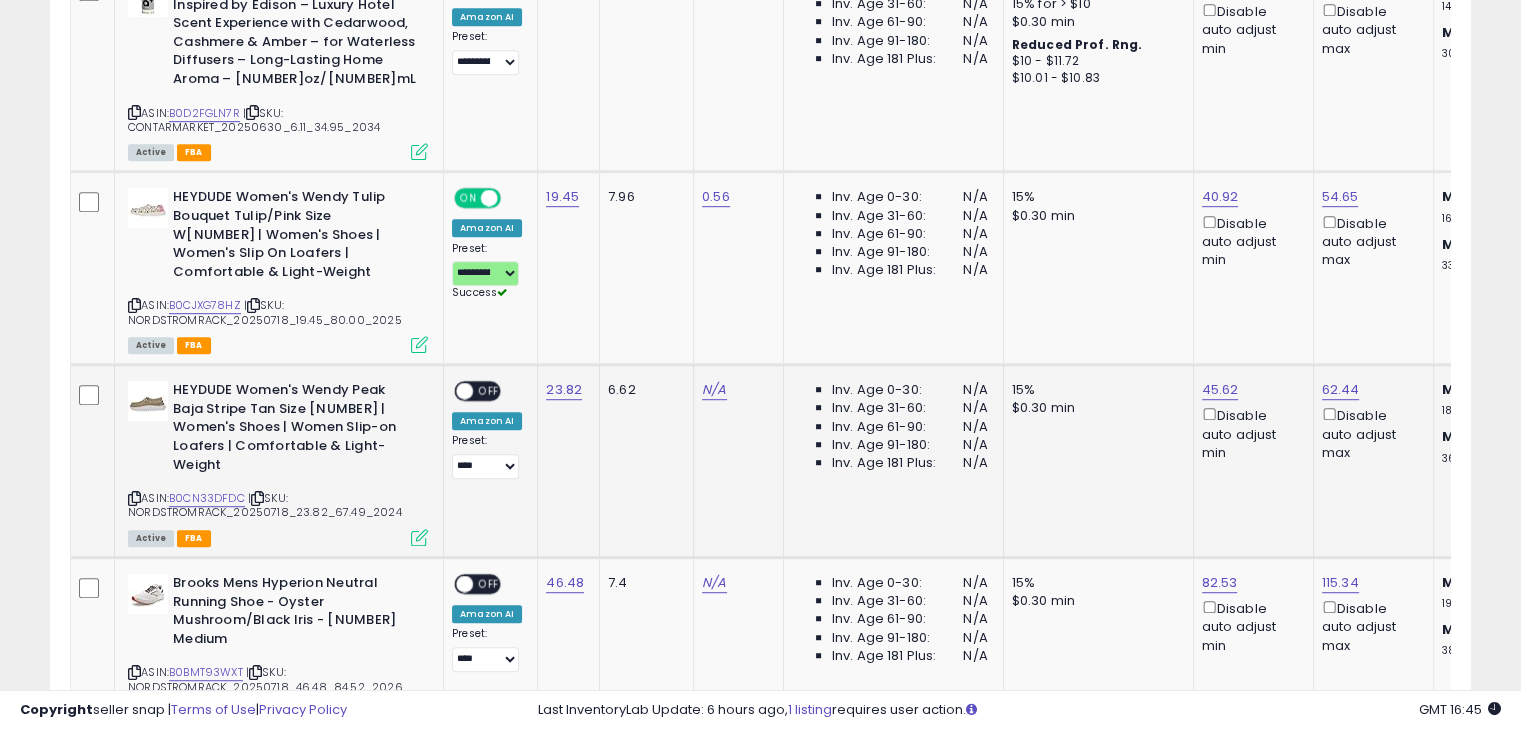 scroll, scrollTop: 1200, scrollLeft: 0, axis: vertical 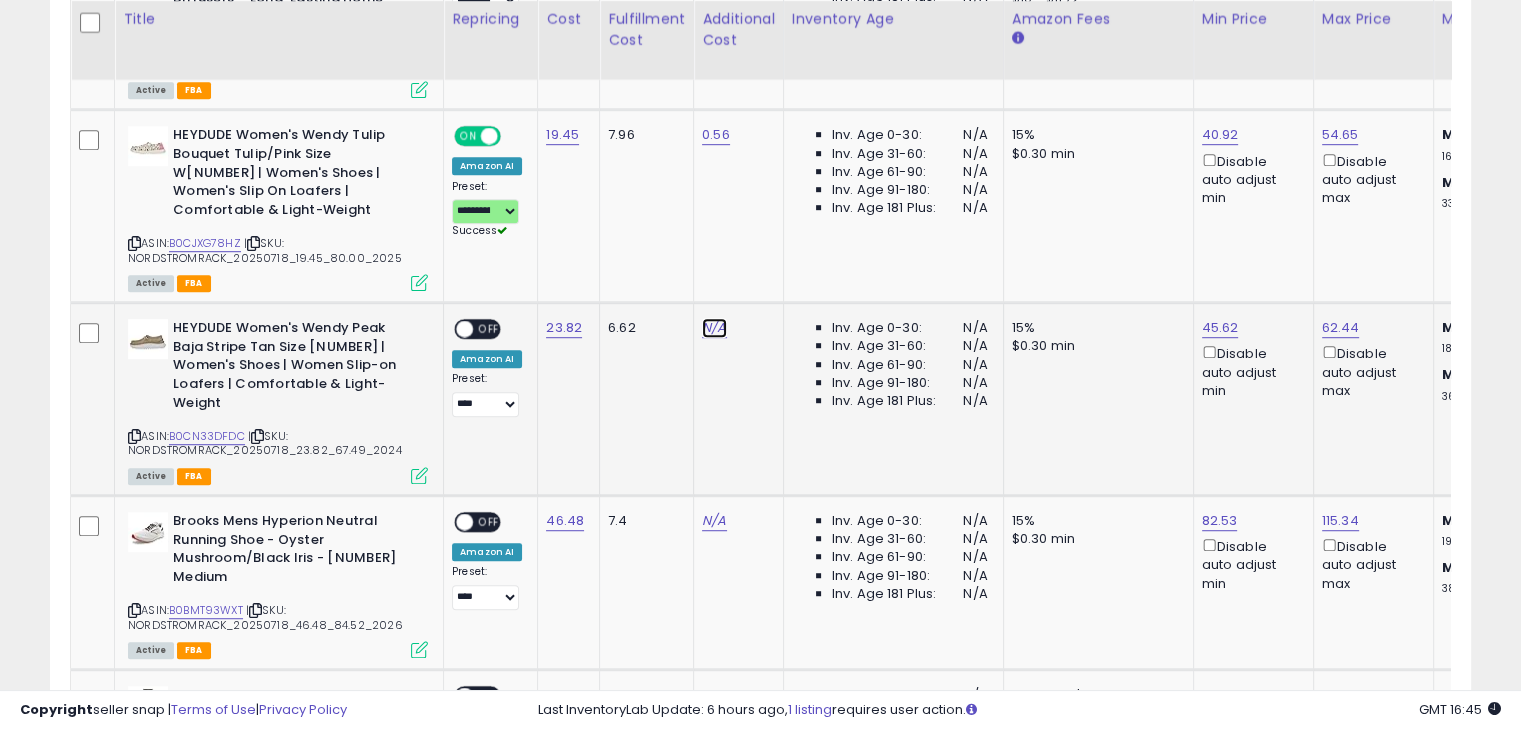 click on "N/A" at bounding box center [714, 328] 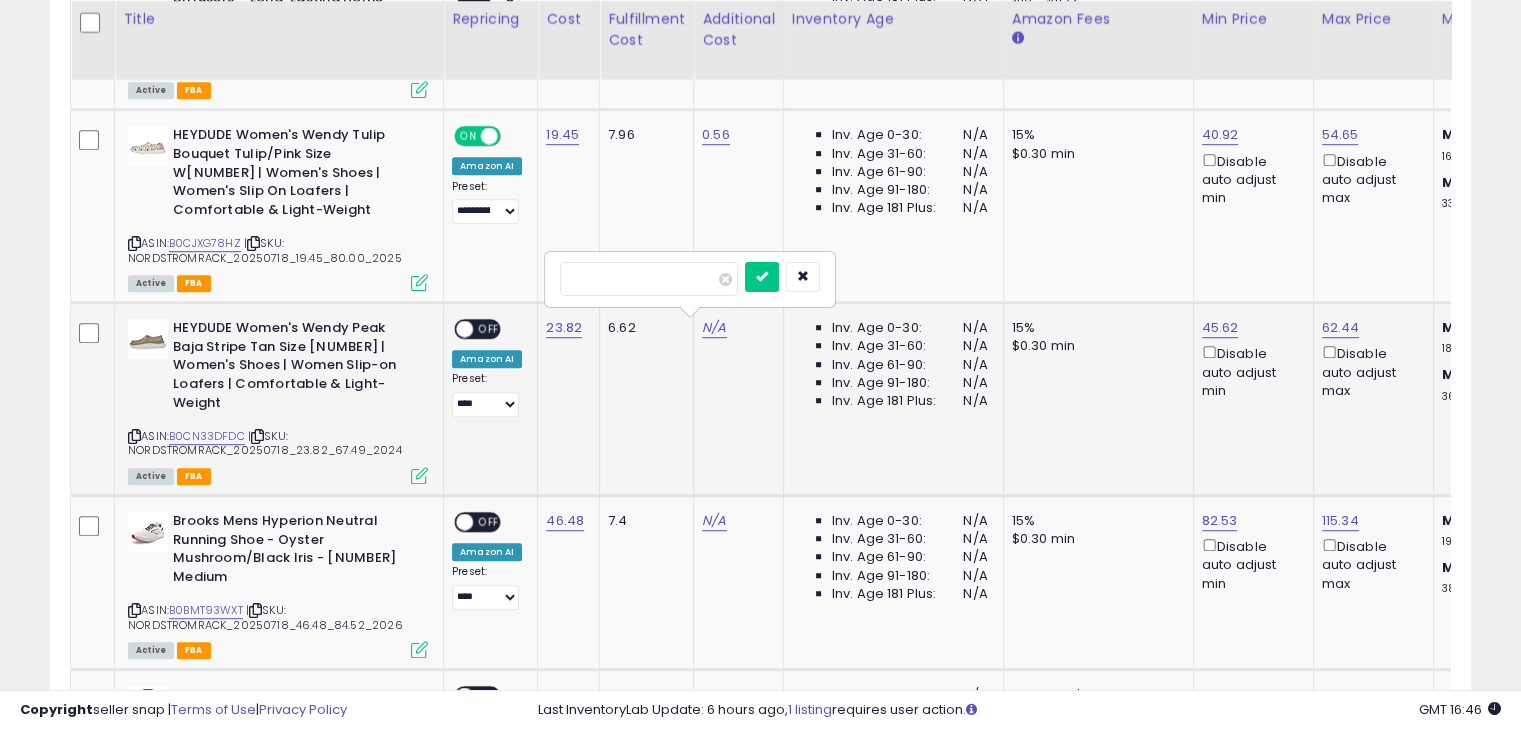 type on "****" 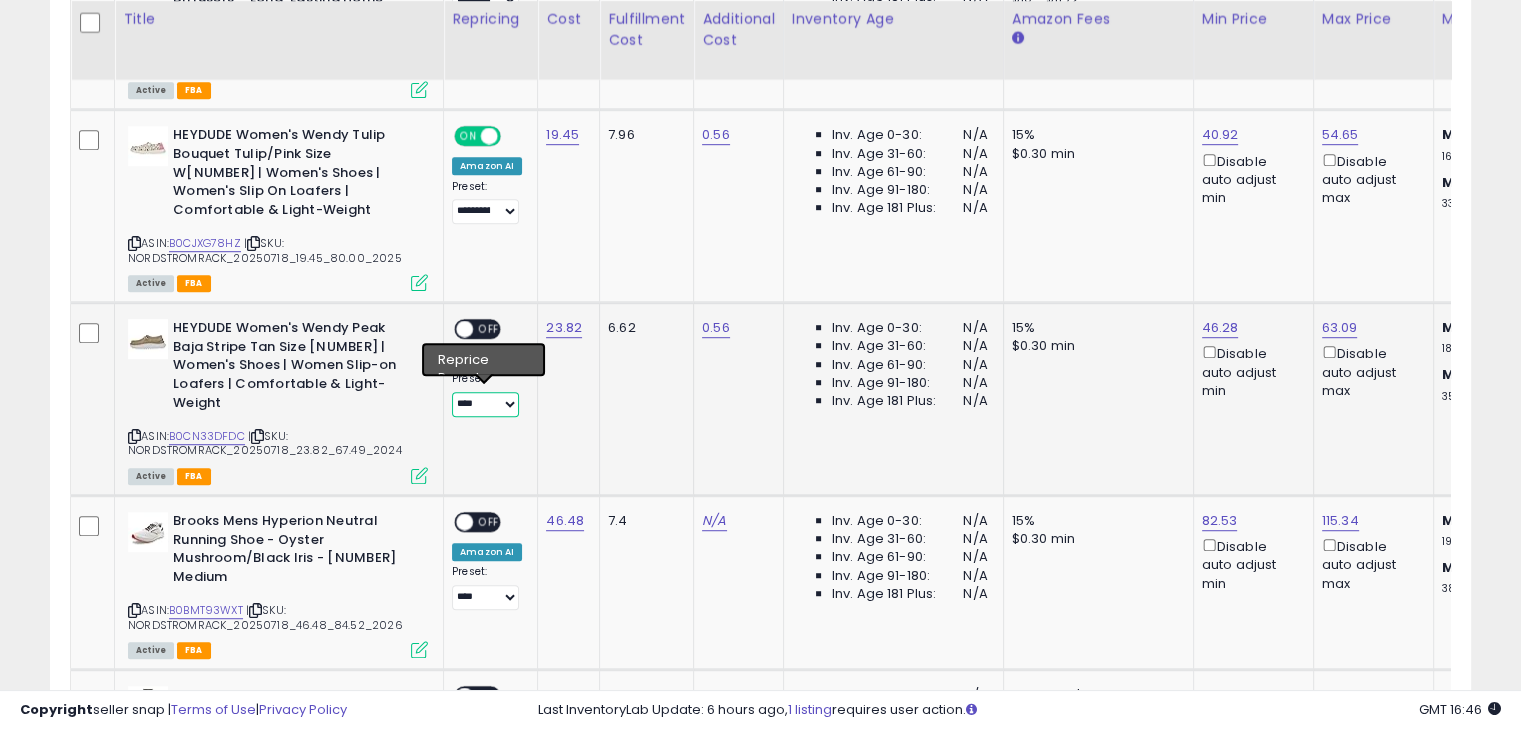 click on "**********" at bounding box center (485, 404) 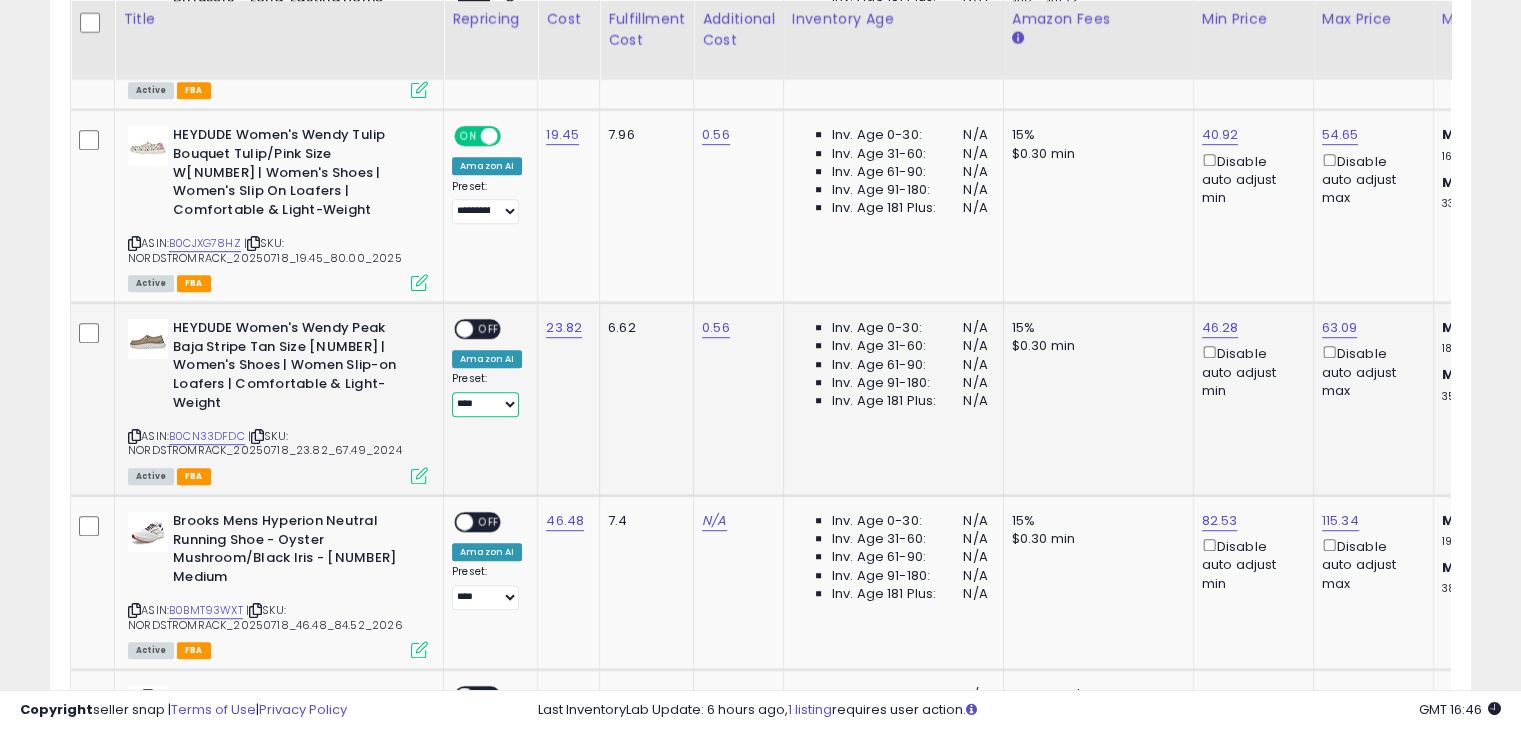 select on "**********" 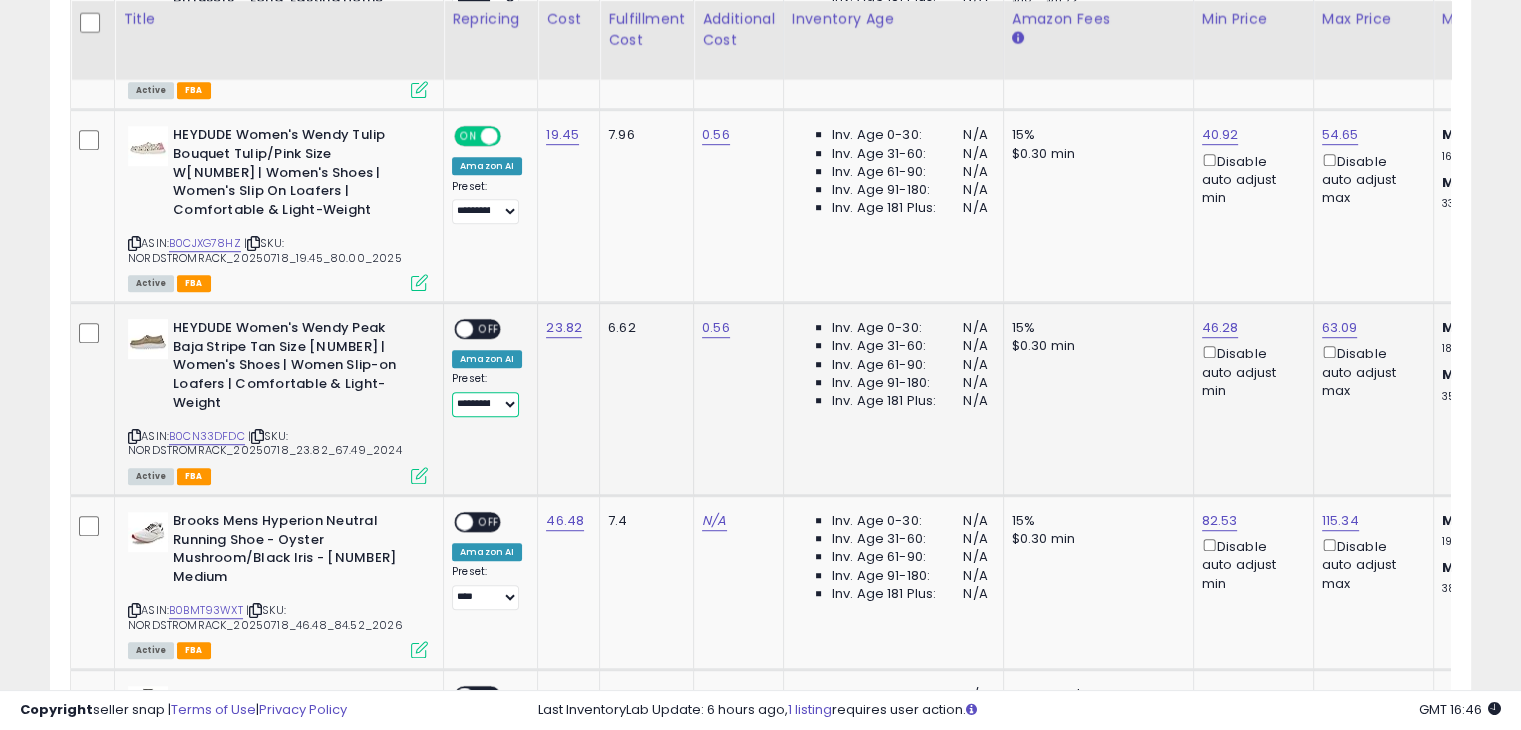 click on "**********" at bounding box center (485, 404) 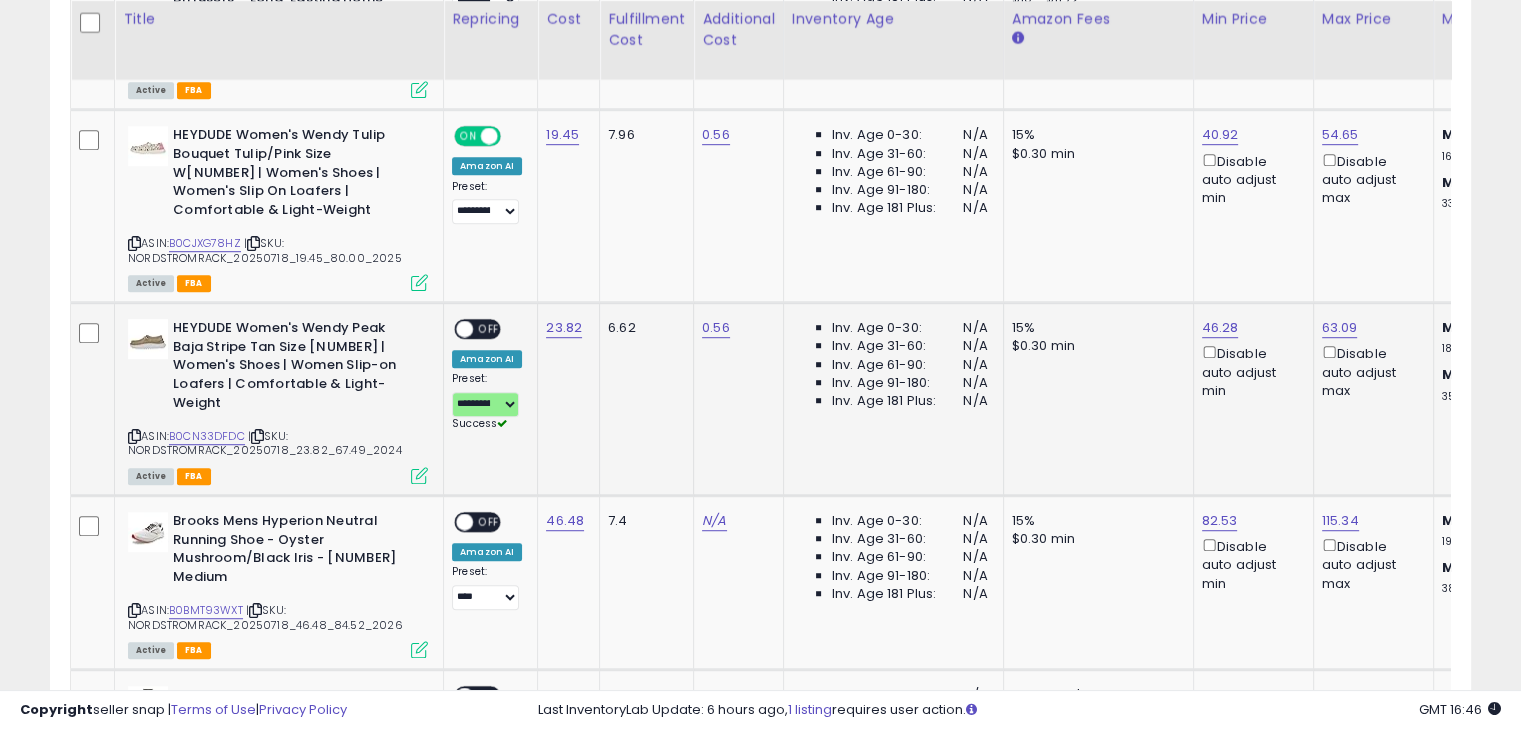 click on "ON   OFF" at bounding box center [477, 329] 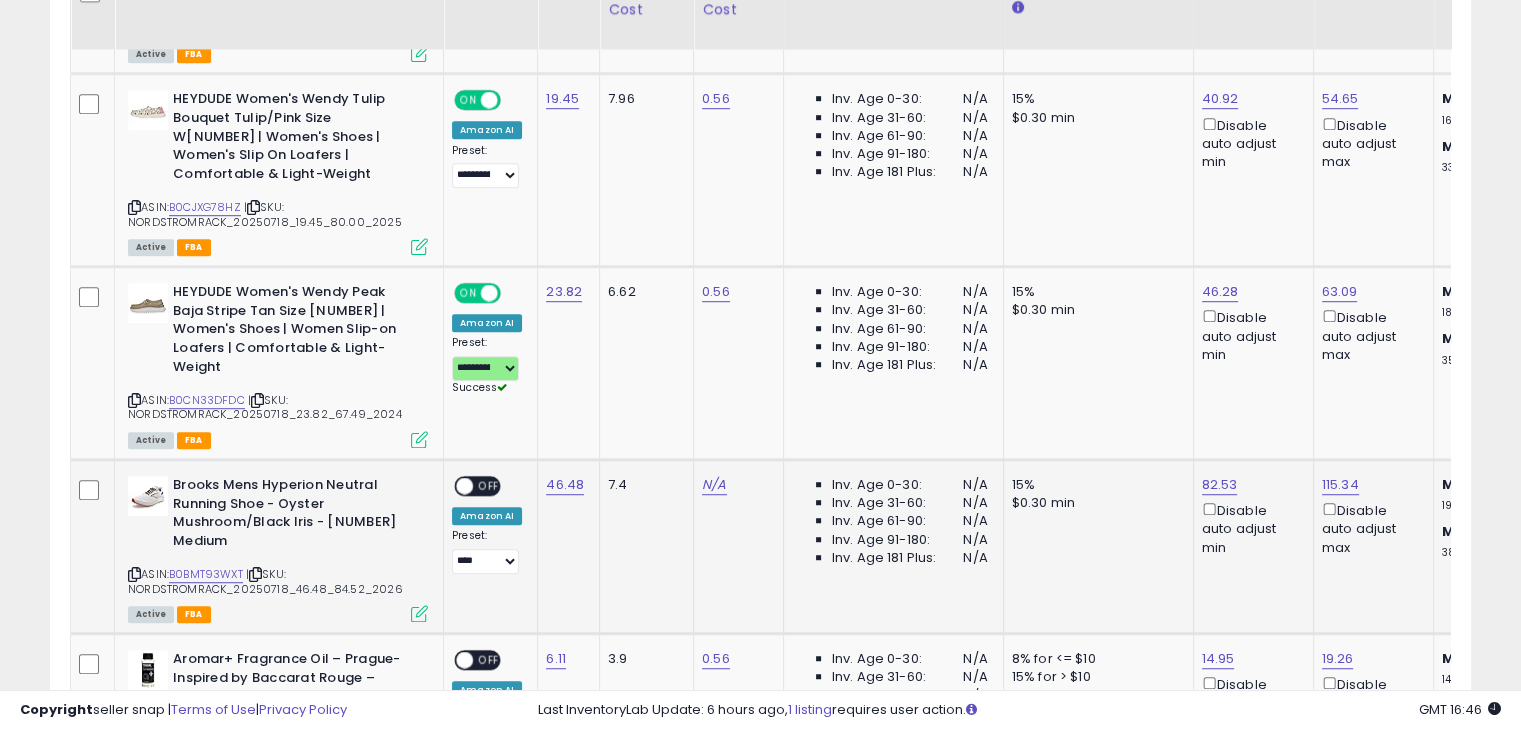 scroll, scrollTop: 1300, scrollLeft: 0, axis: vertical 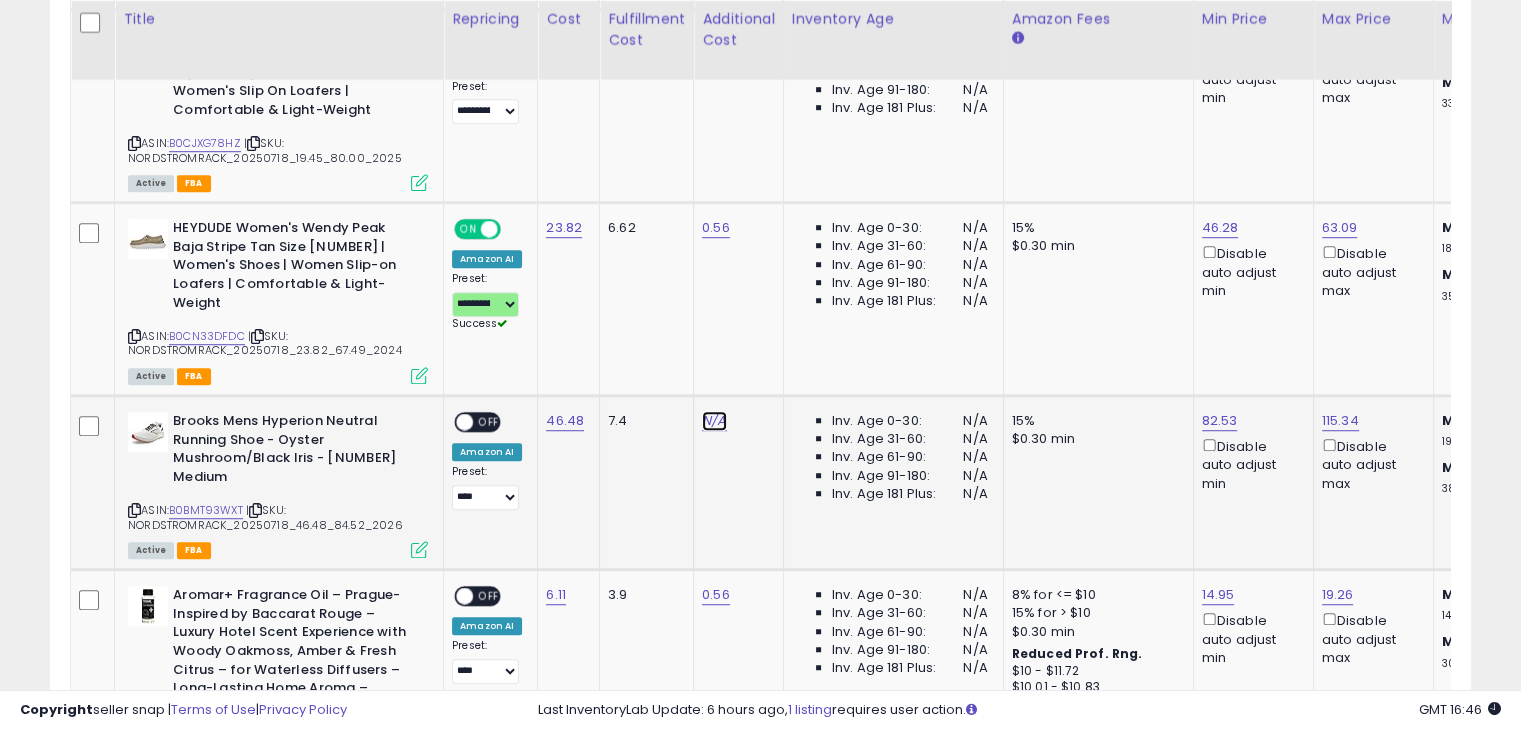 click on "N/A" at bounding box center [714, 421] 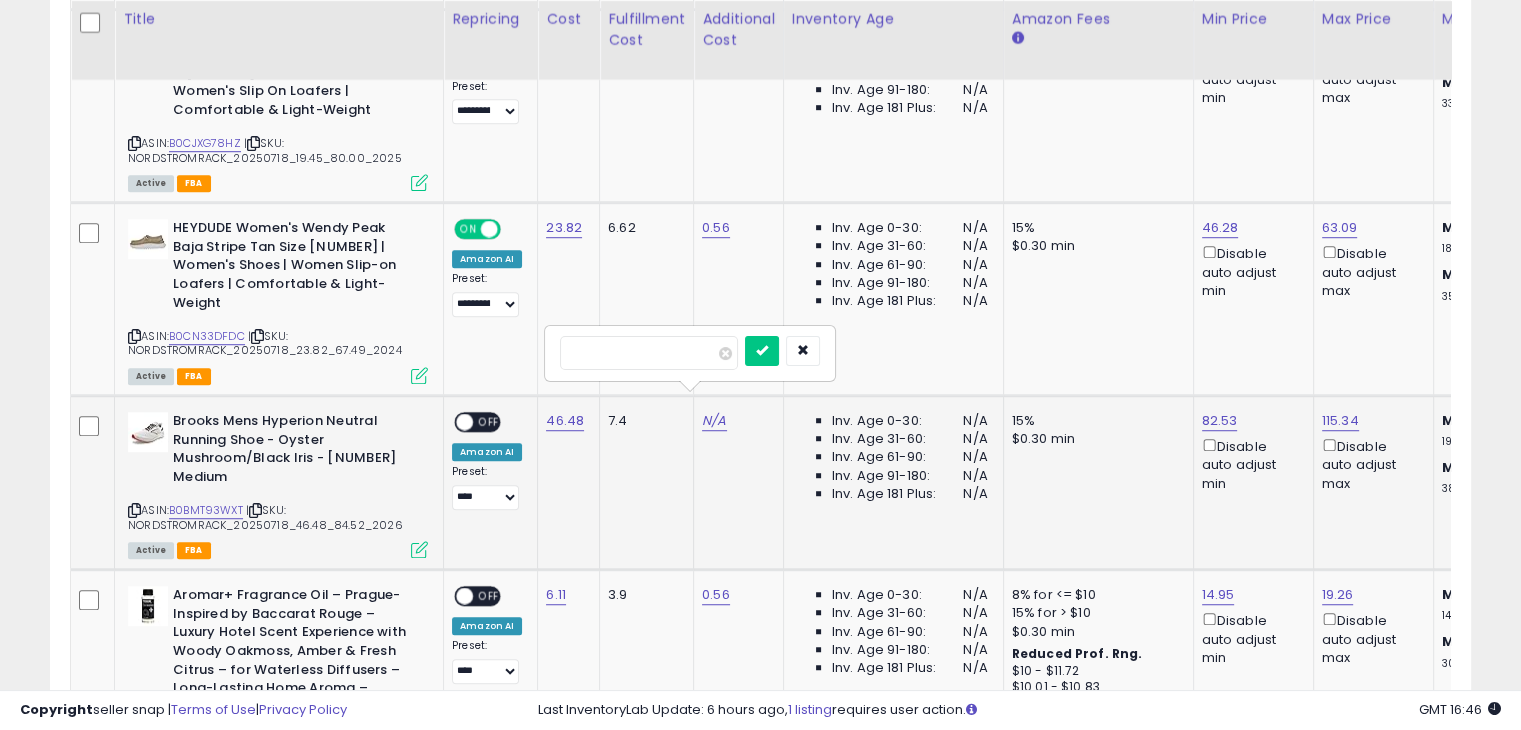 type on "****" 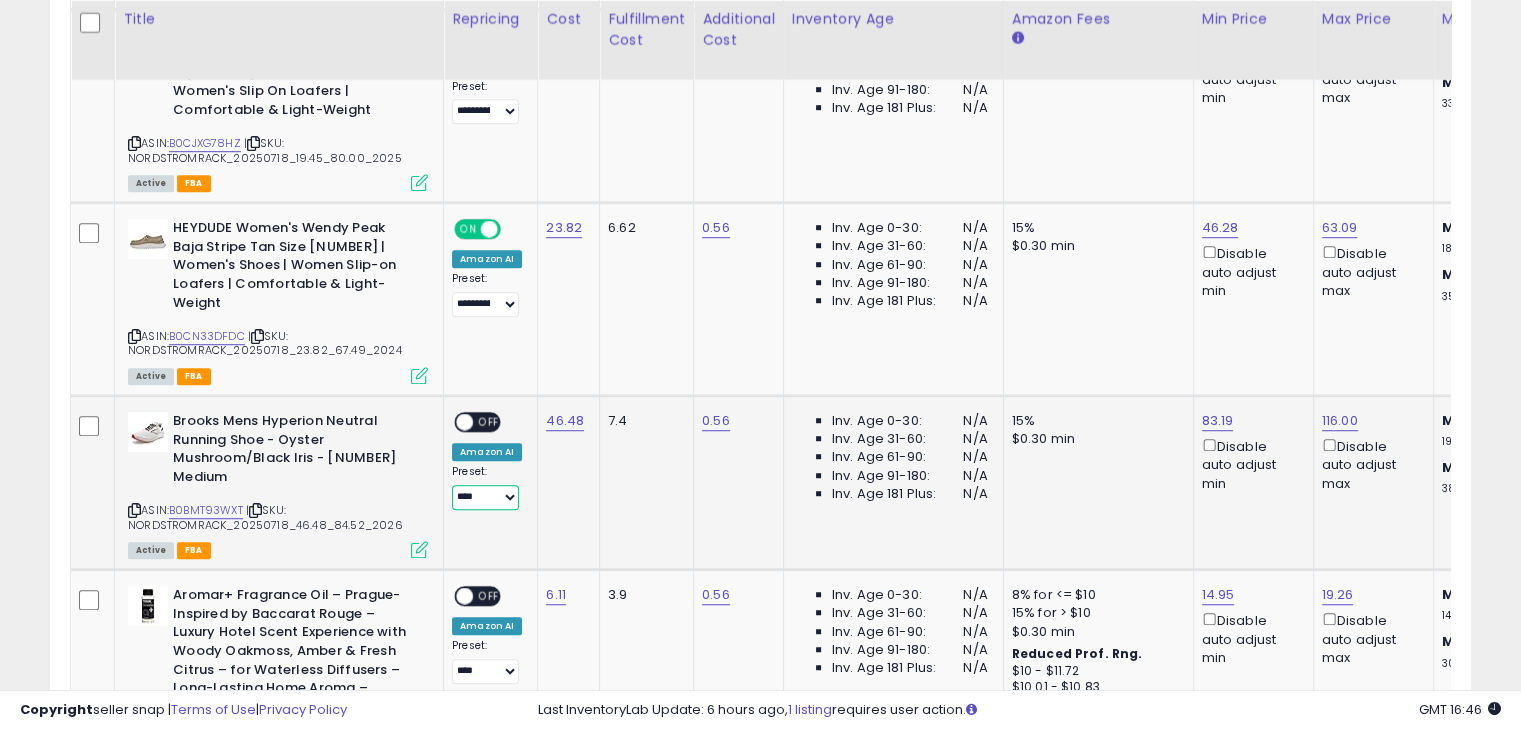 click on "**********" at bounding box center (485, 497) 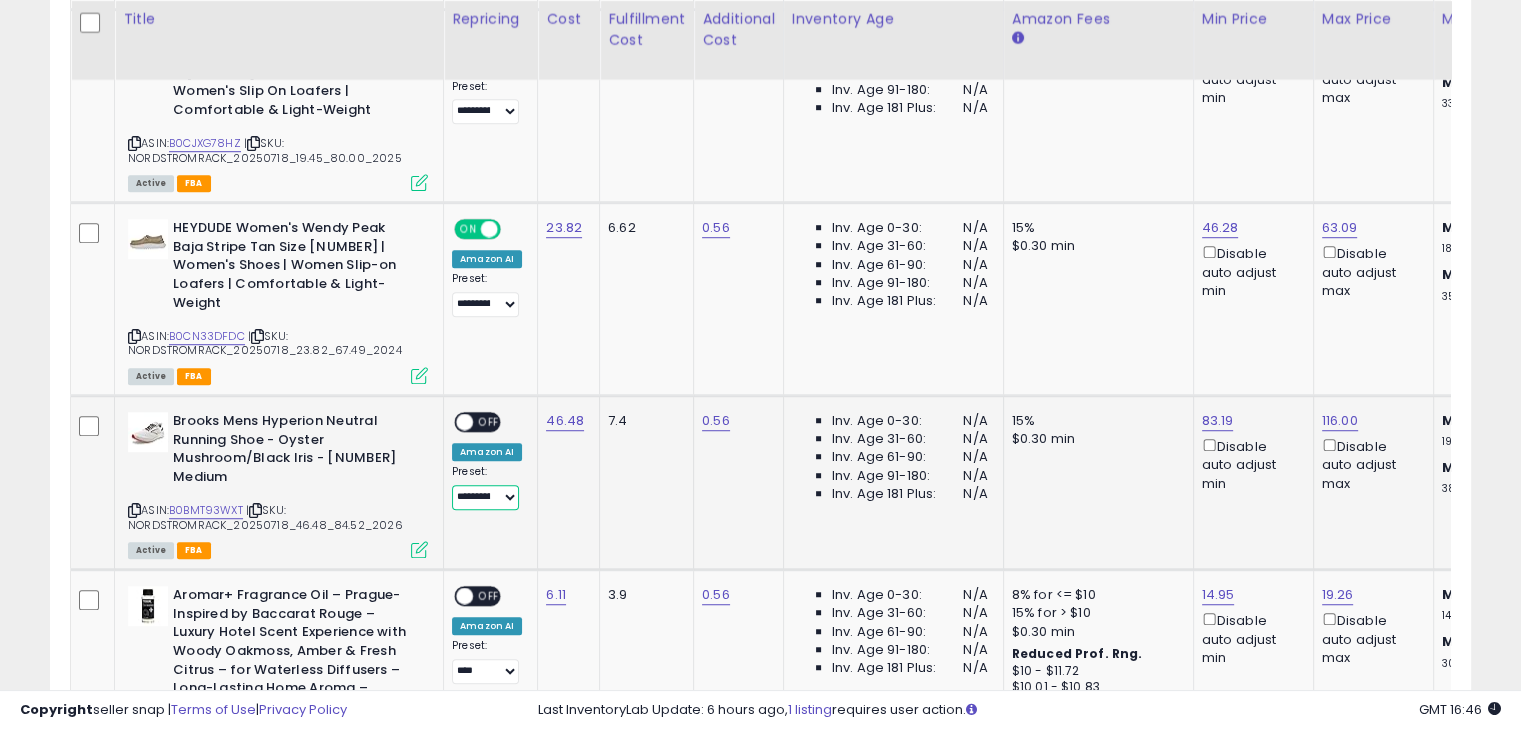 click on "**********" at bounding box center (485, 497) 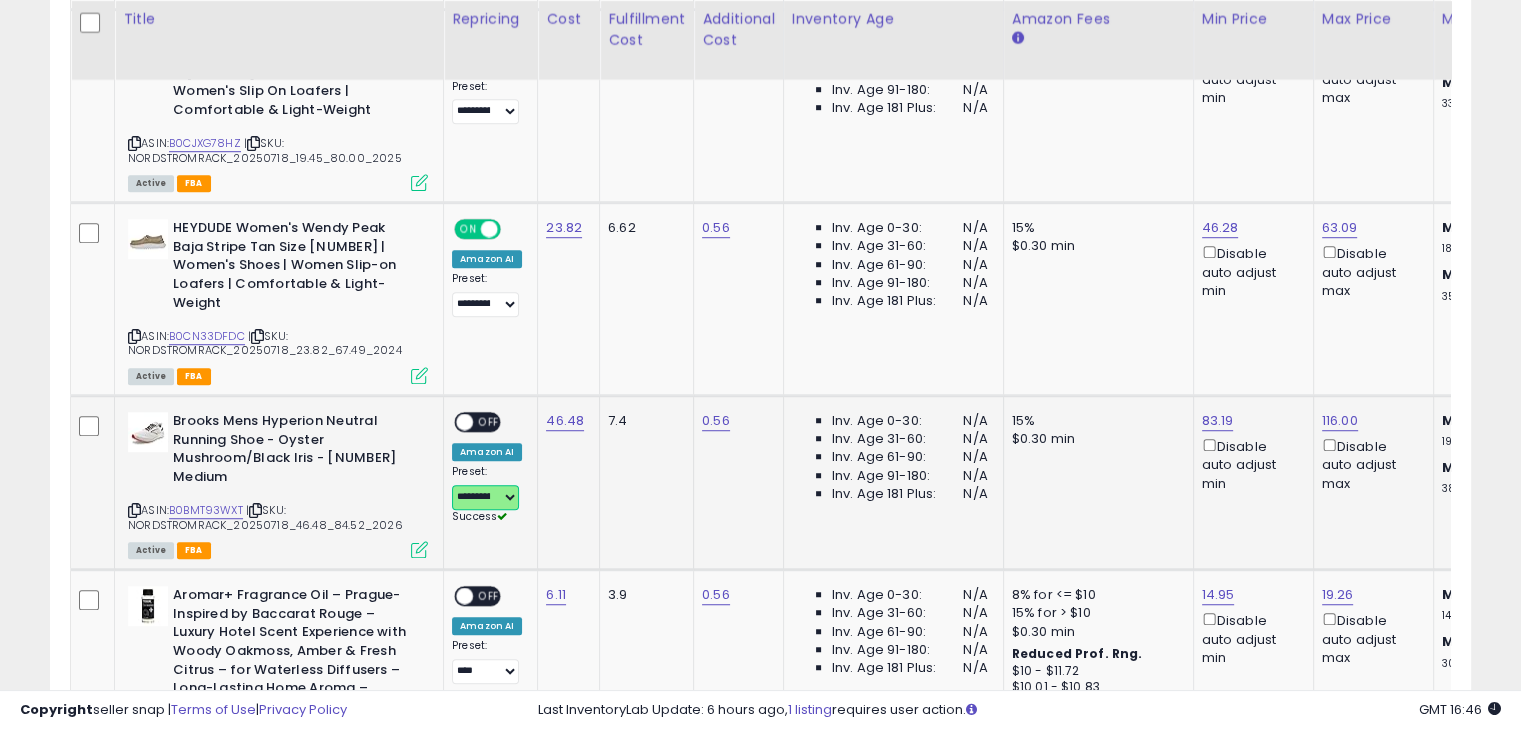 click at bounding box center (464, 422) 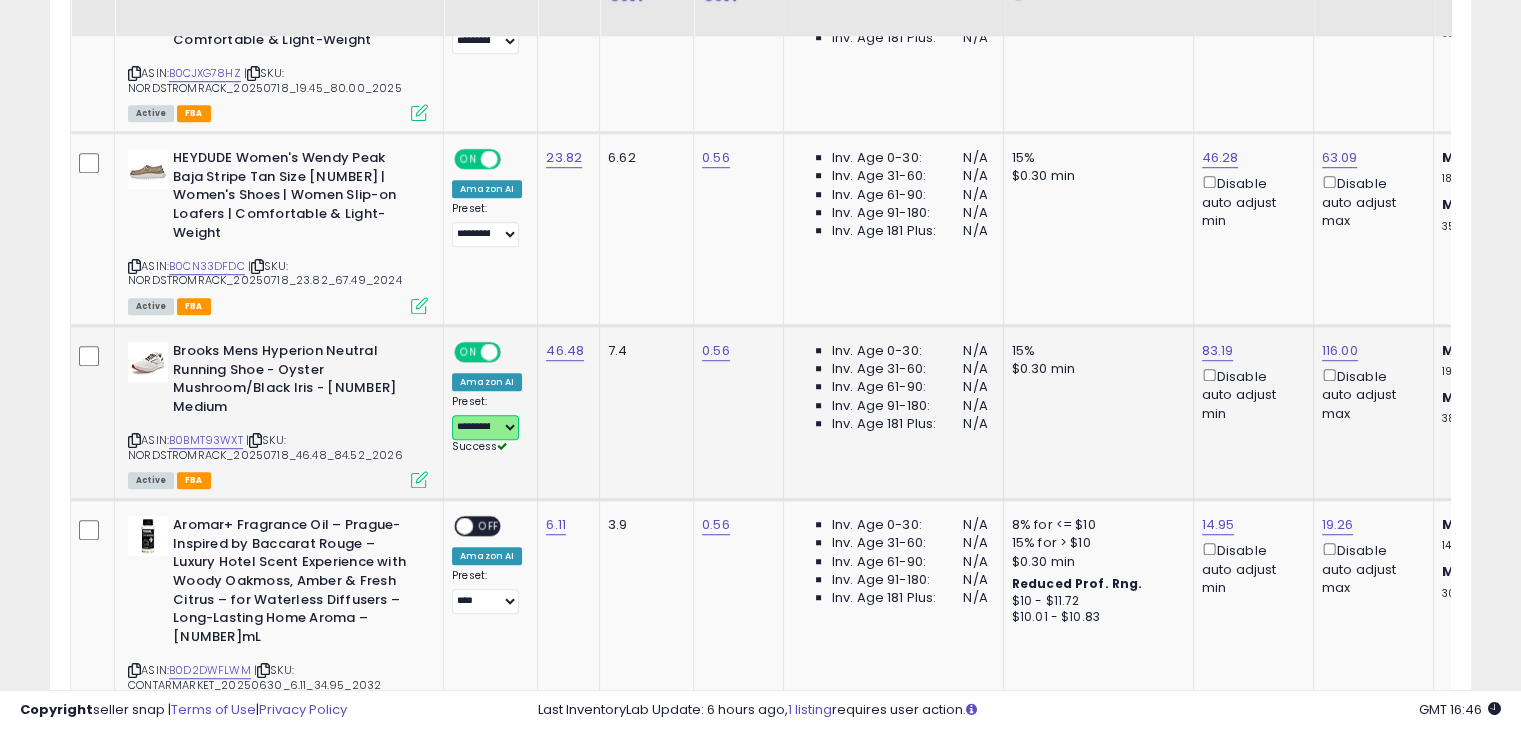 scroll, scrollTop: 1400, scrollLeft: 0, axis: vertical 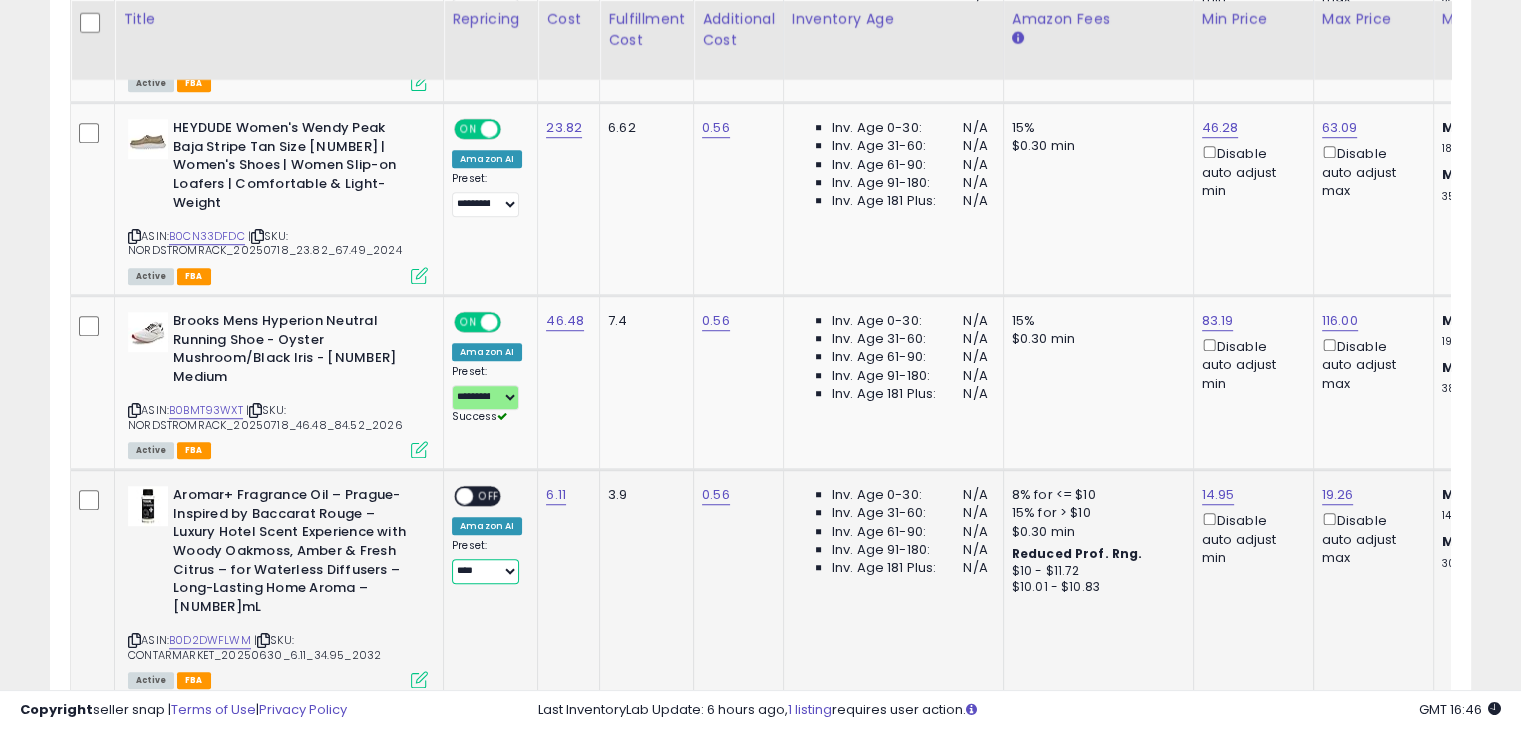 click on "**********" at bounding box center [485, 571] 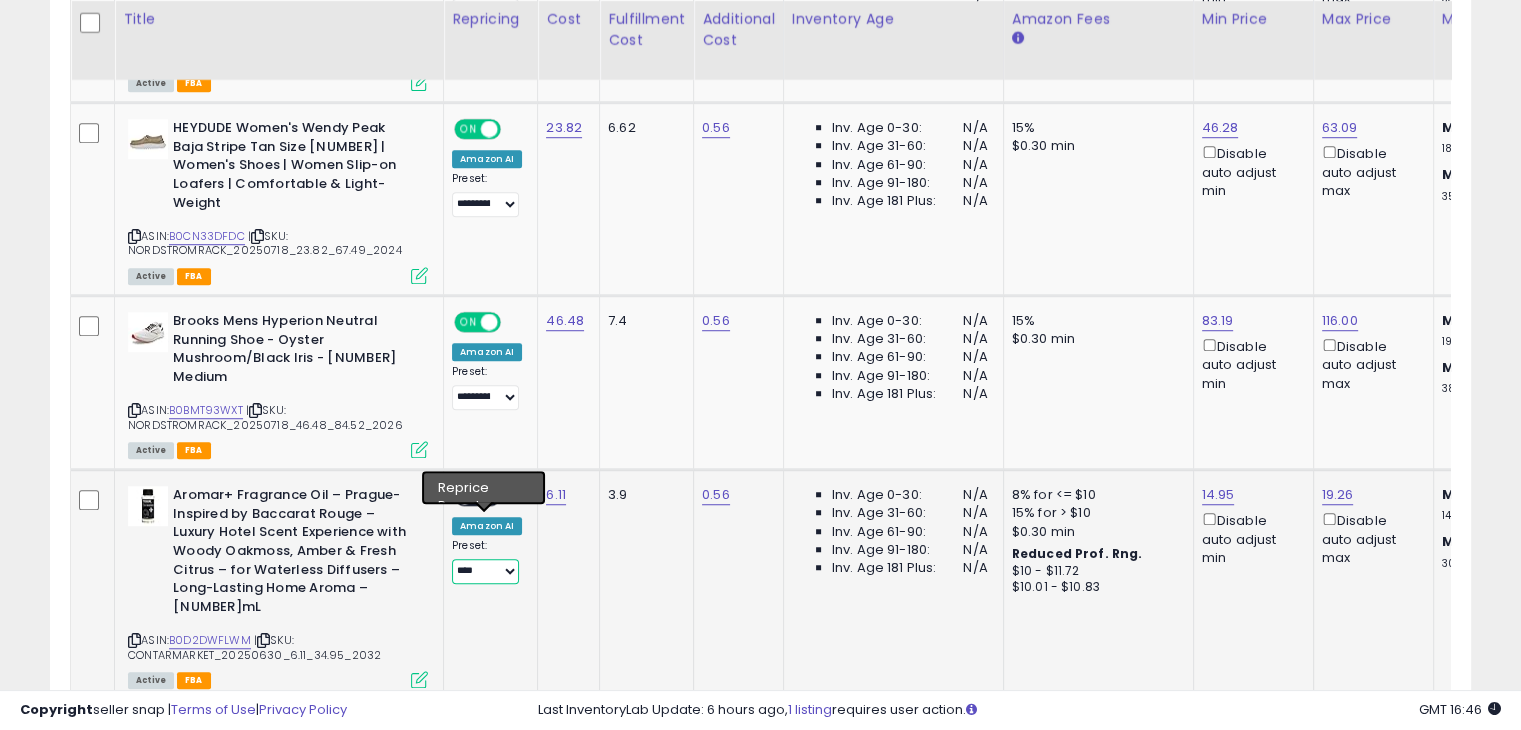 select on "**********" 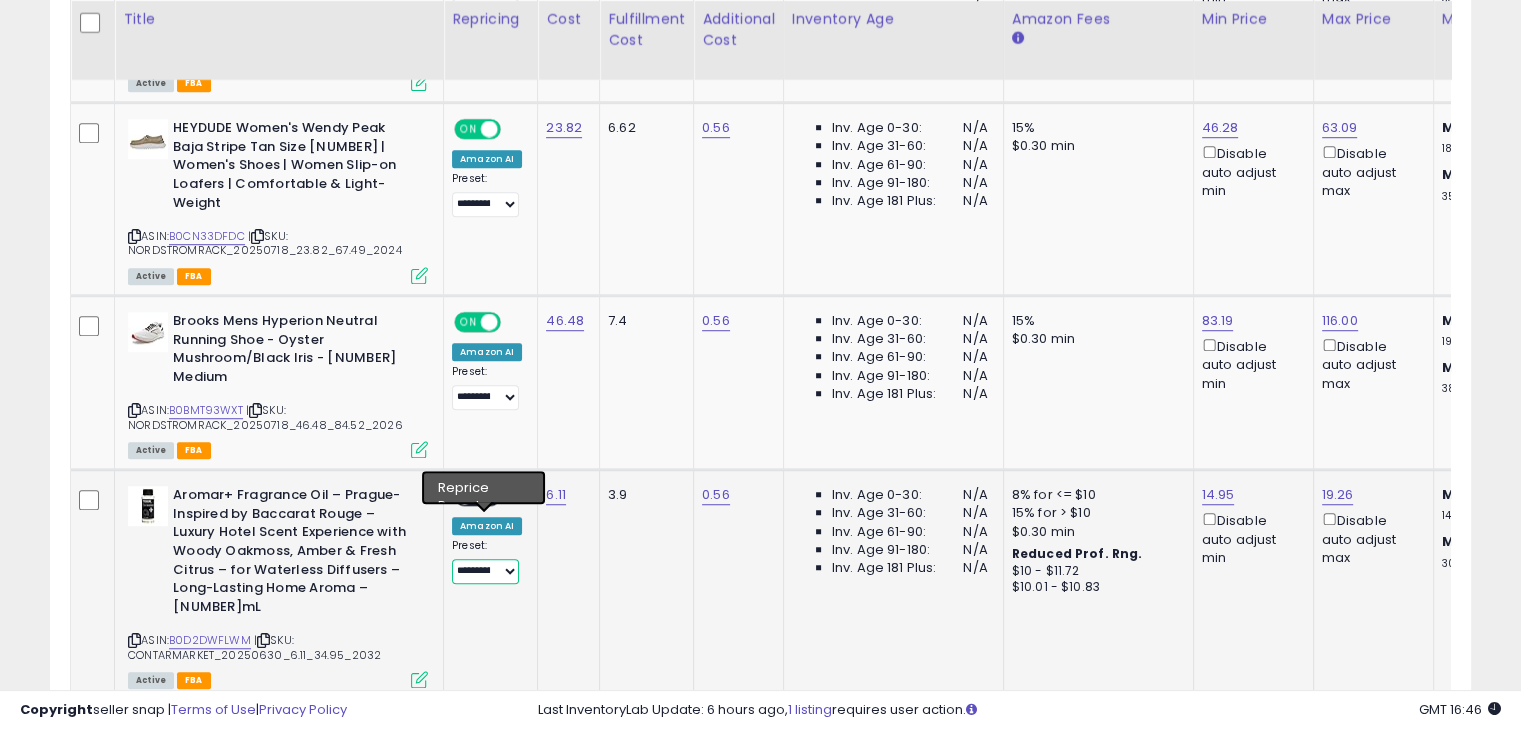 click on "**********" at bounding box center [485, 571] 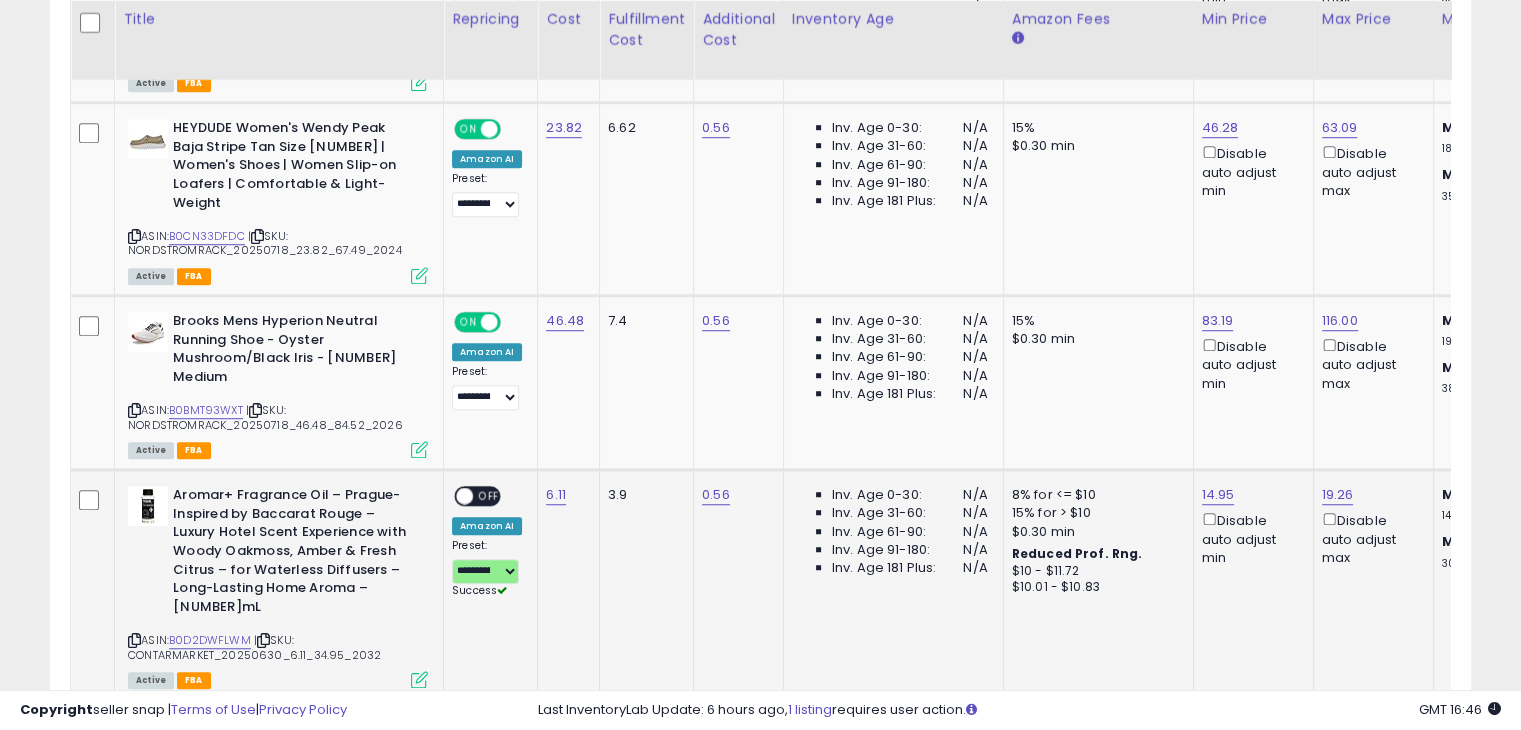 click on "OFF" at bounding box center (489, 496) 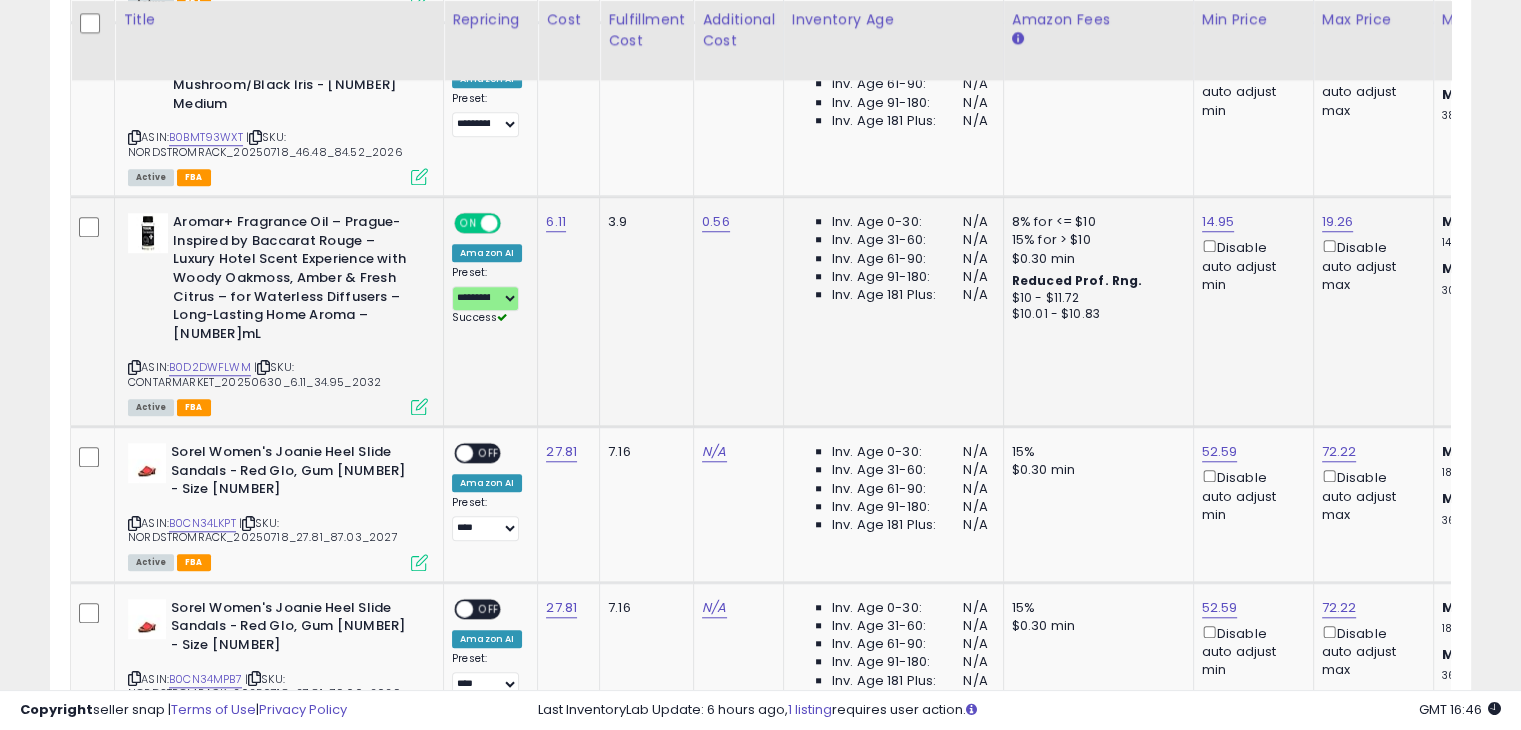 scroll, scrollTop: 1700, scrollLeft: 0, axis: vertical 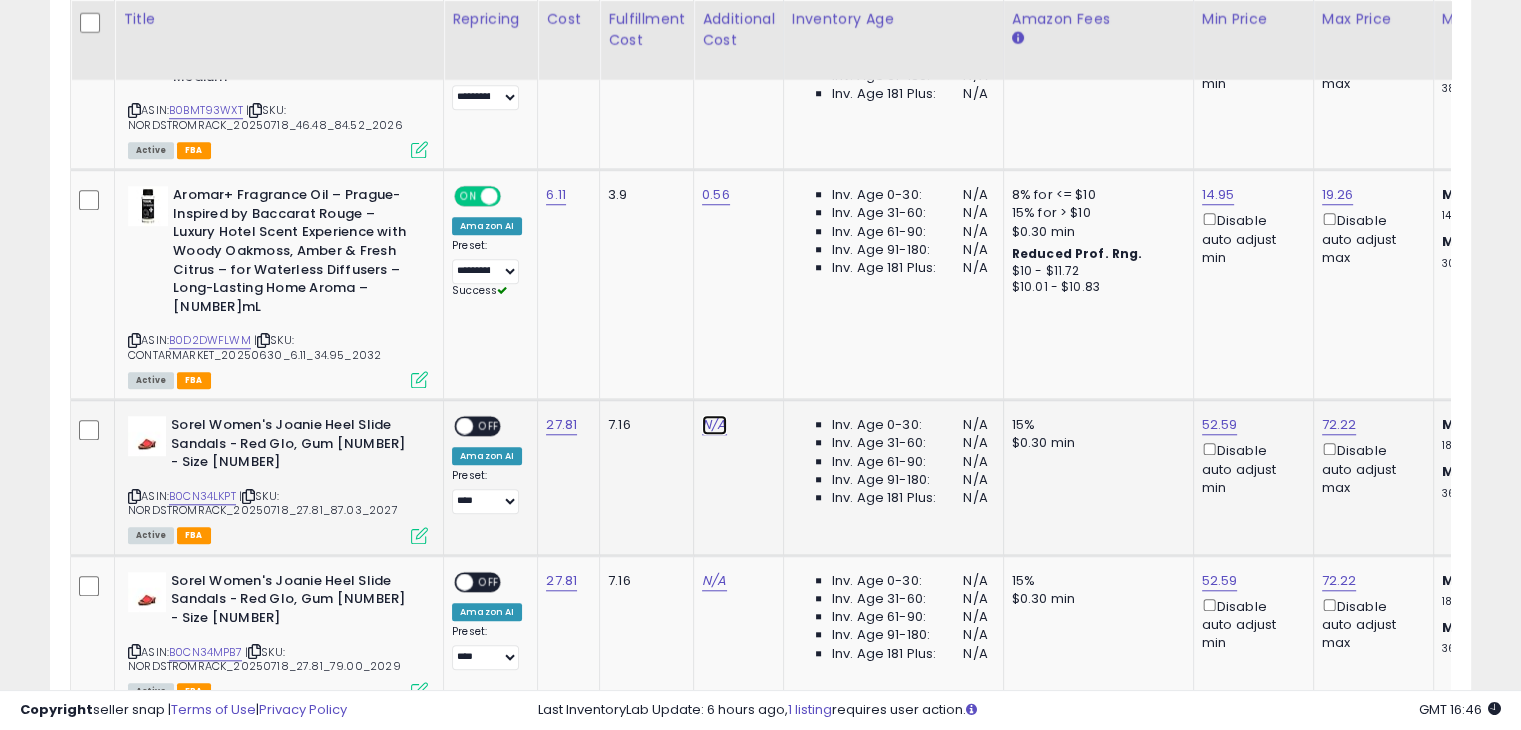 click on "N/A" at bounding box center (714, 425) 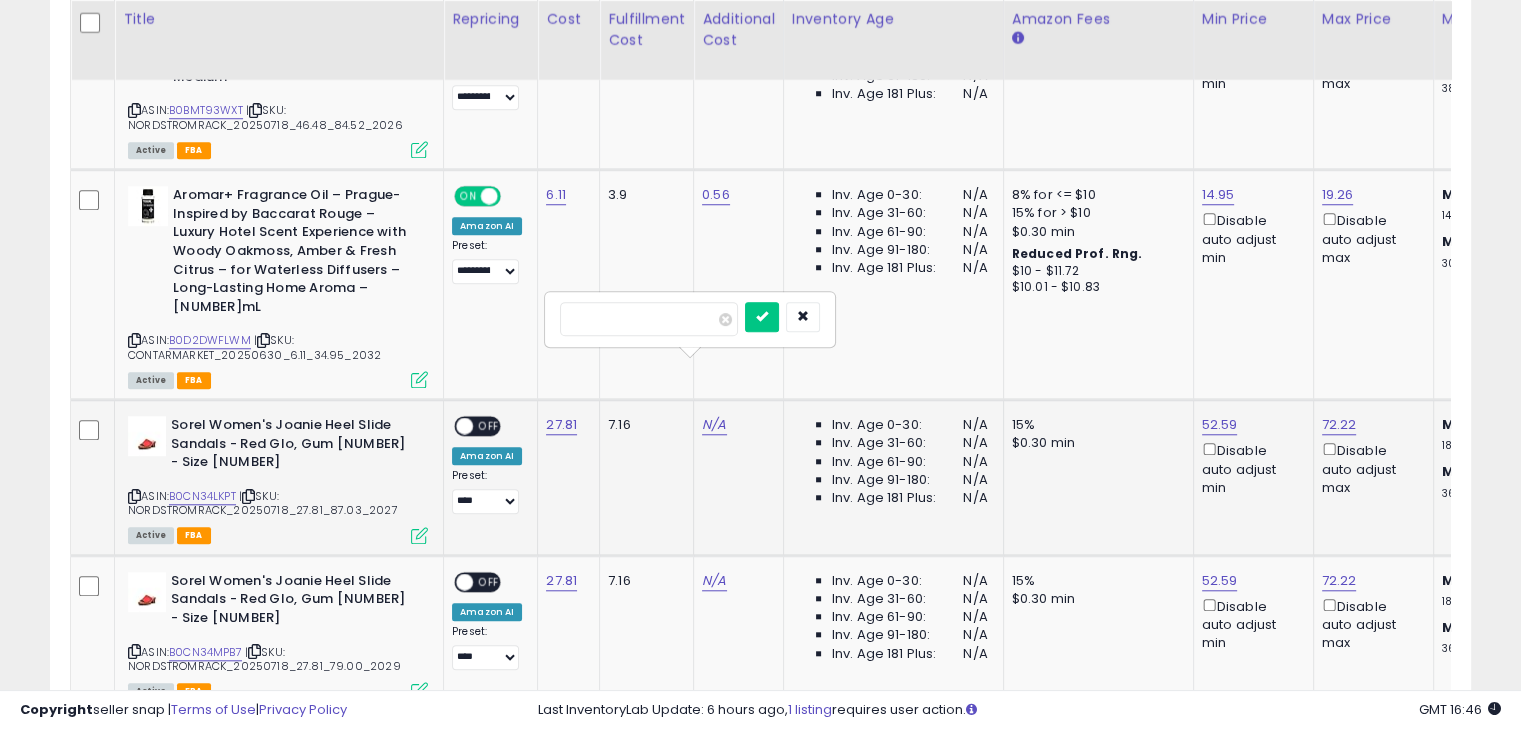 type on "****" 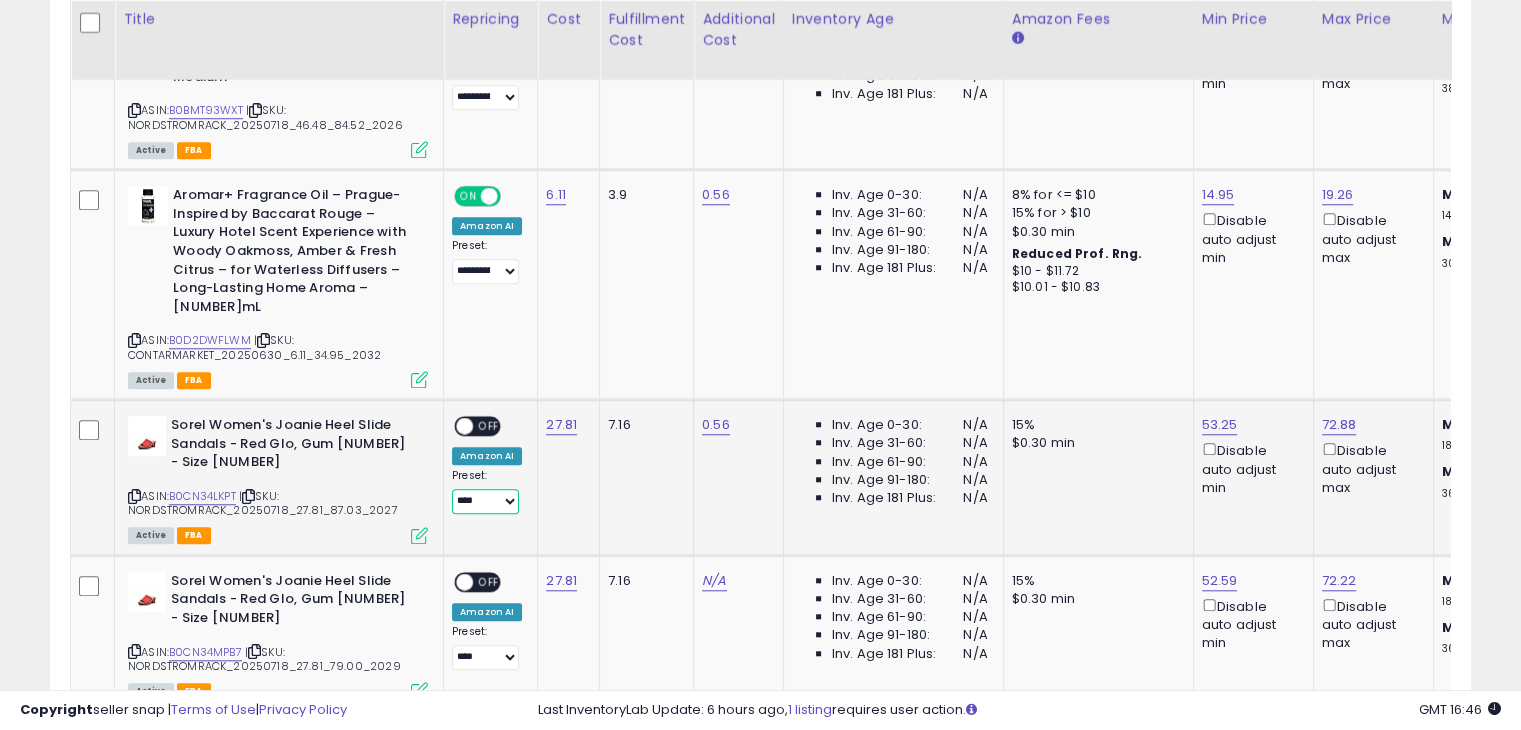 click on "**********" at bounding box center [485, 501] 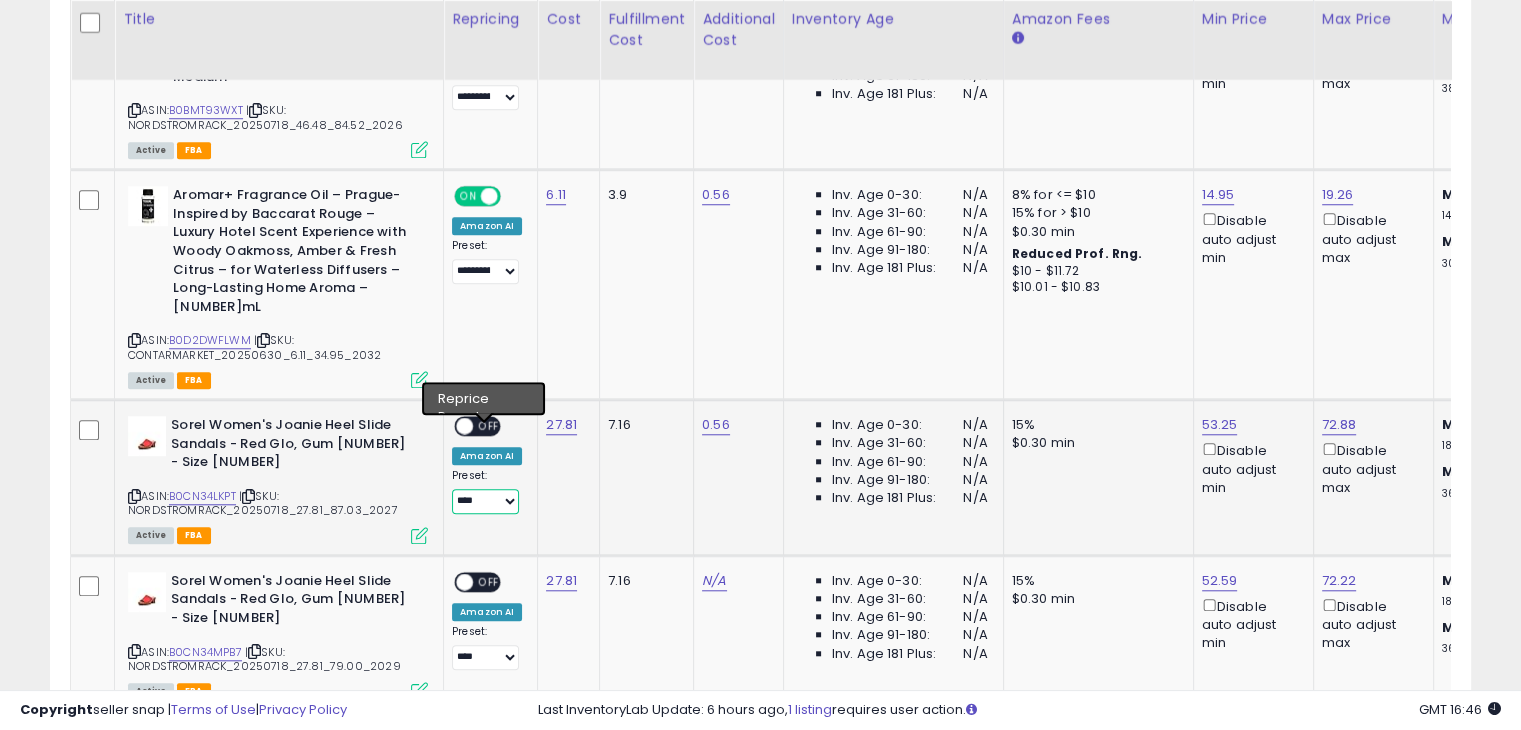 select on "**********" 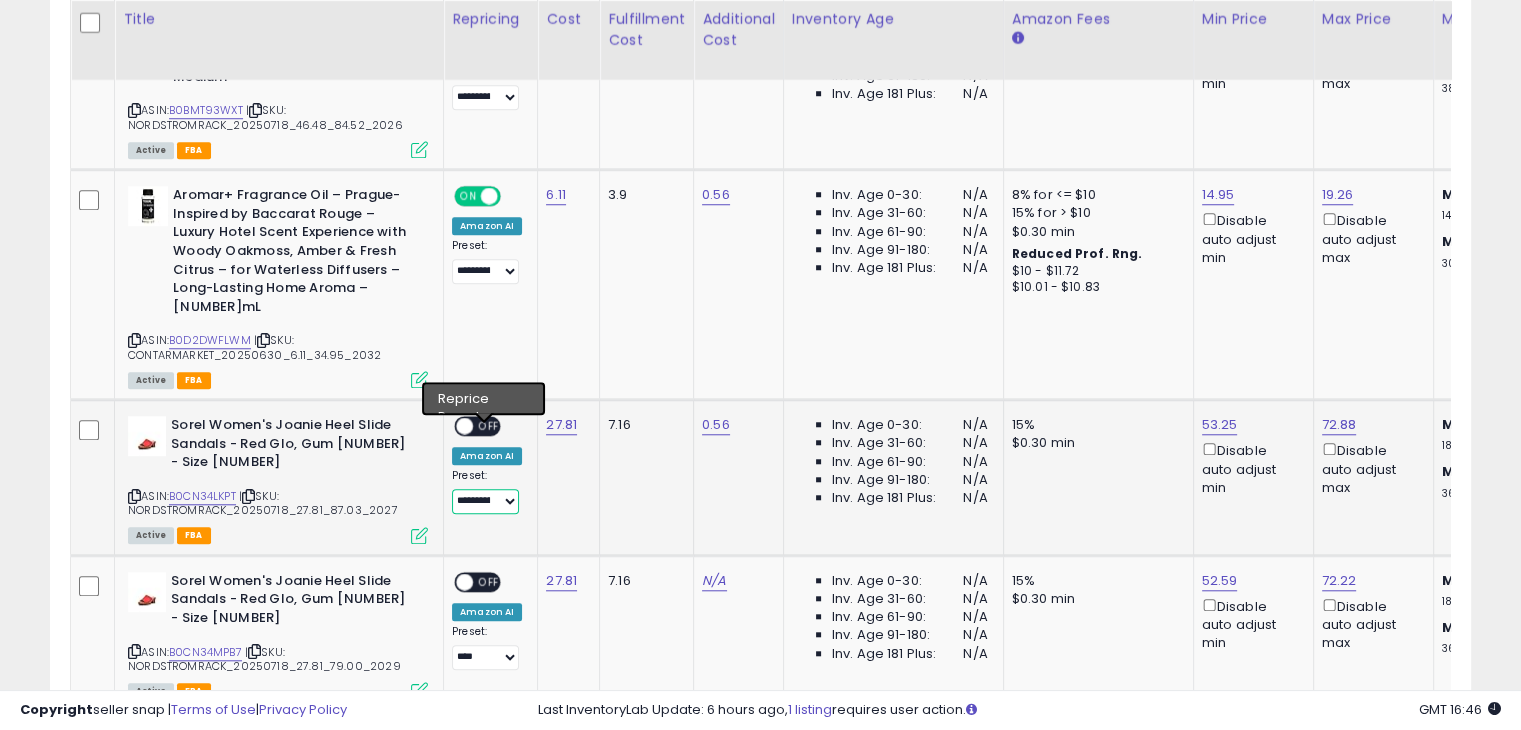 click on "**********" at bounding box center (485, 501) 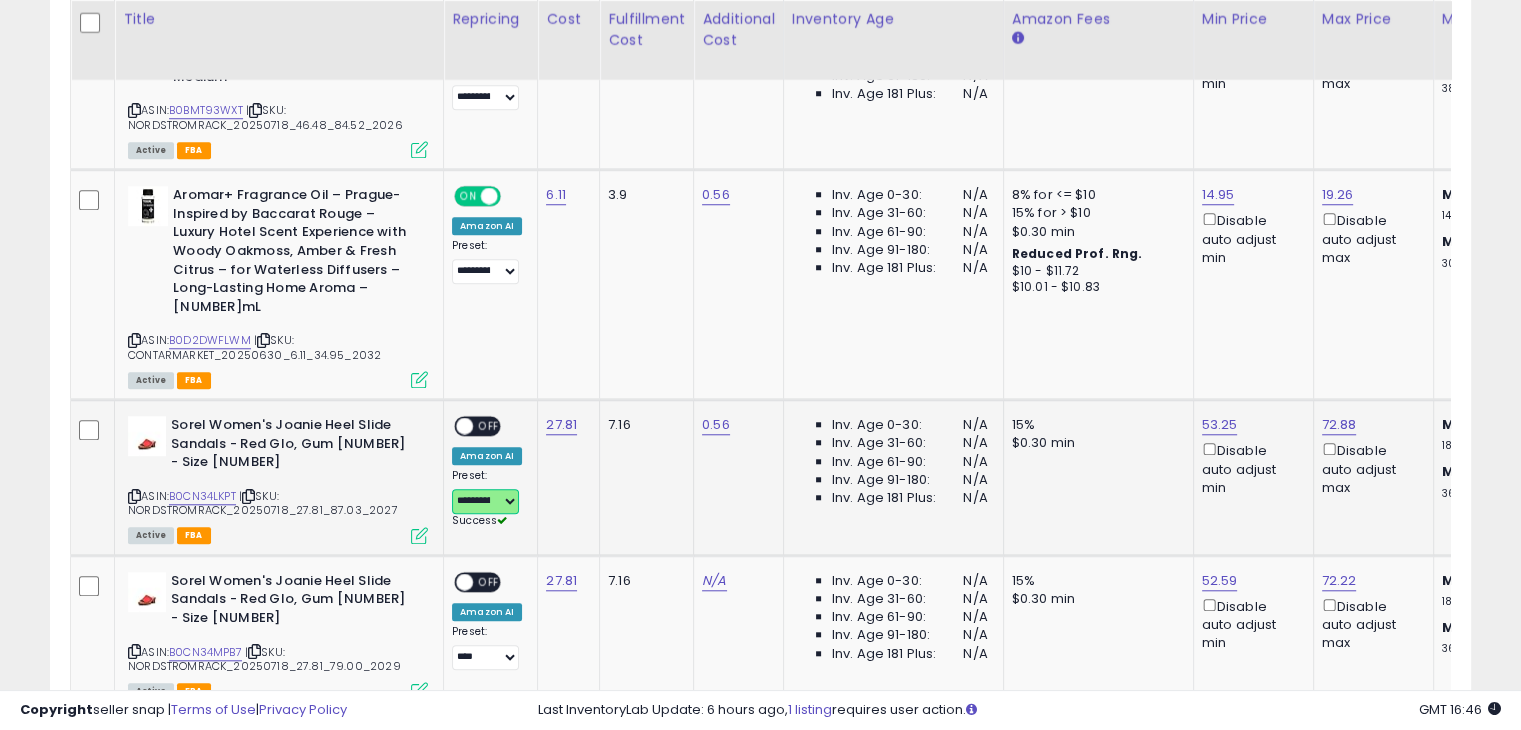 click at bounding box center (464, 426) 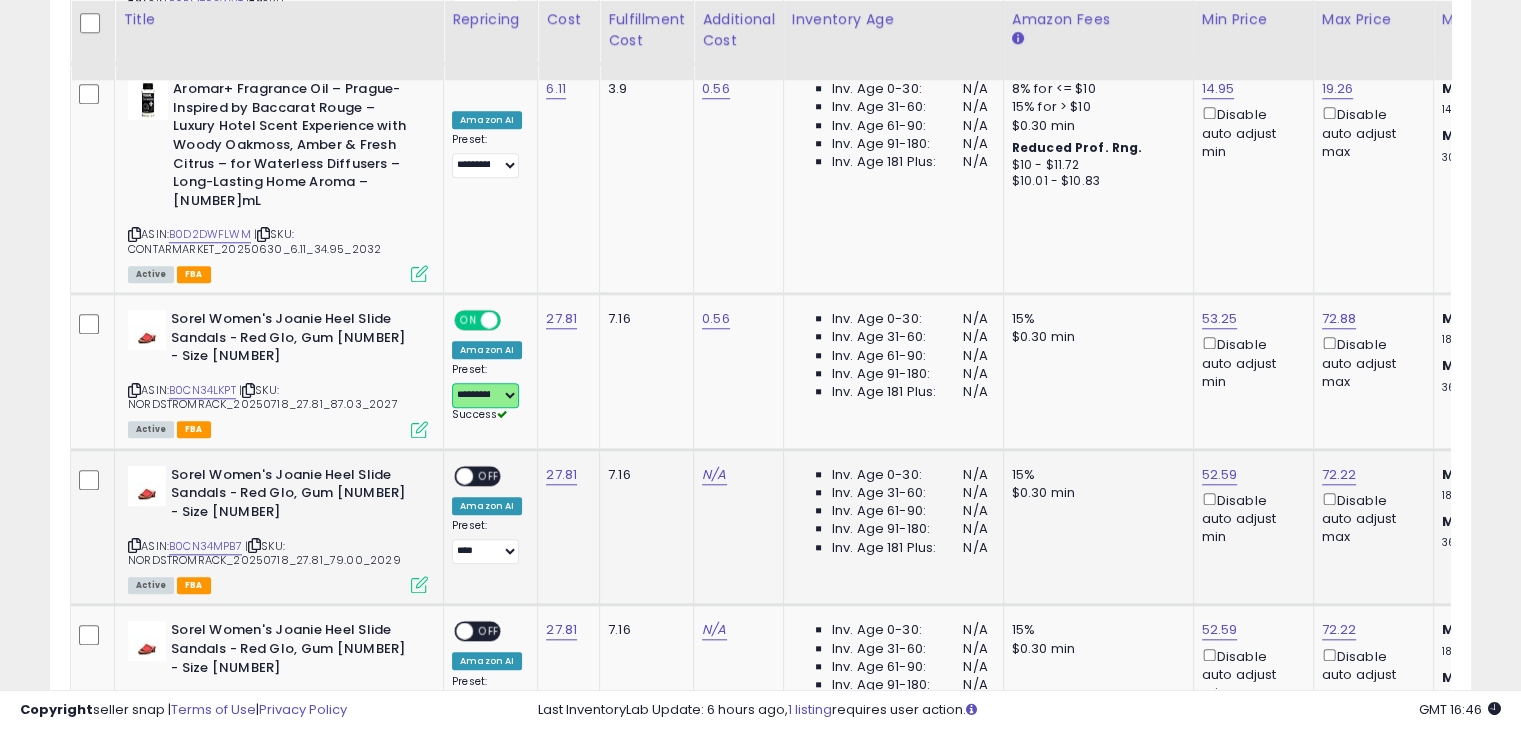scroll, scrollTop: 1900, scrollLeft: 0, axis: vertical 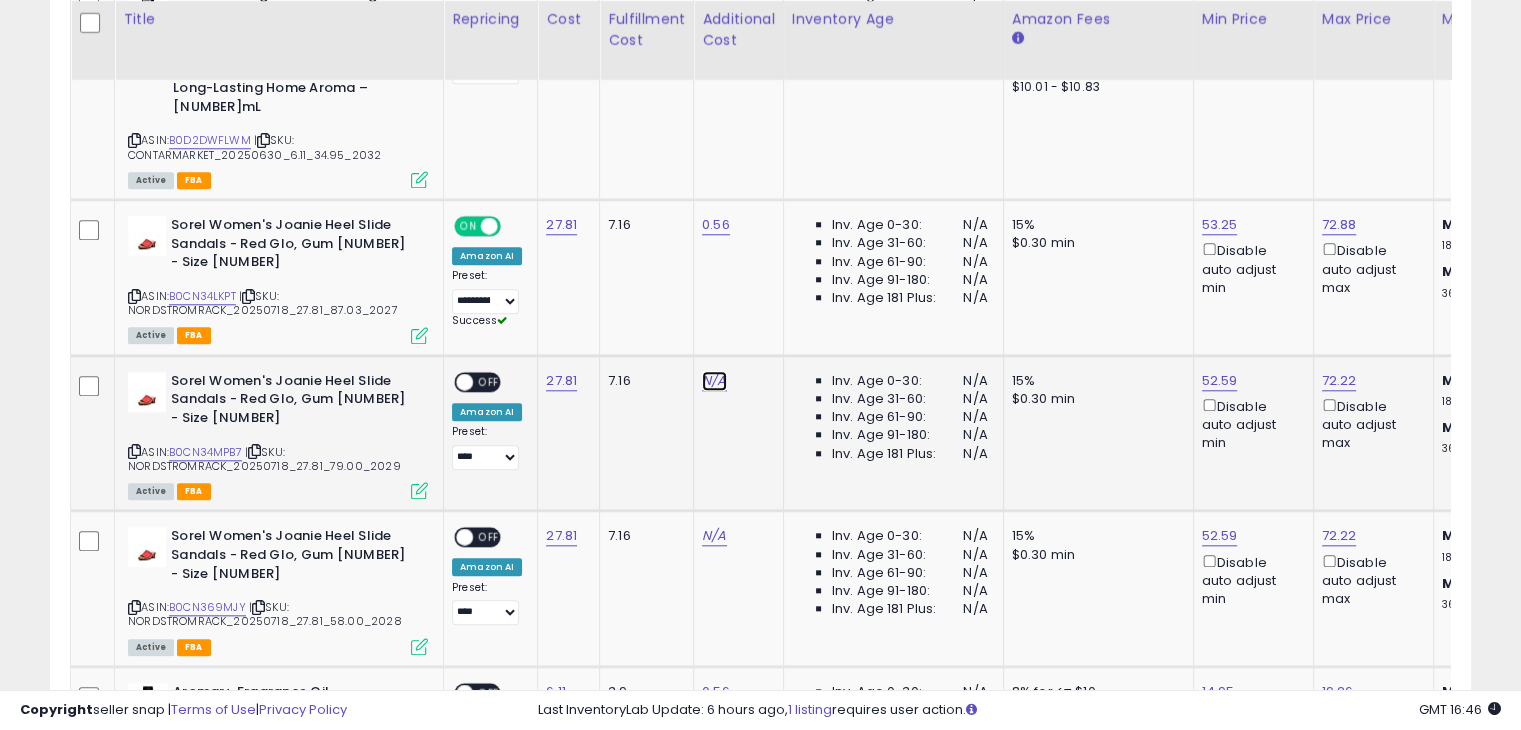 click on "N/A" at bounding box center [714, 381] 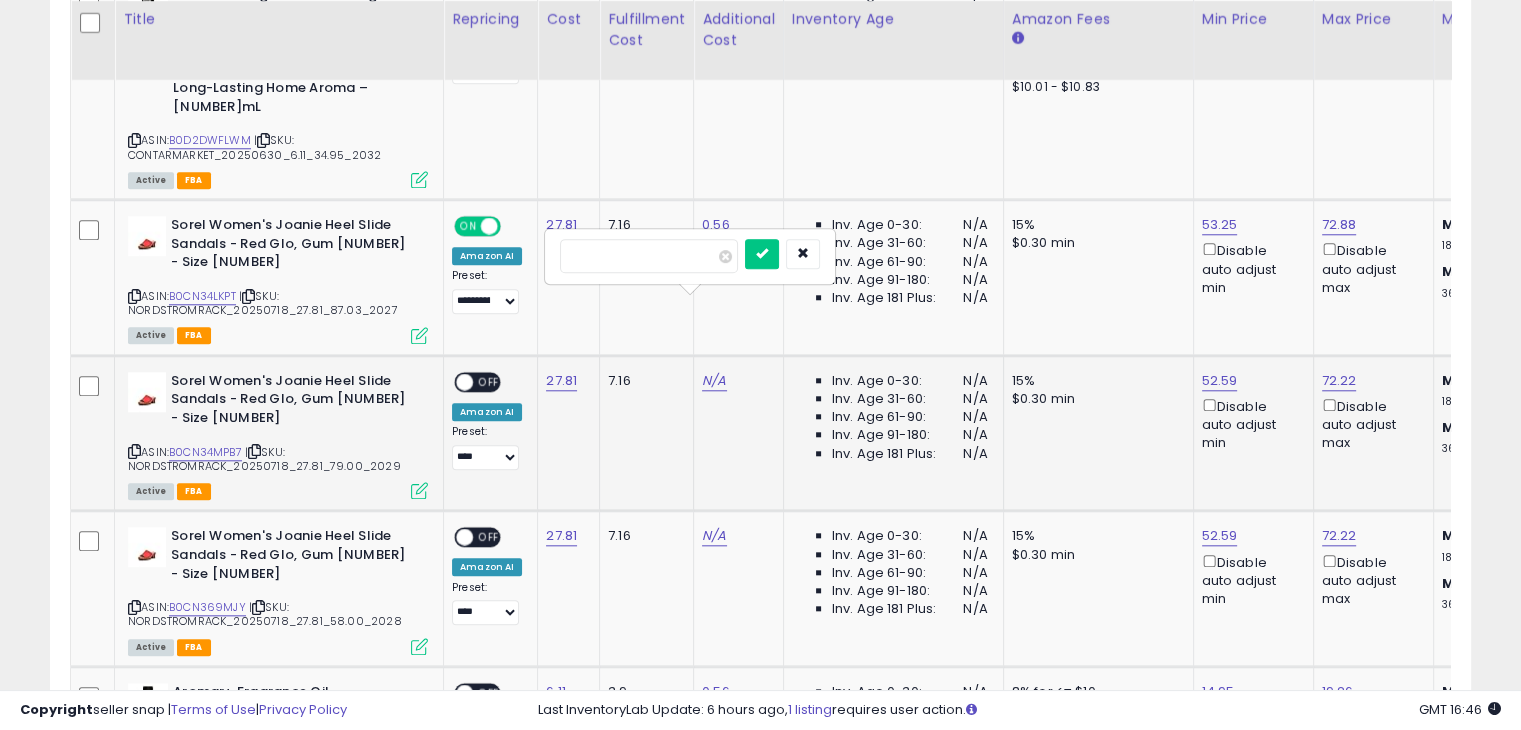 type on "****" 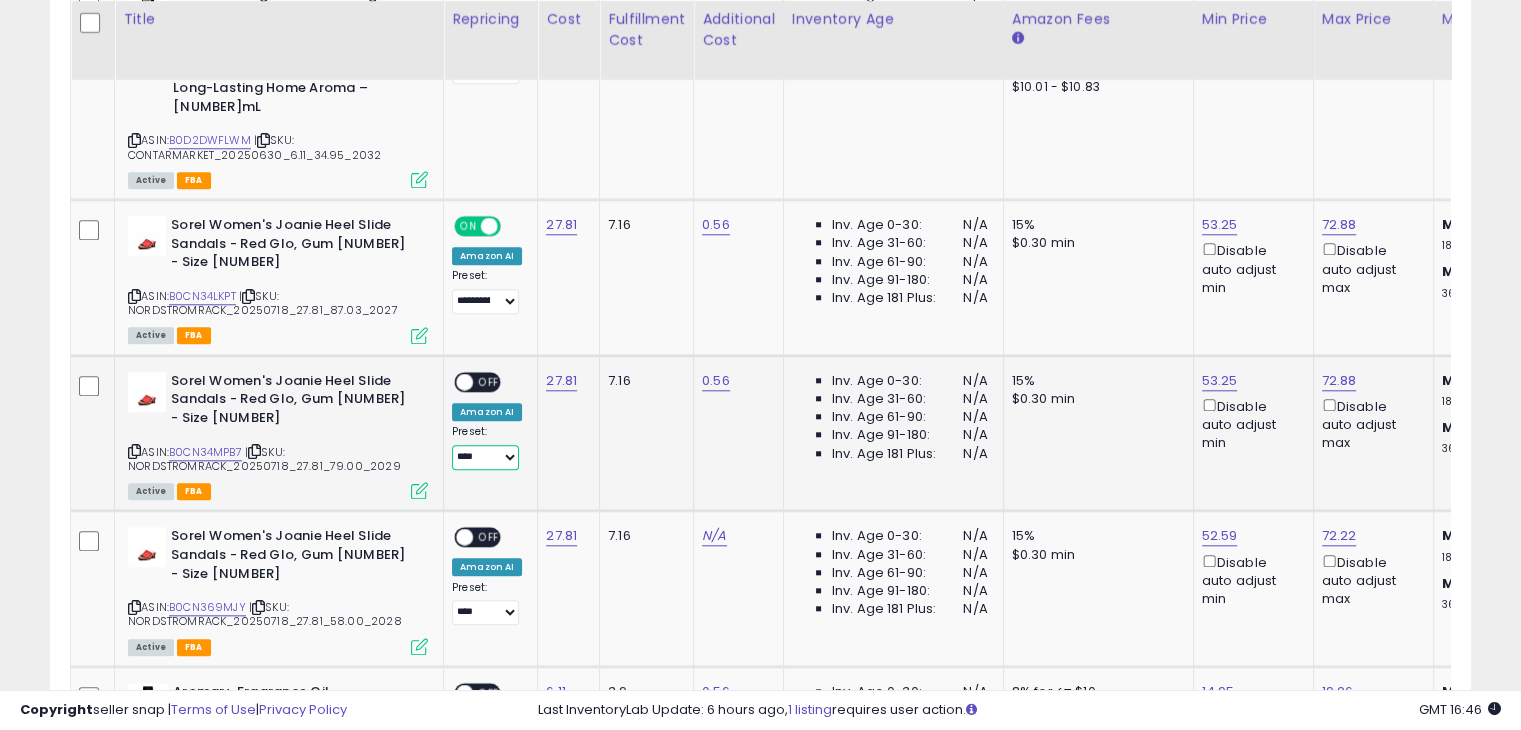 drag, startPoint x: 484, startPoint y: 385, endPoint x: 489, endPoint y: 369, distance: 16.763054 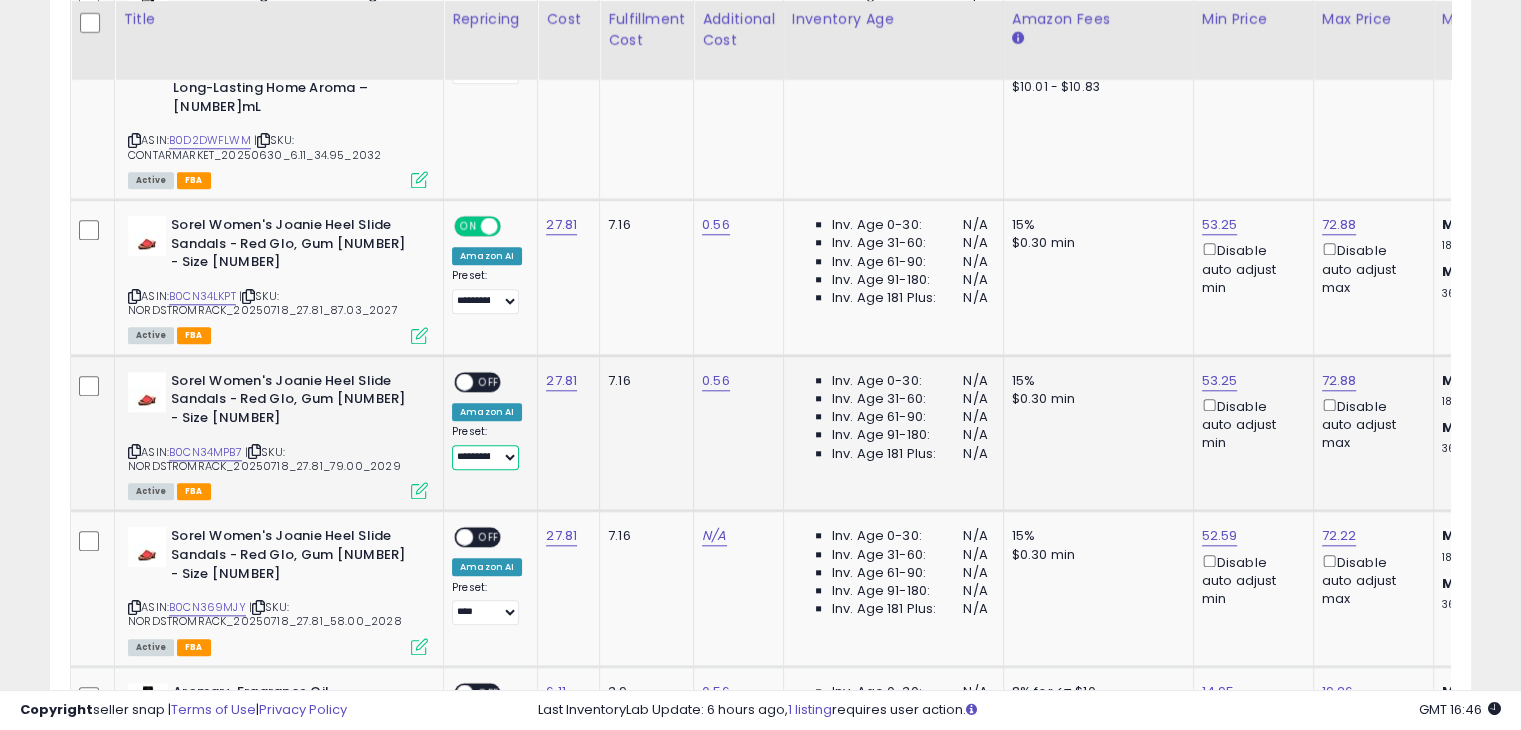 click on "**********" at bounding box center (485, 457) 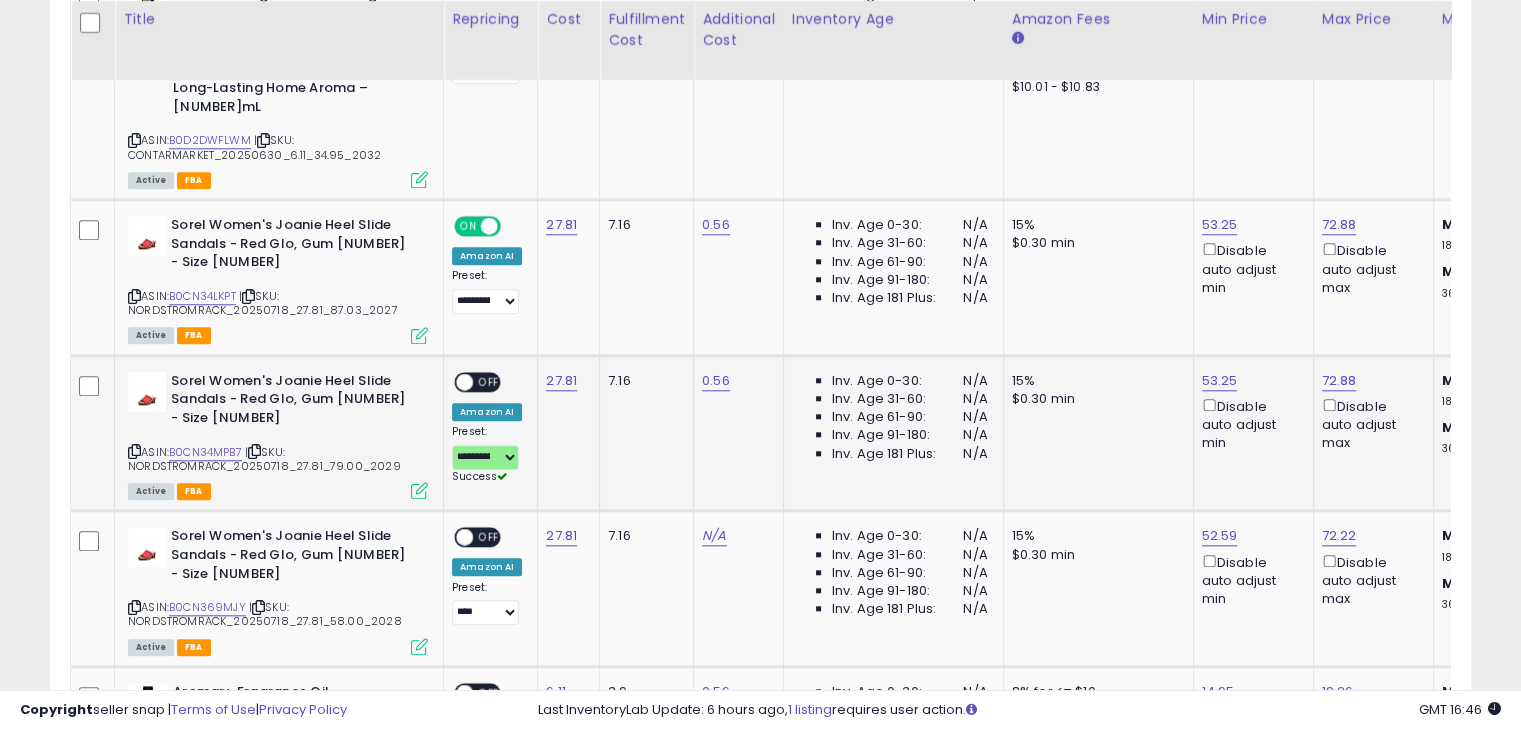 click on "ON   OFF" at bounding box center [477, 381] 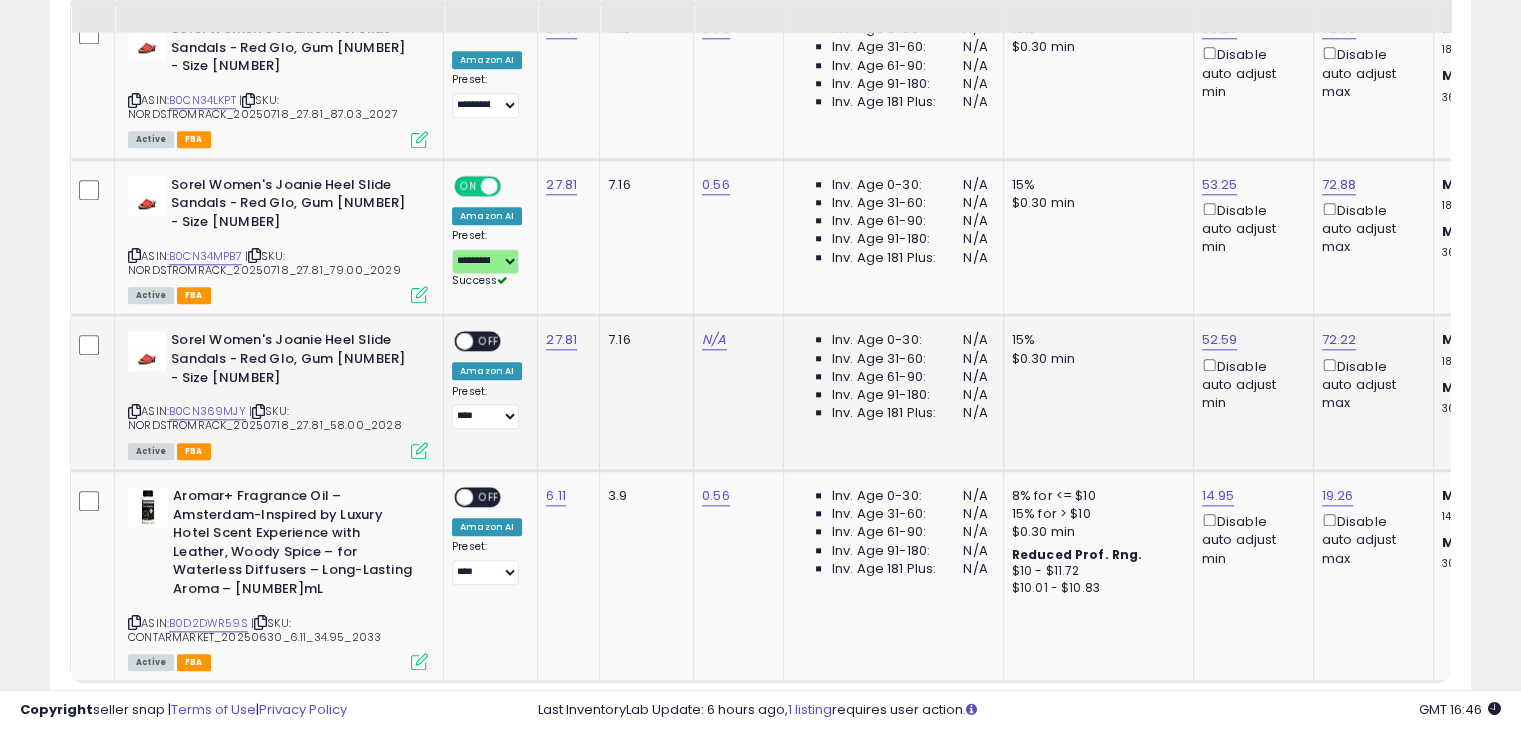 scroll, scrollTop: 2100, scrollLeft: 0, axis: vertical 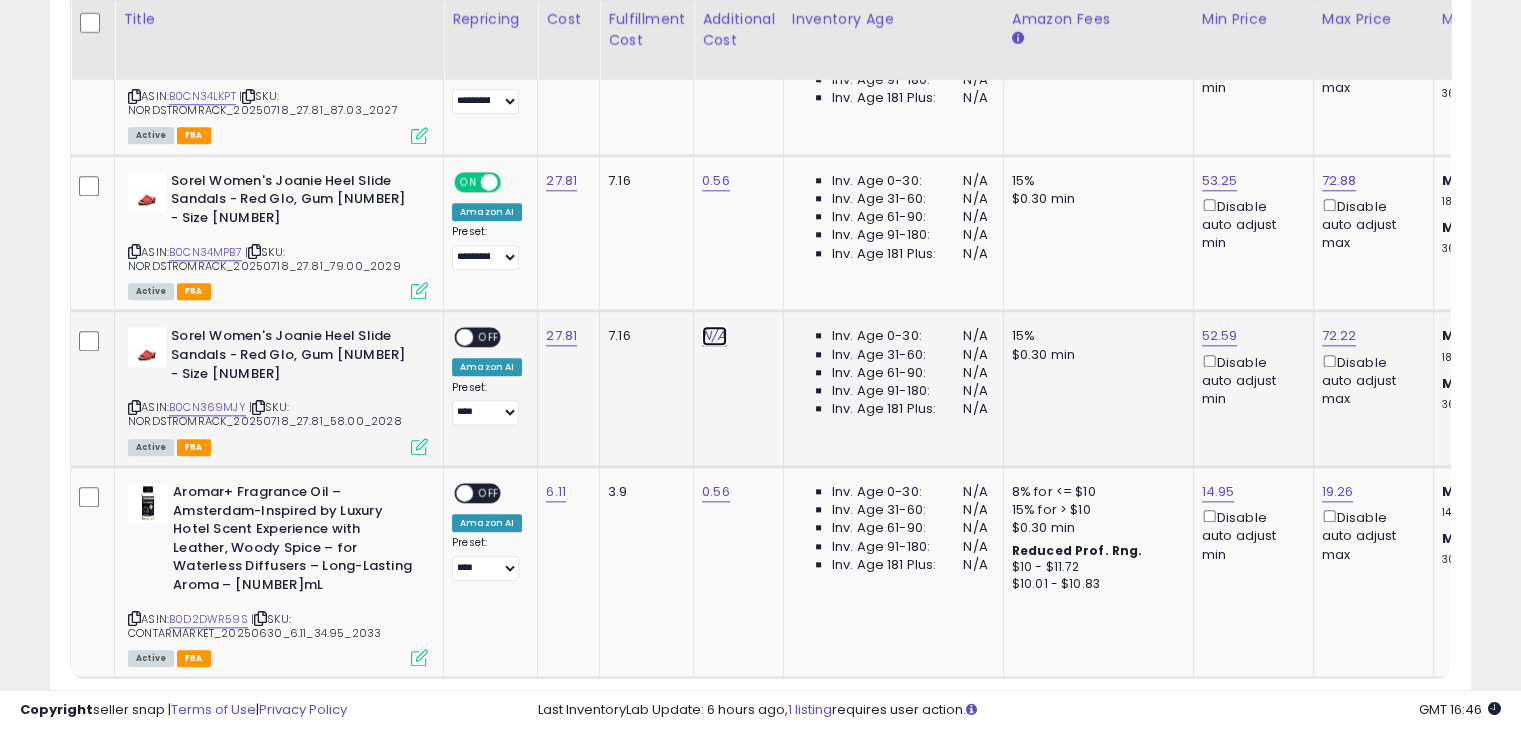 click on "N/A" at bounding box center (714, 336) 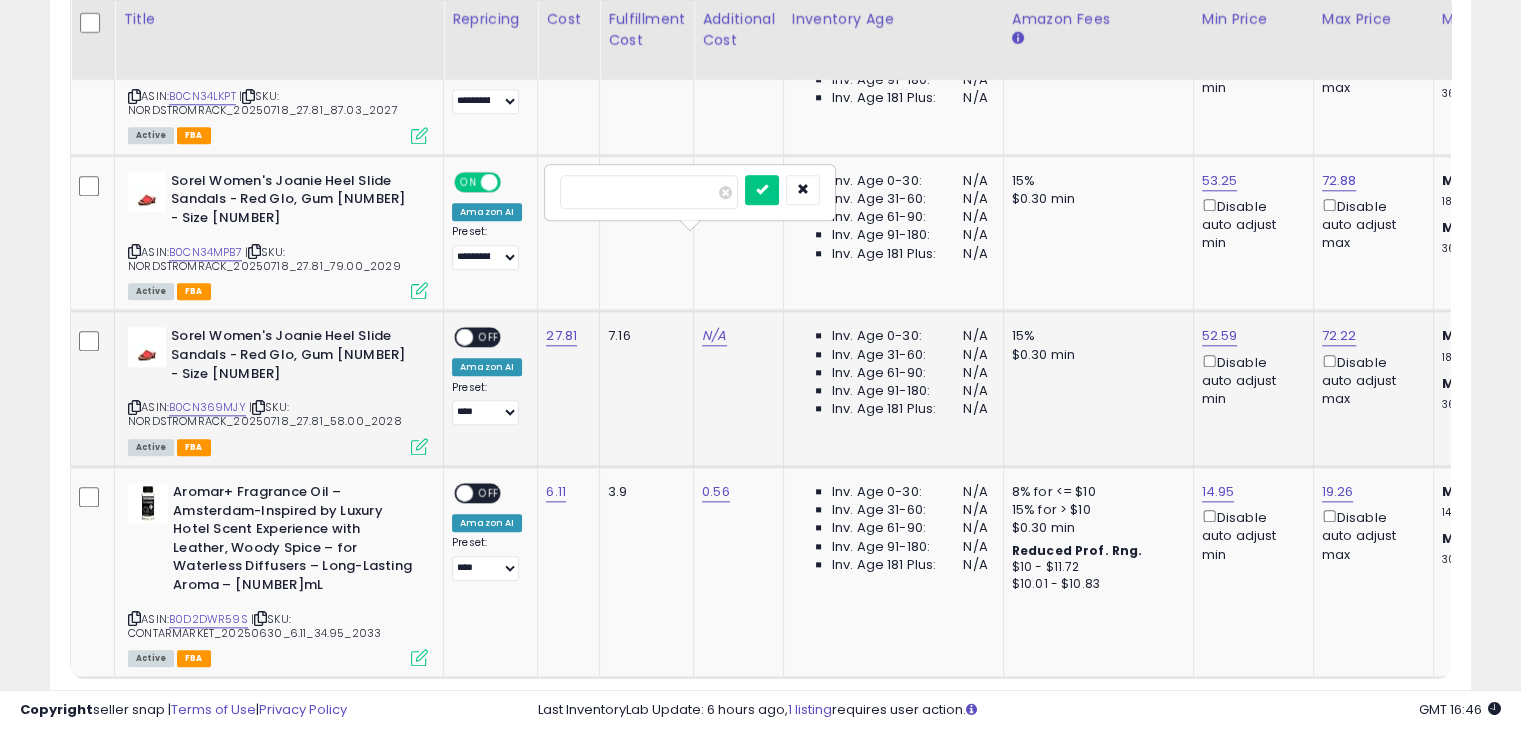 type on "****" 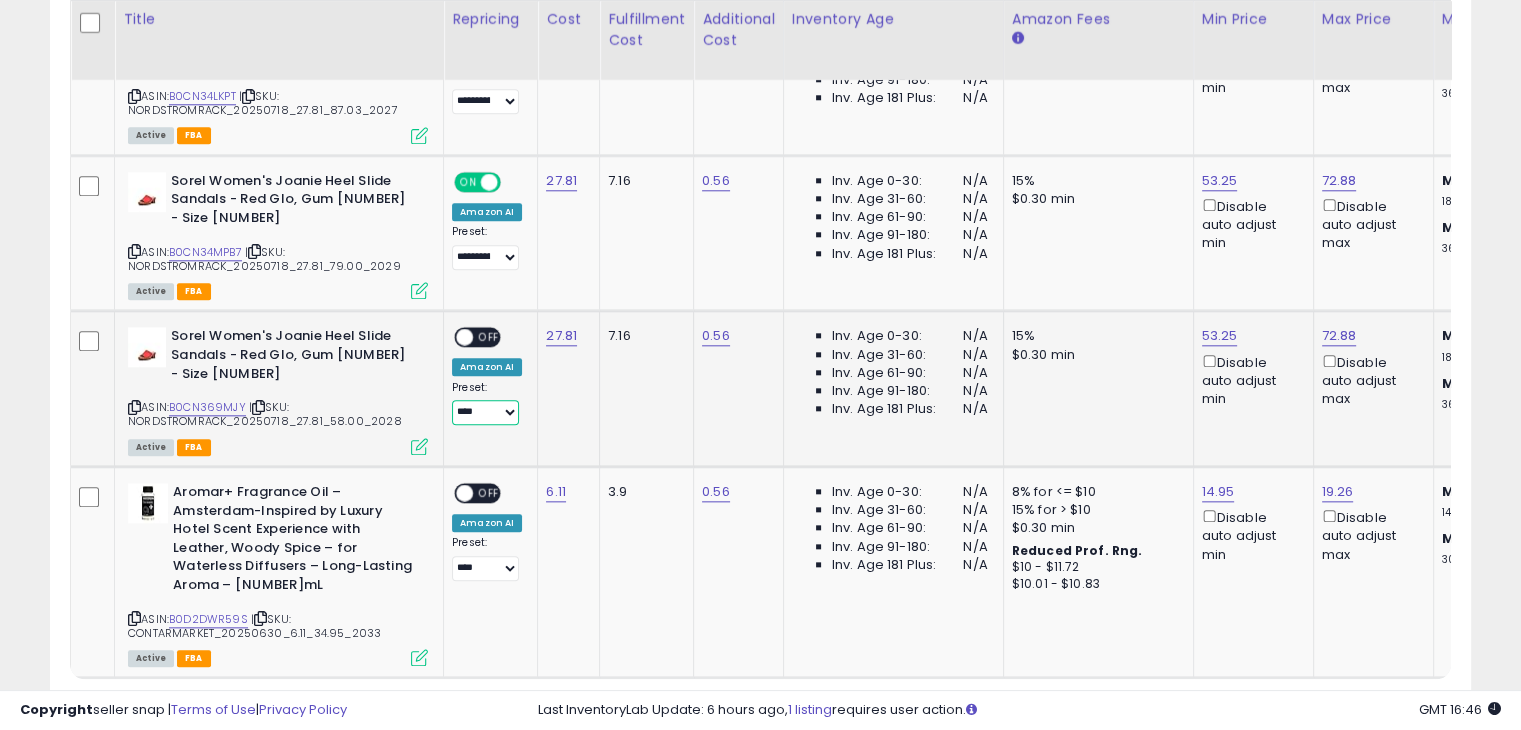 click on "**********" at bounding box center [485, 412] 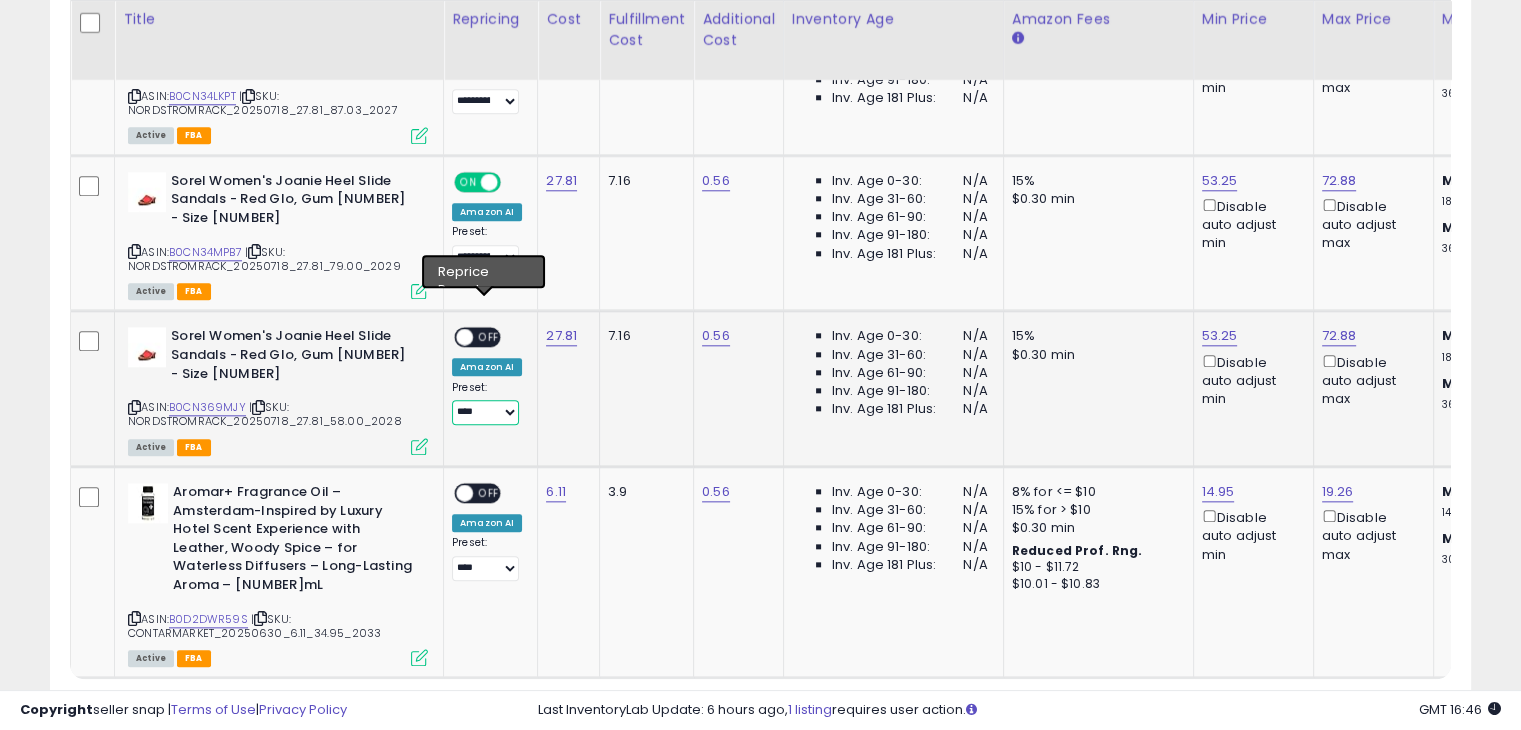 select on "**********" 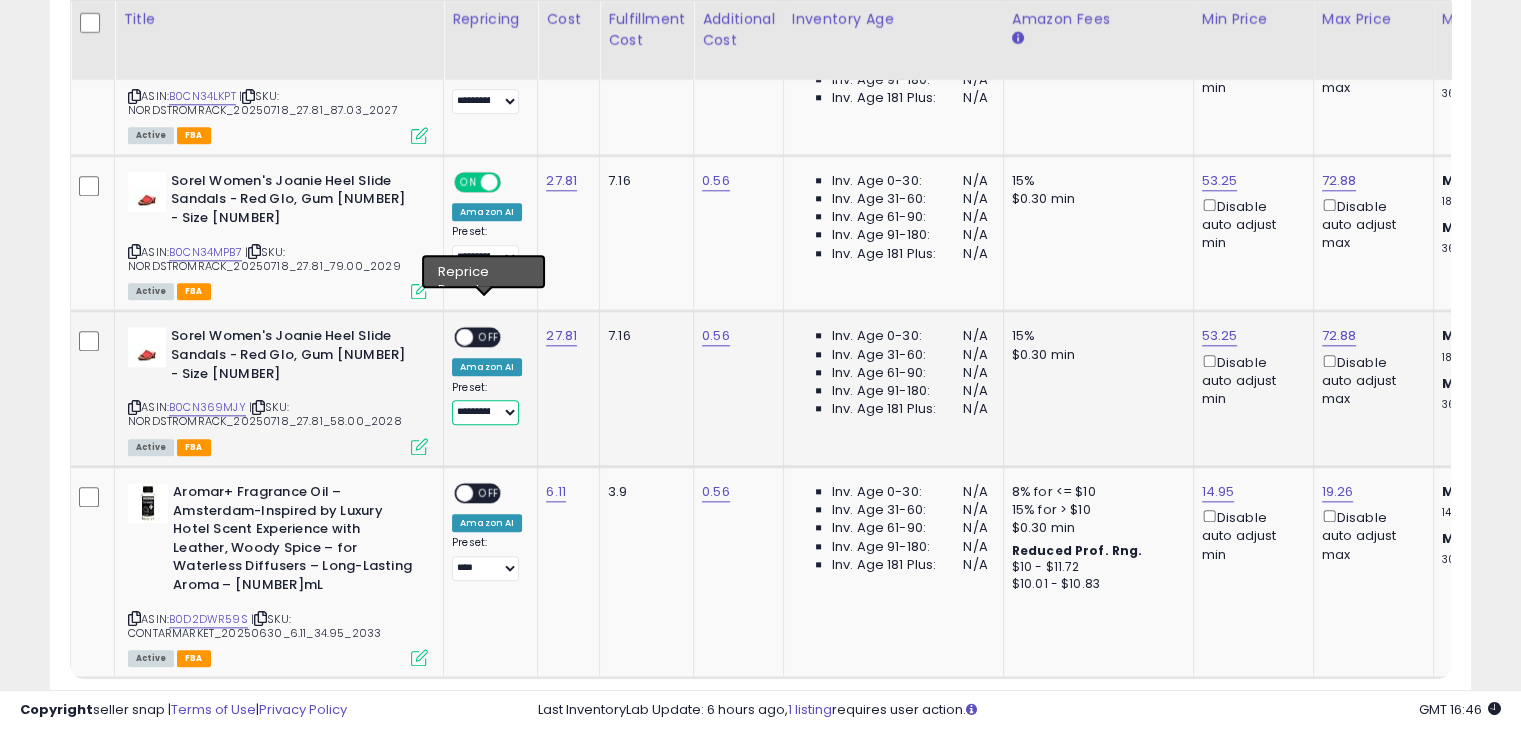 click on "**********" at bounding box center [485, 412] 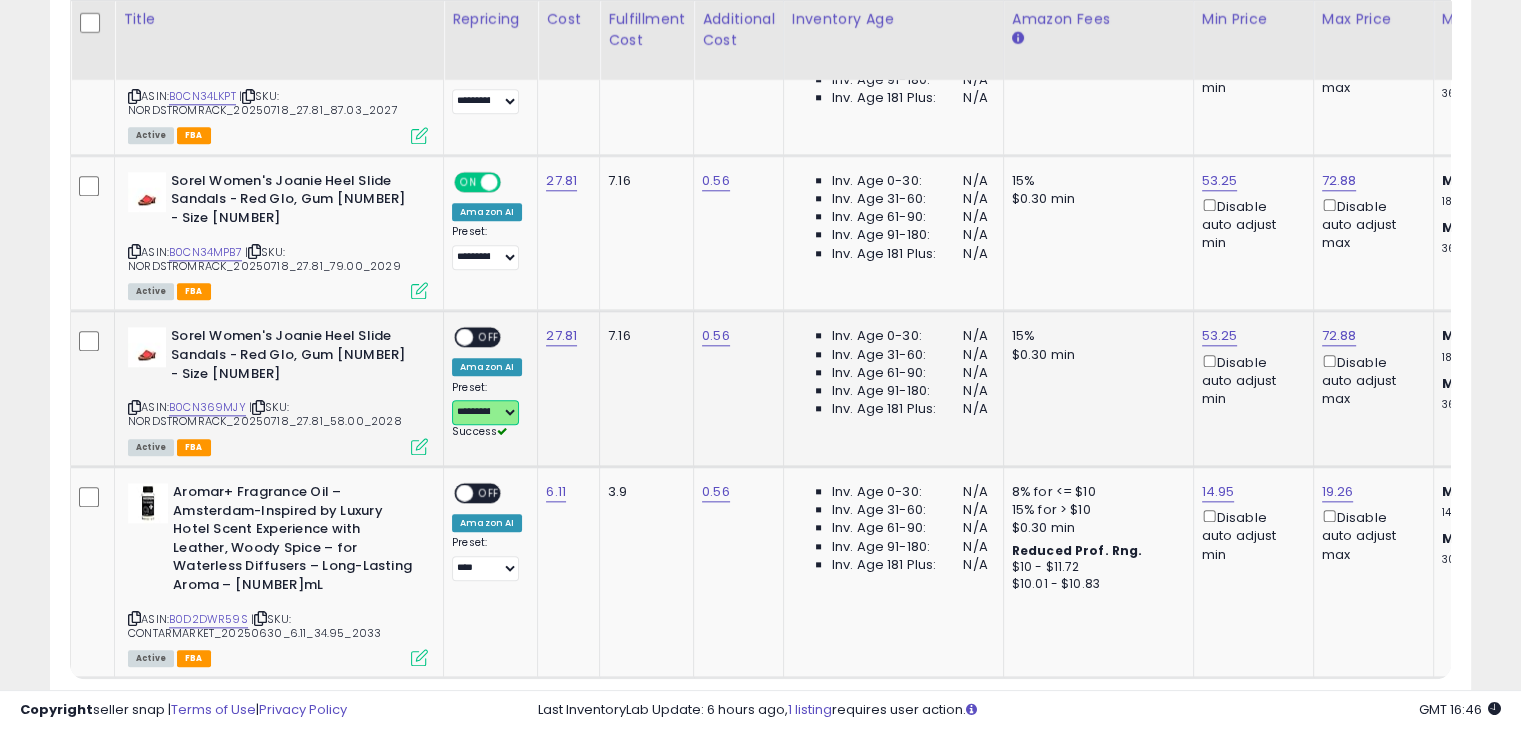 click at bounding box center (464, 337) 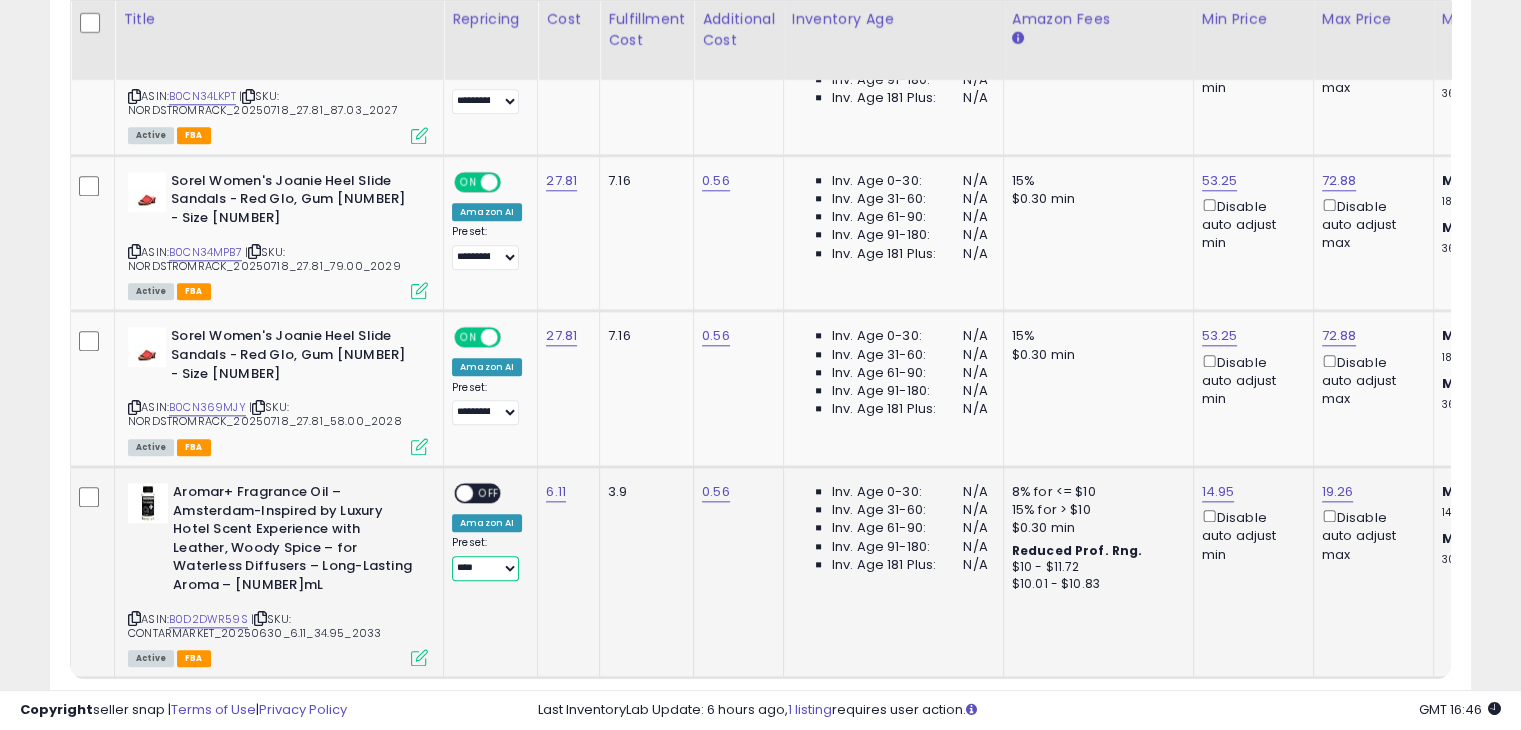 drag, startPoint x: 492, startPoint y: 461, endPoint x: 488, endPoint y: 441, distance: 20.396078 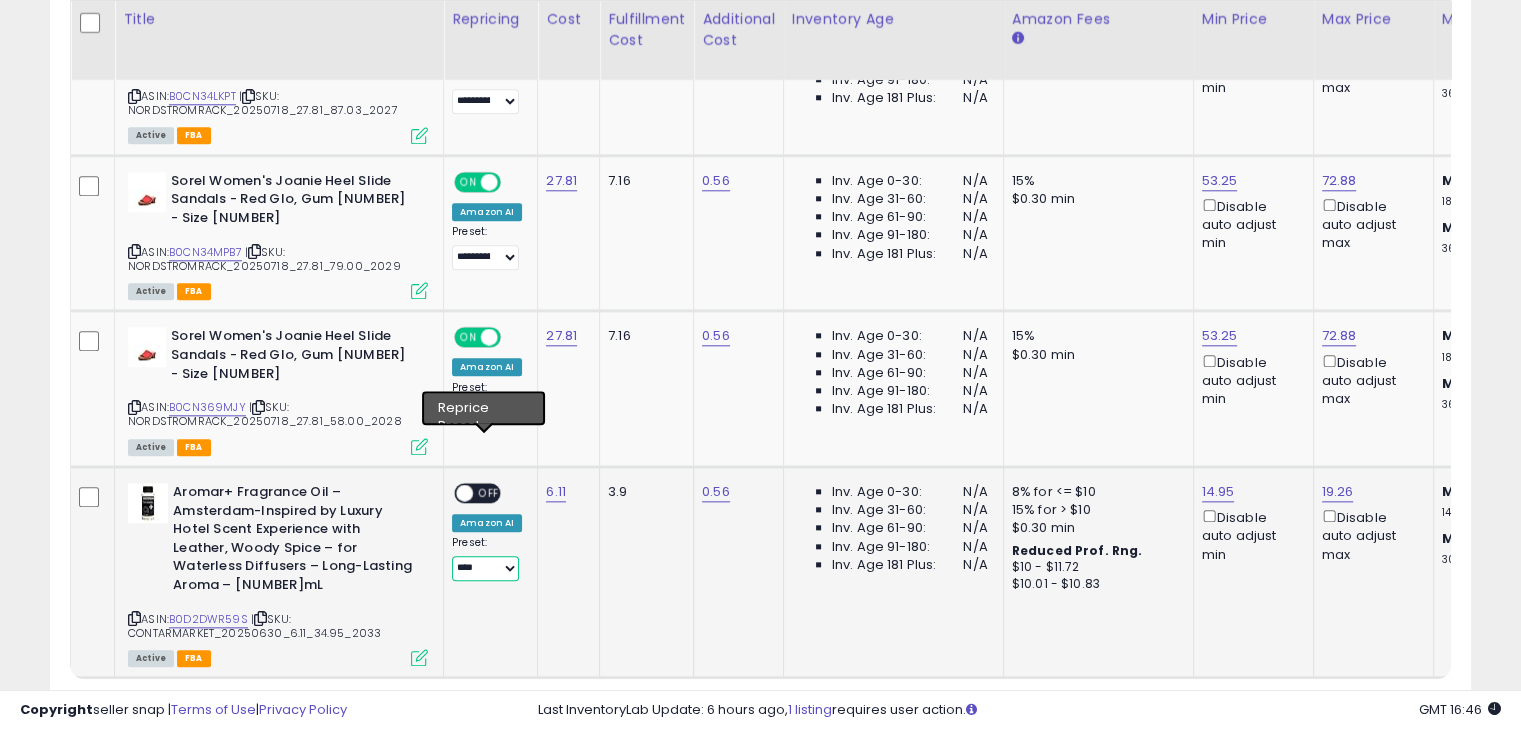 select on "**********" 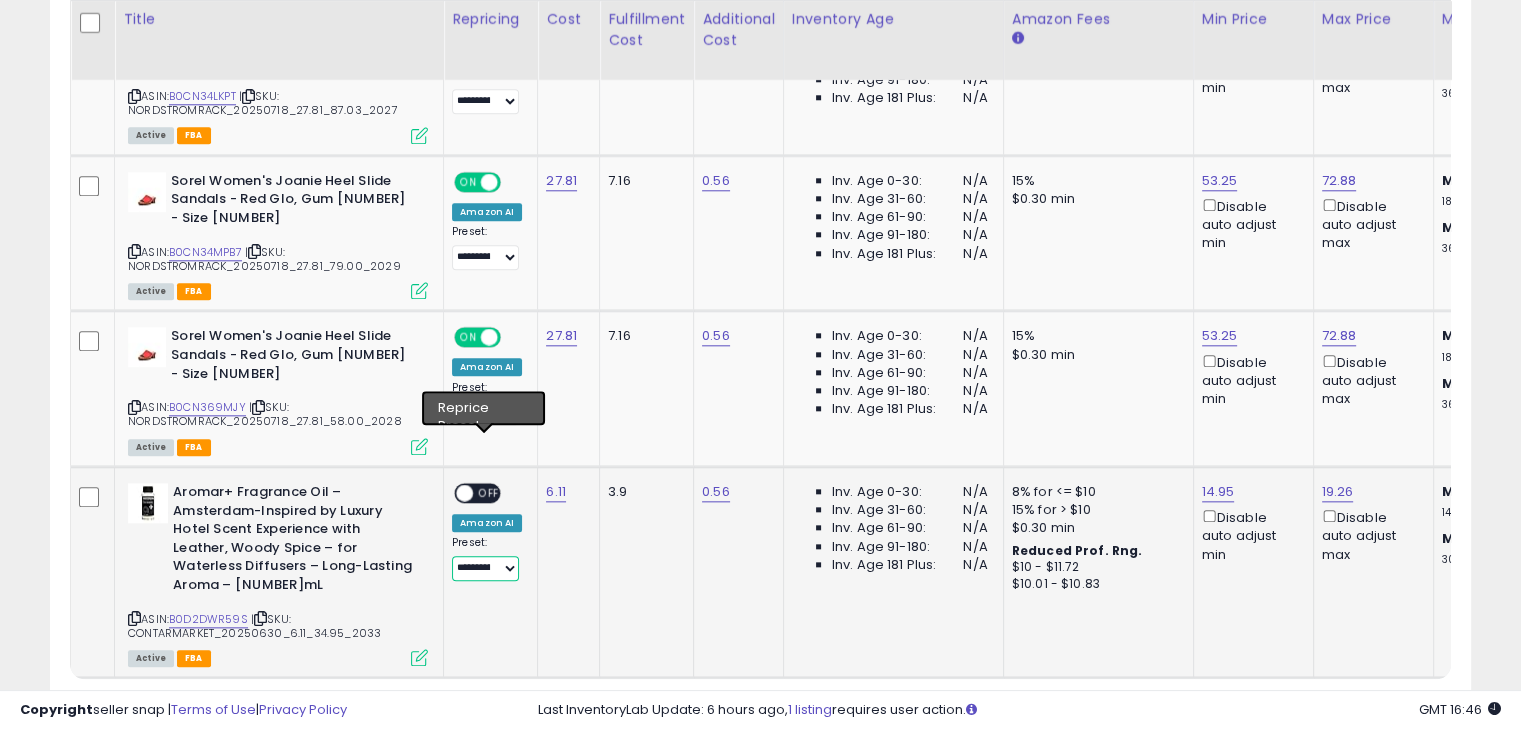 click on "**********" at bounding box center [485, 568] 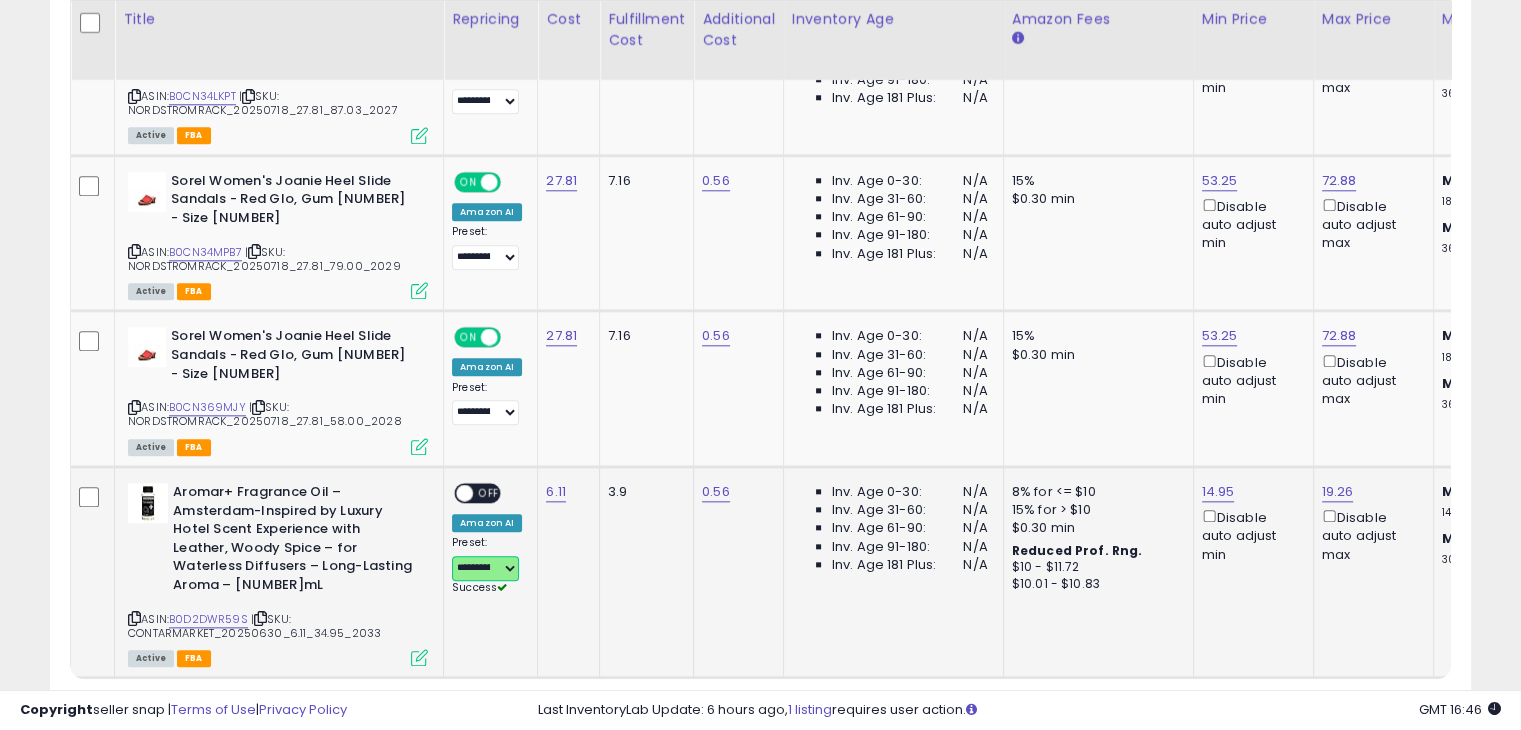 click at bounding box center (464, 493) 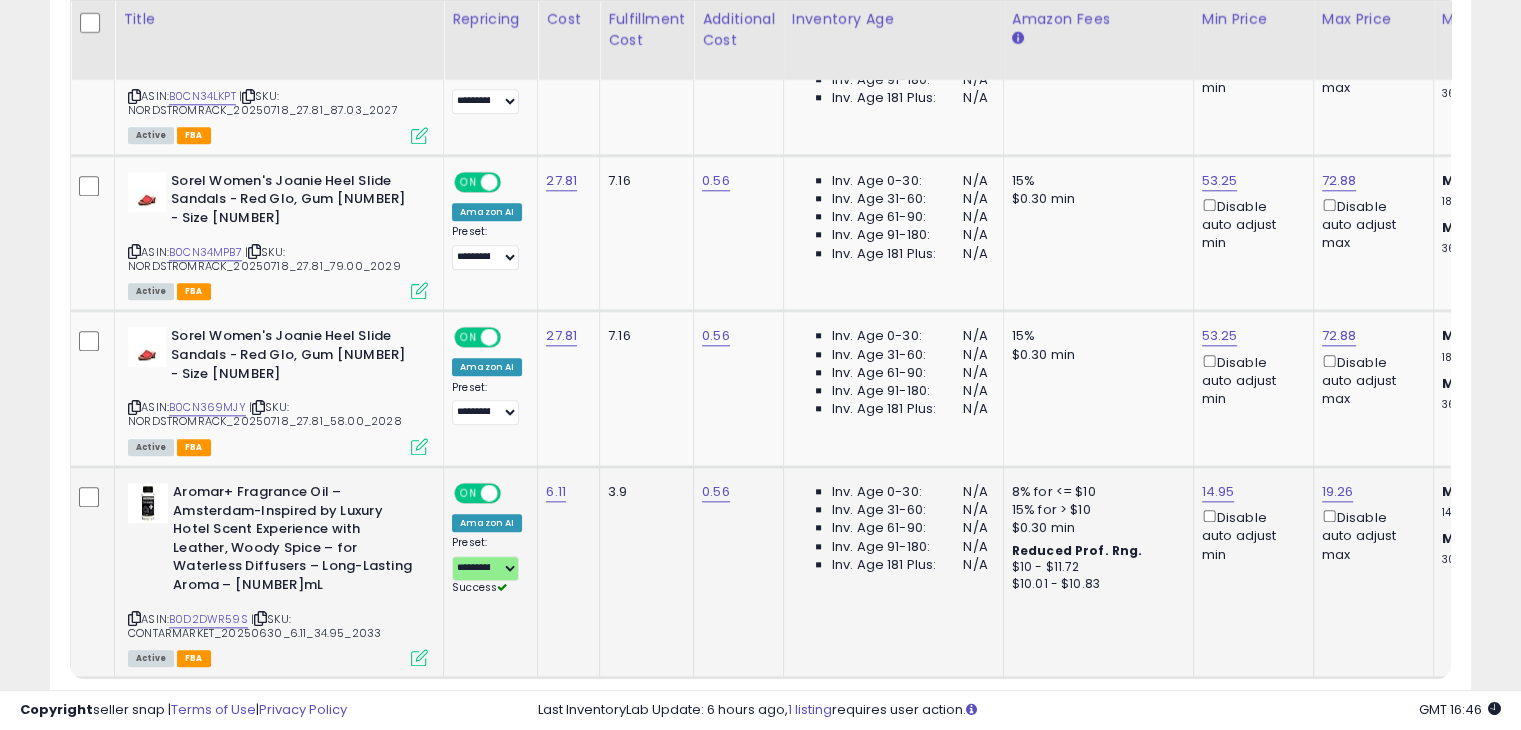 click on "3.9" 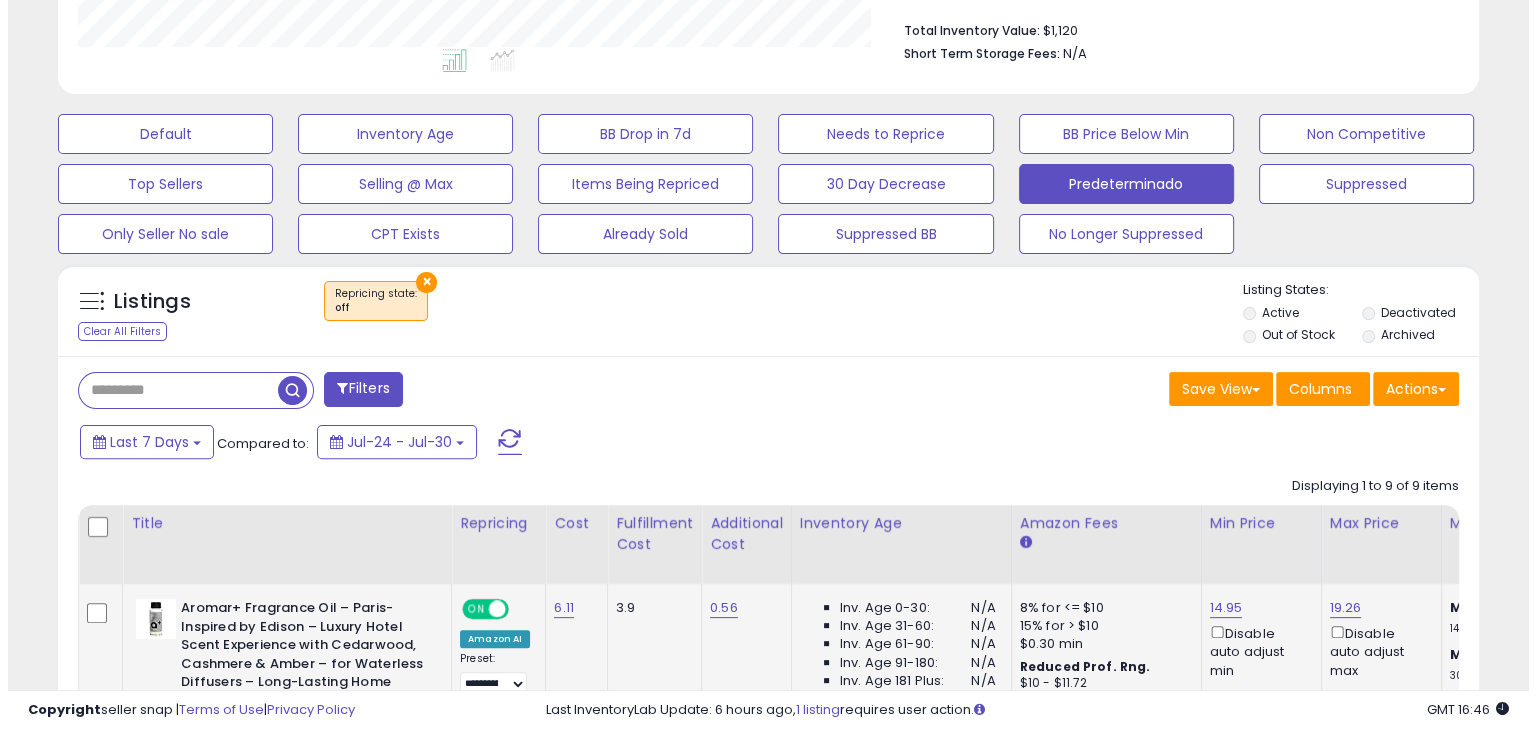 scroll, scrollTop: 501, scrollLeft: 0, axis: vertical 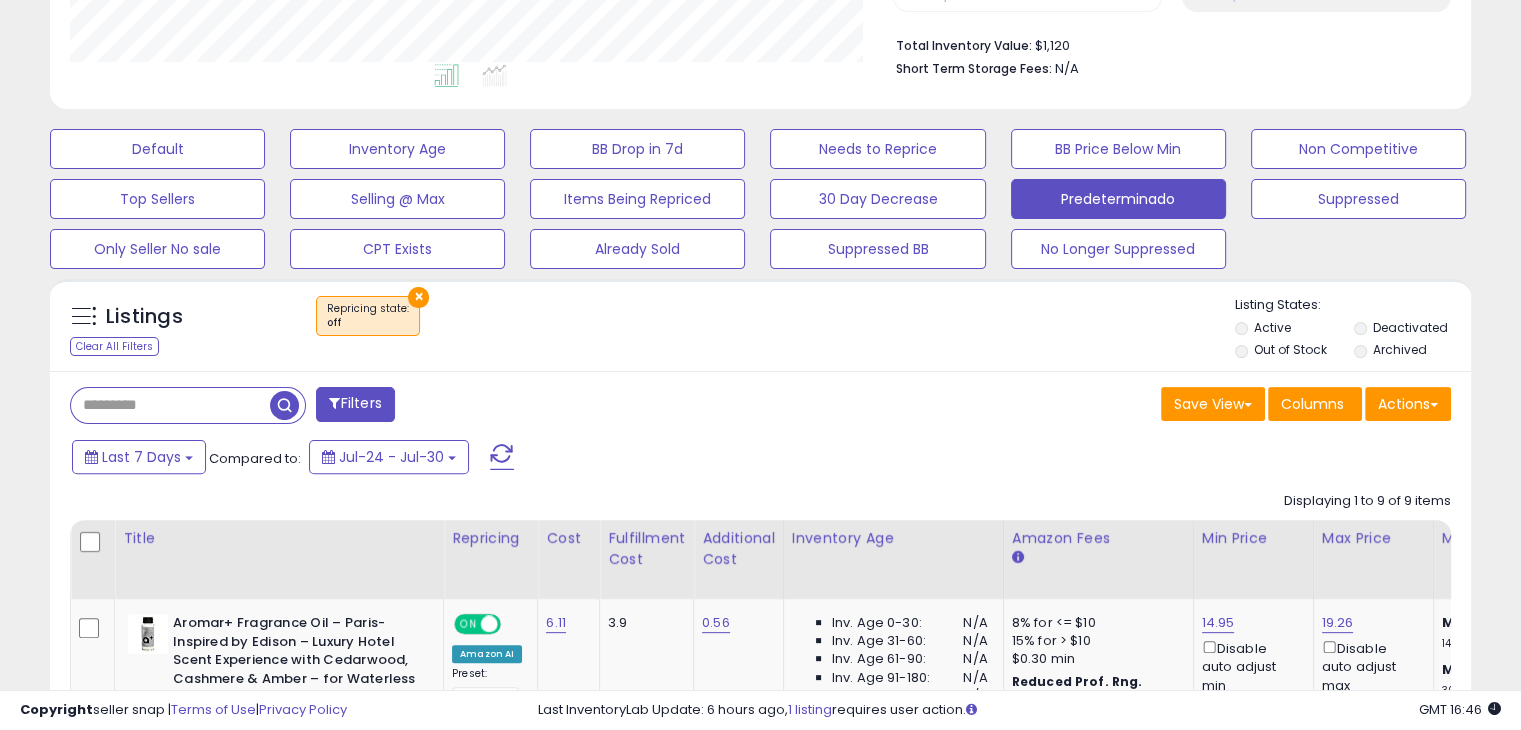 click on "×" at bounding box center [418, 297] 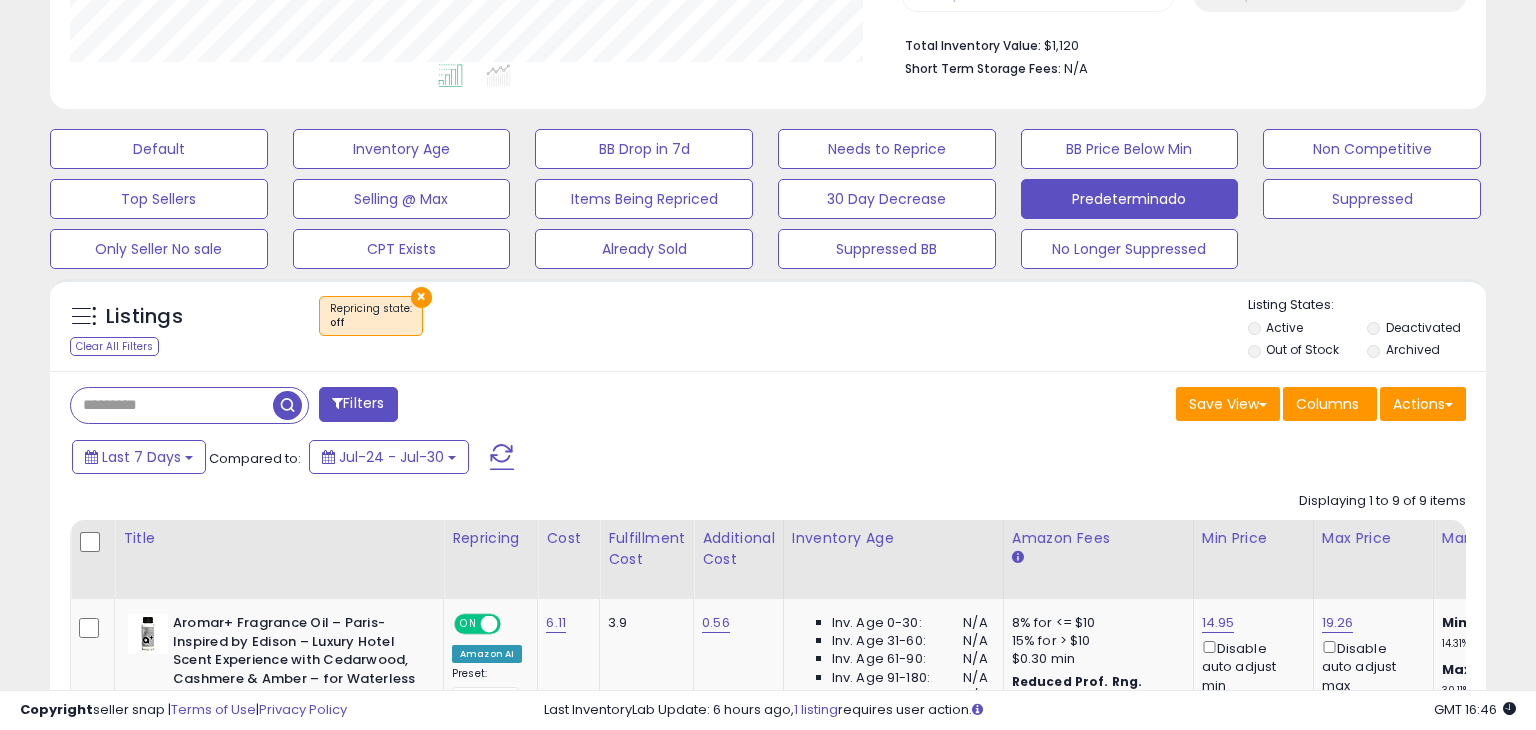 scroll, scrollTop: 999589, scrollLeft: 999168, axis: both 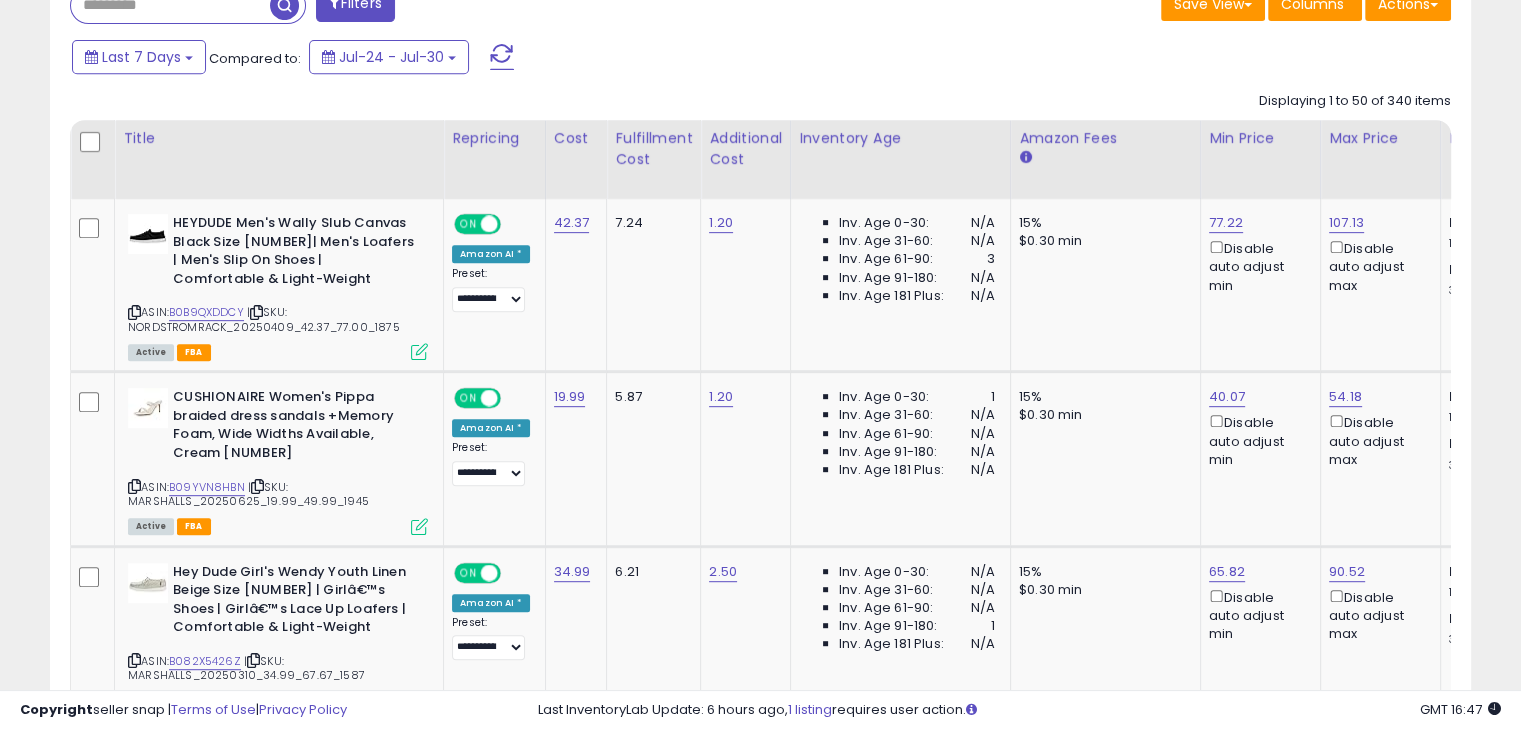 click on "Filters" at bounding box center (408, 7) 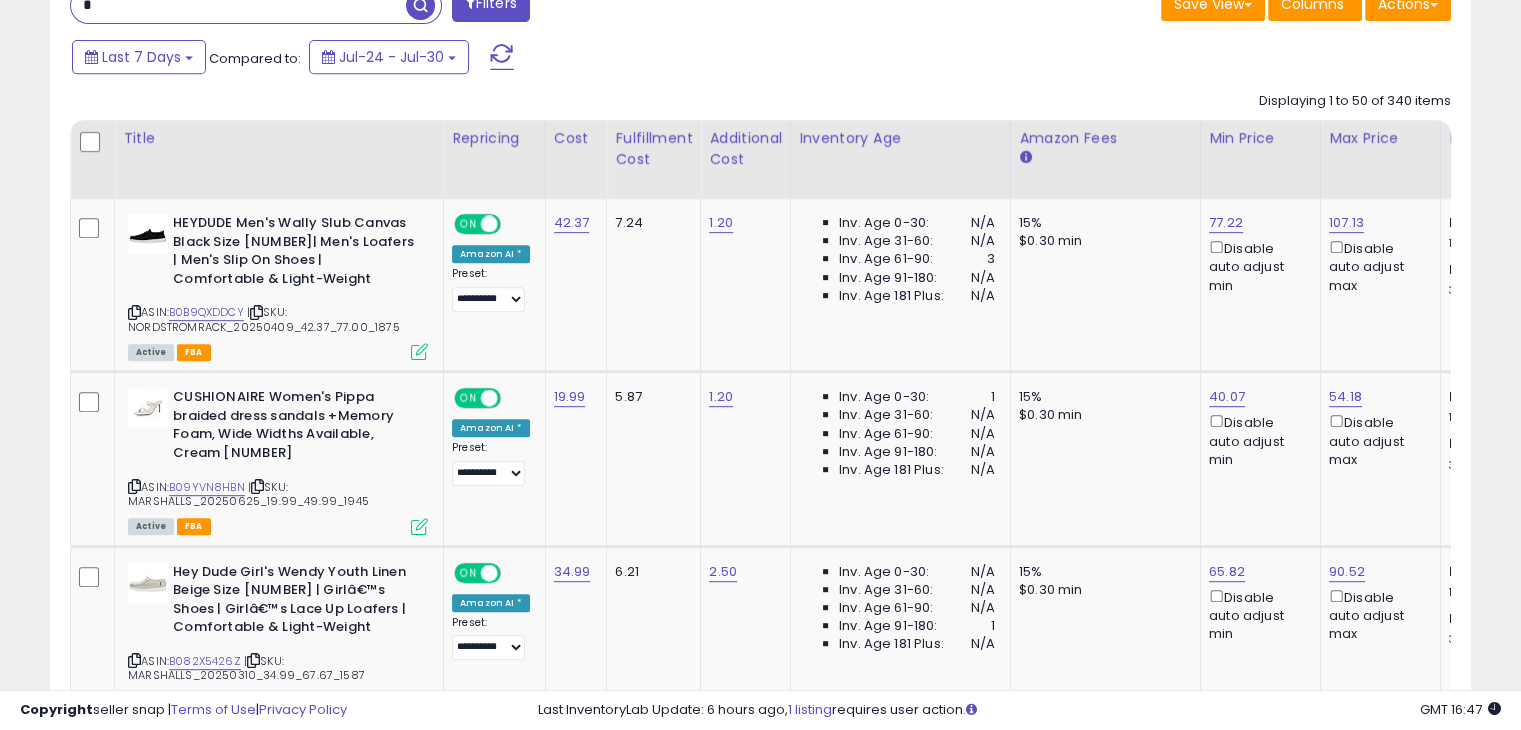 scroll, scrollTop: 894, scrollLeft: 0, axis: vertical 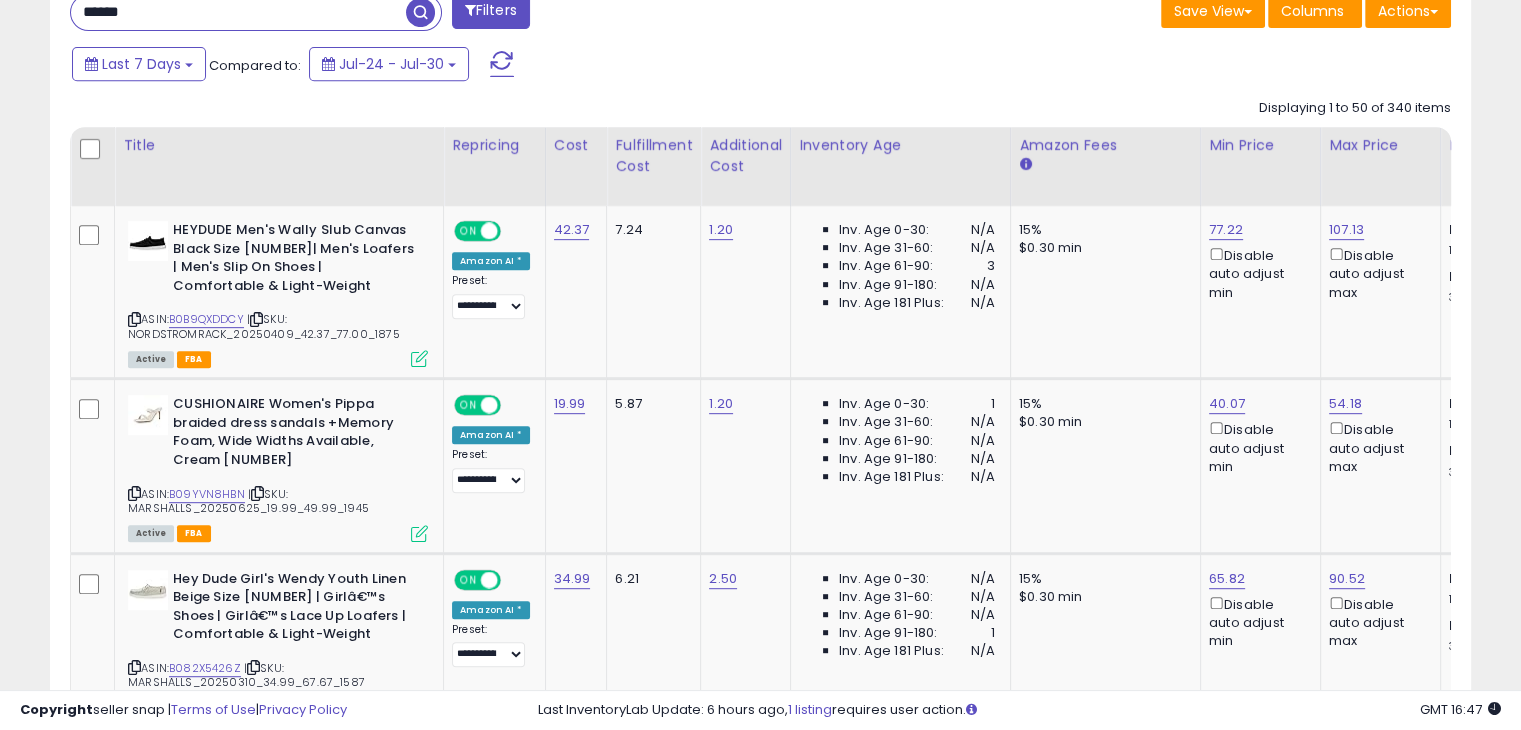 type on "******" 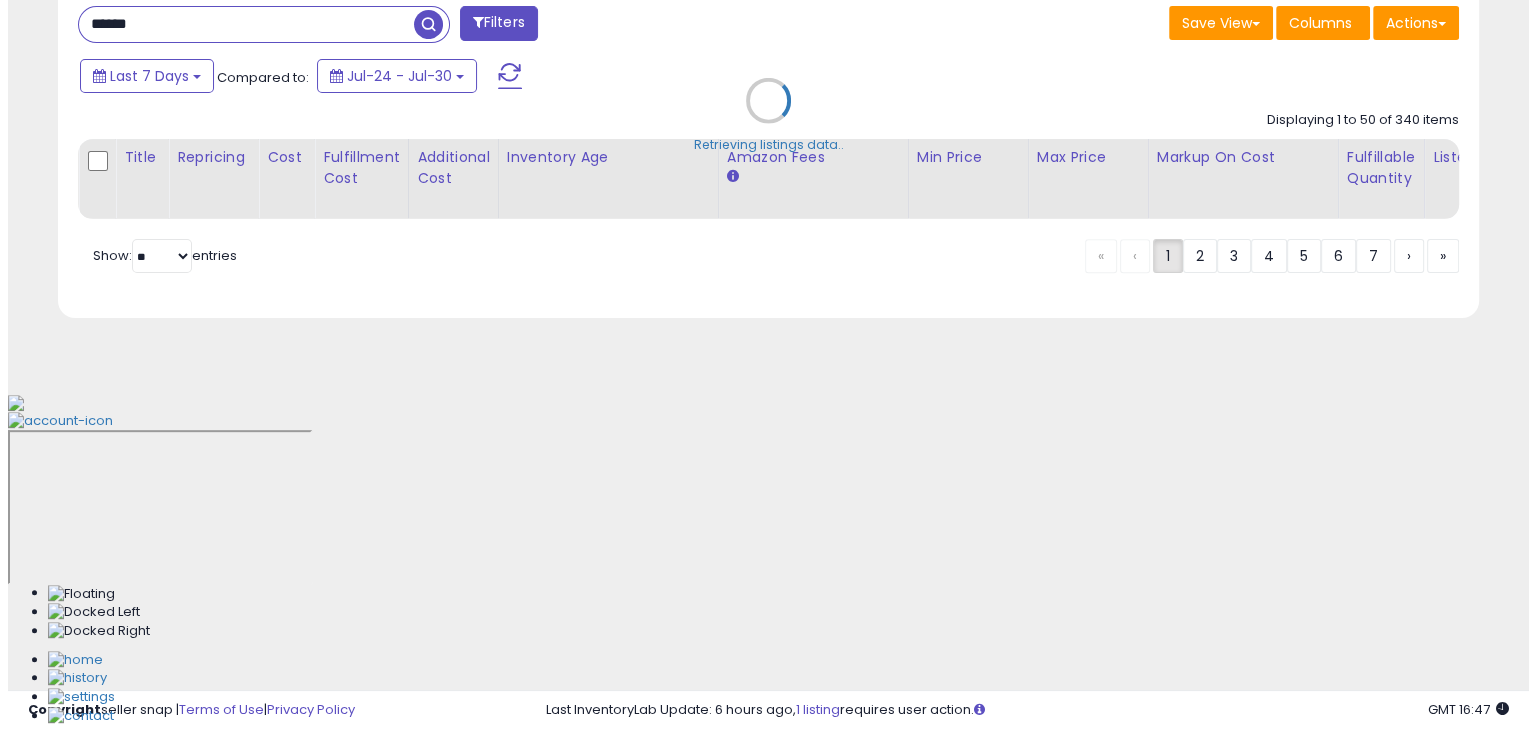 scroll, scrollTop: 559, scrollLeft: 0, axis: vertical 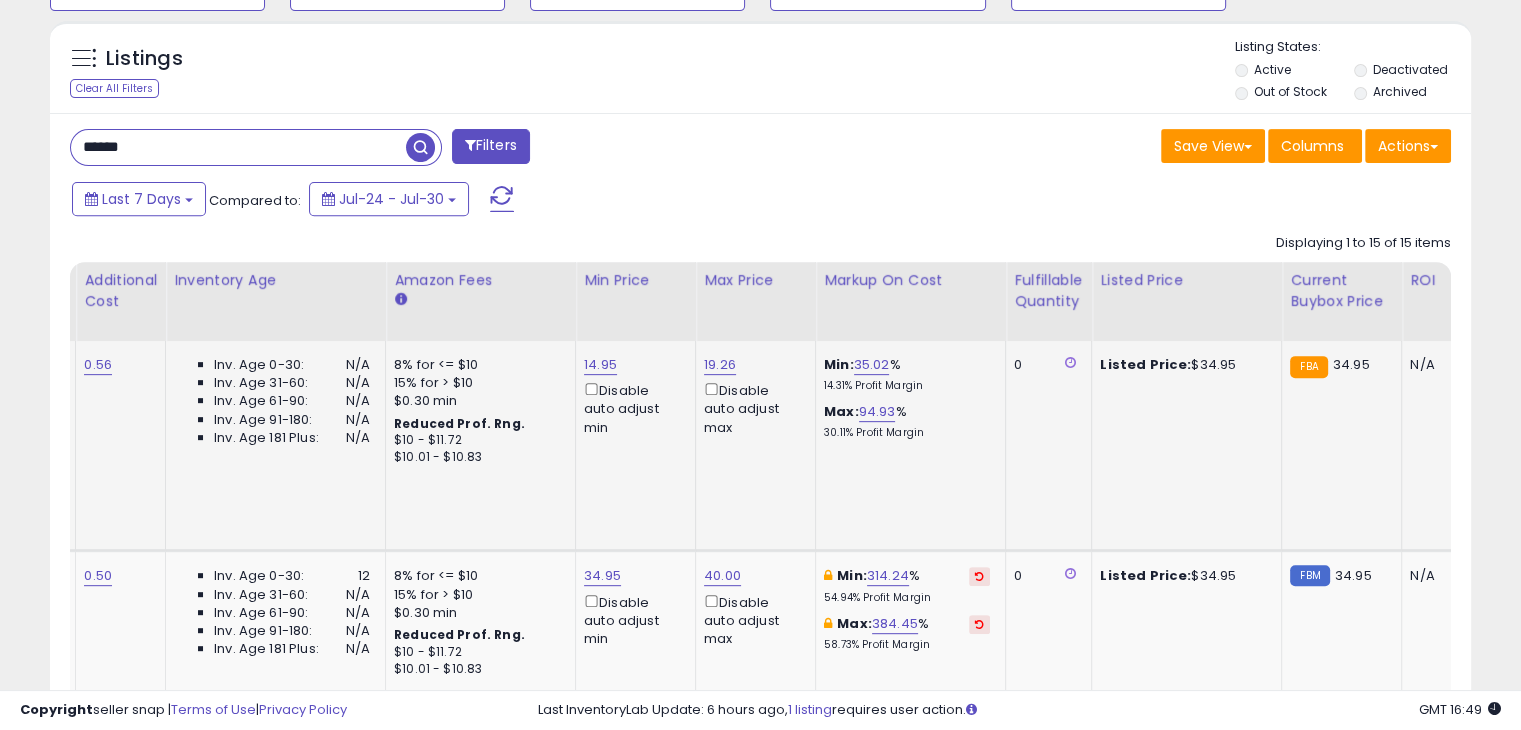 click on "14.95  Disable auto adjust min" 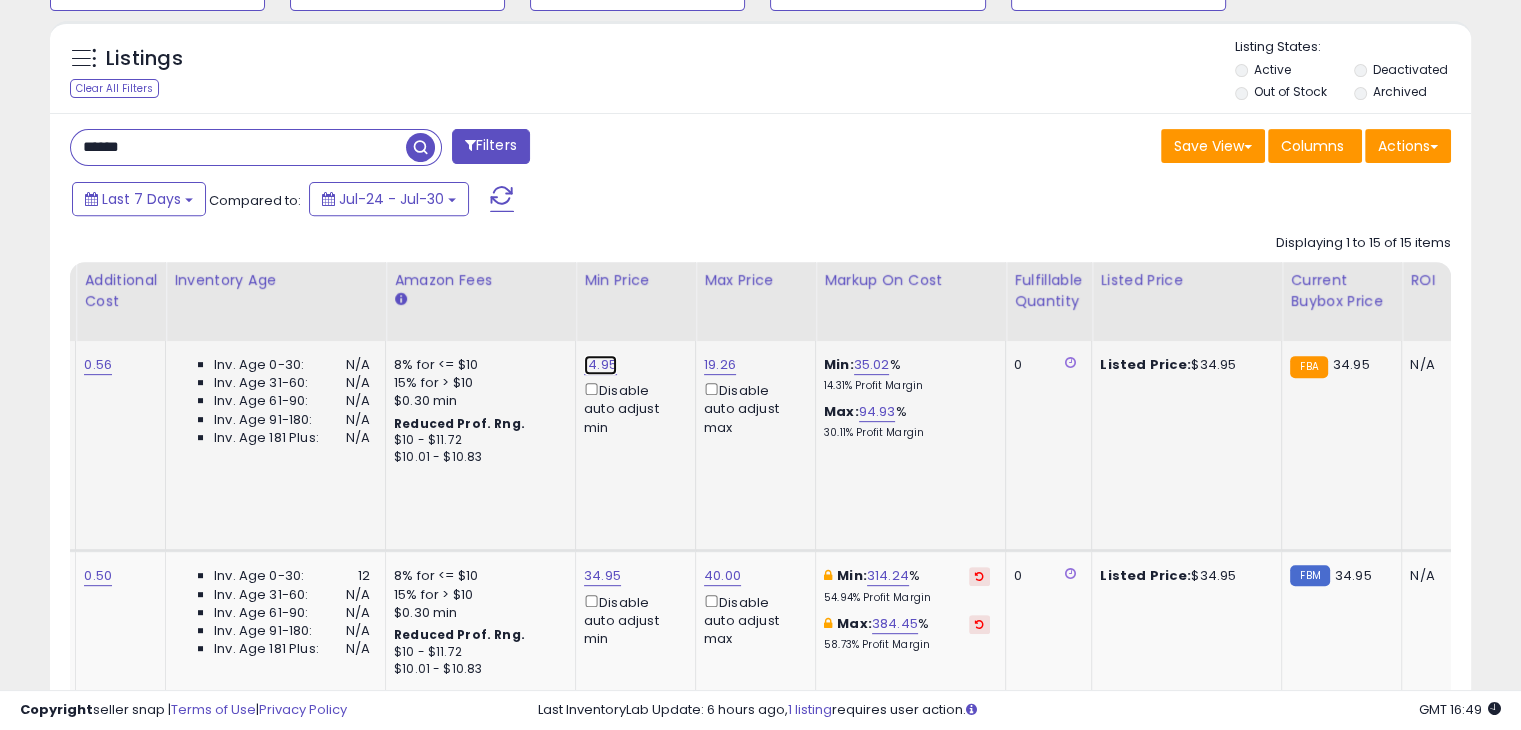 click on "14.95" at bounding box center [600, 365] 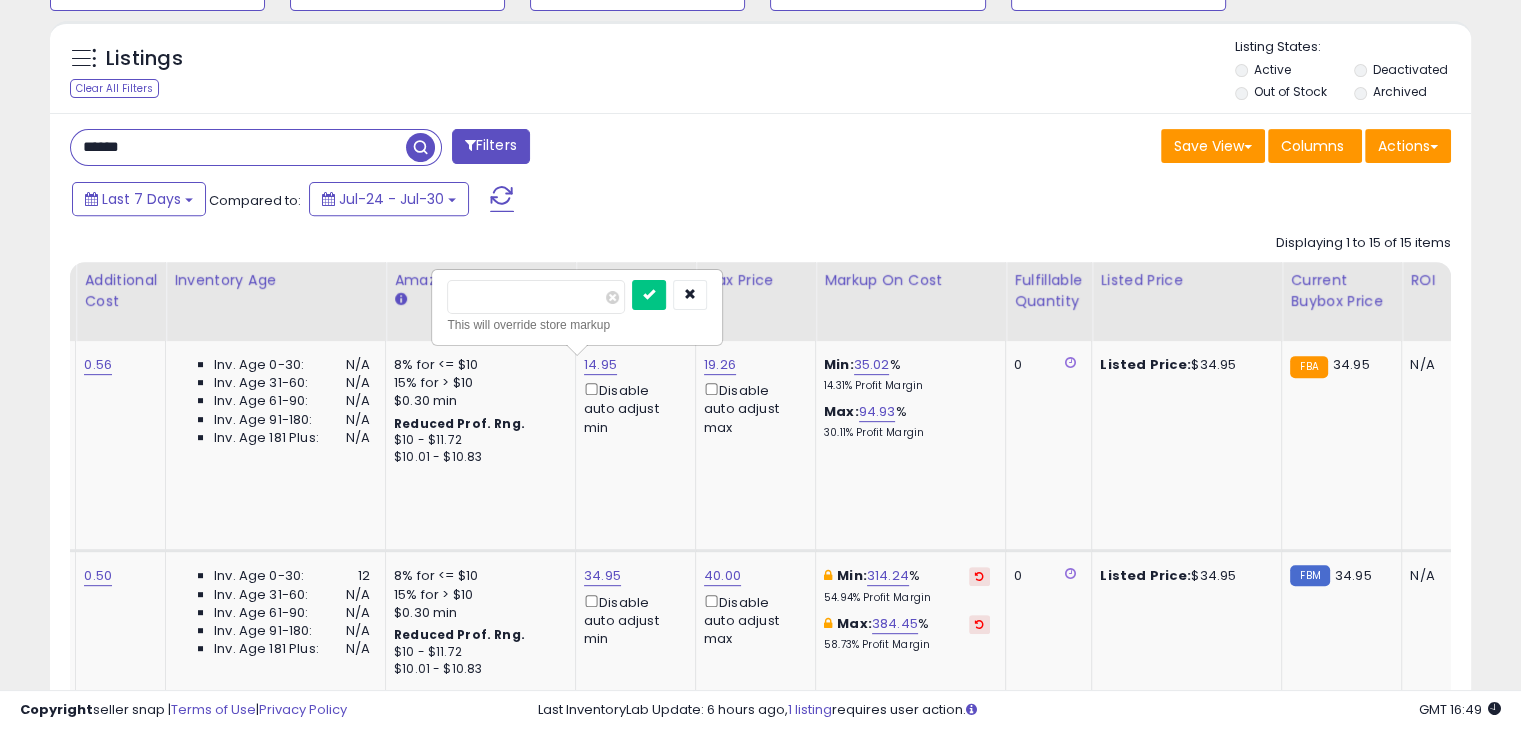 drag, startPoint x: 566, startPoint y: 297, endPoint x: 371, endPoint y: 299, distance: 195.01025 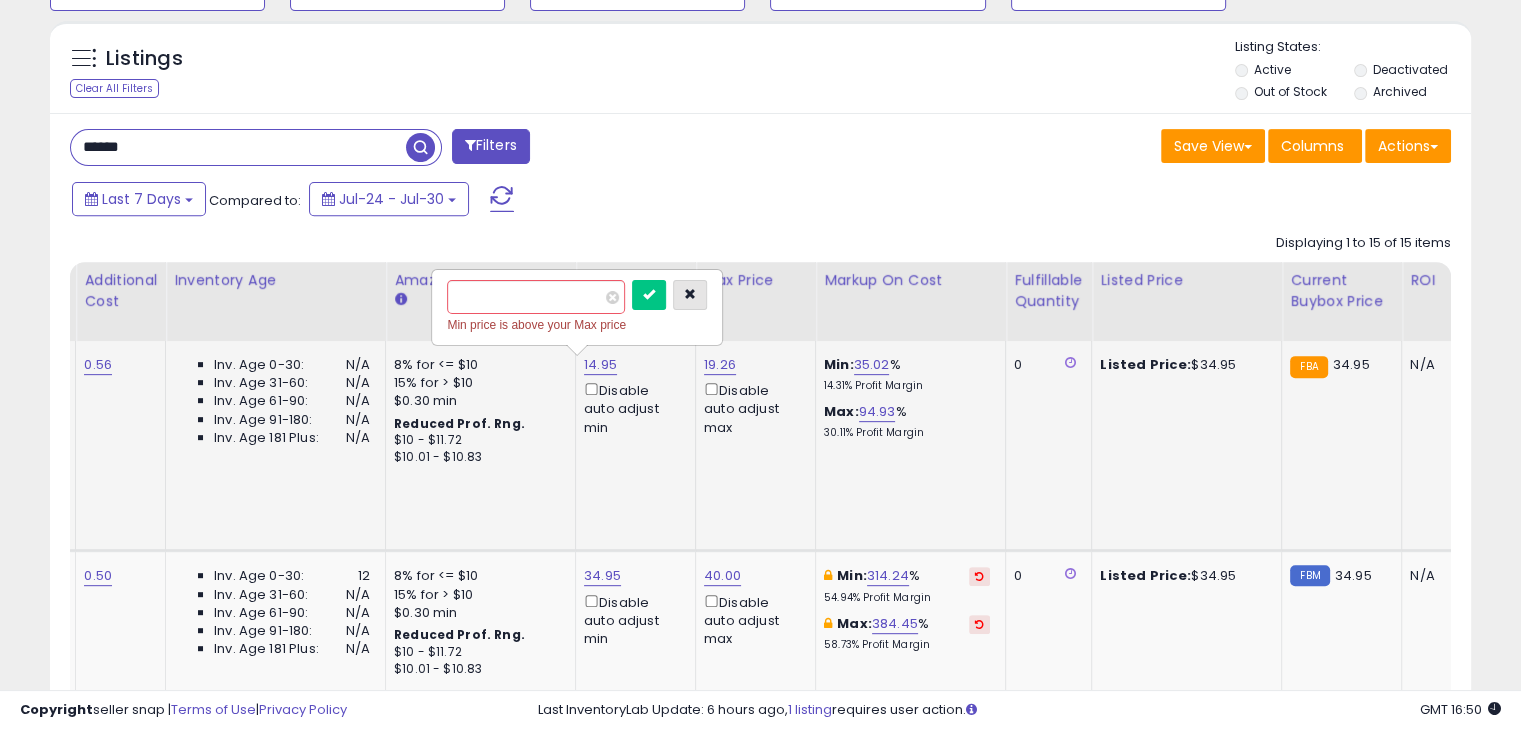 click at bounding box center [690, 294] 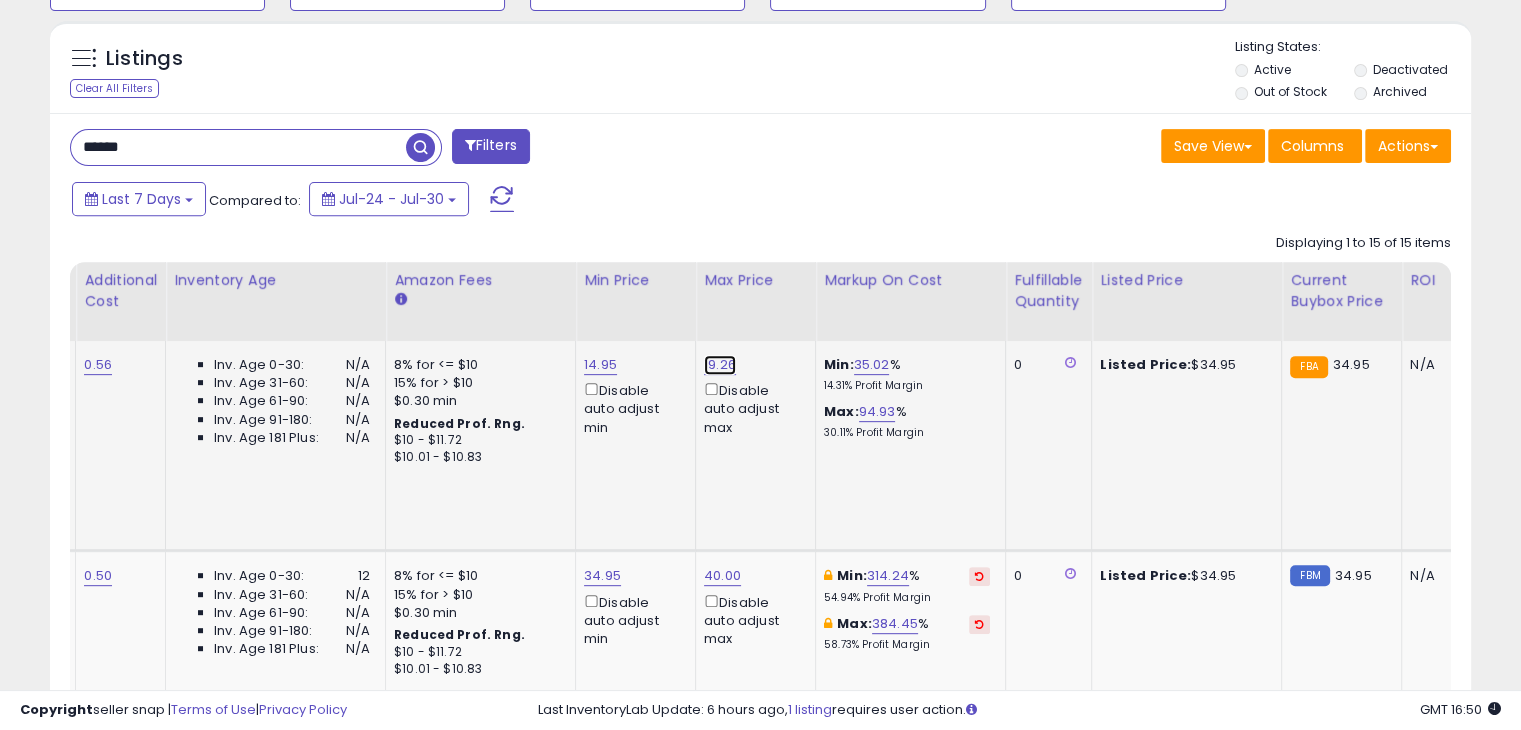 click on "19.26" at bounding box center [720, 365] 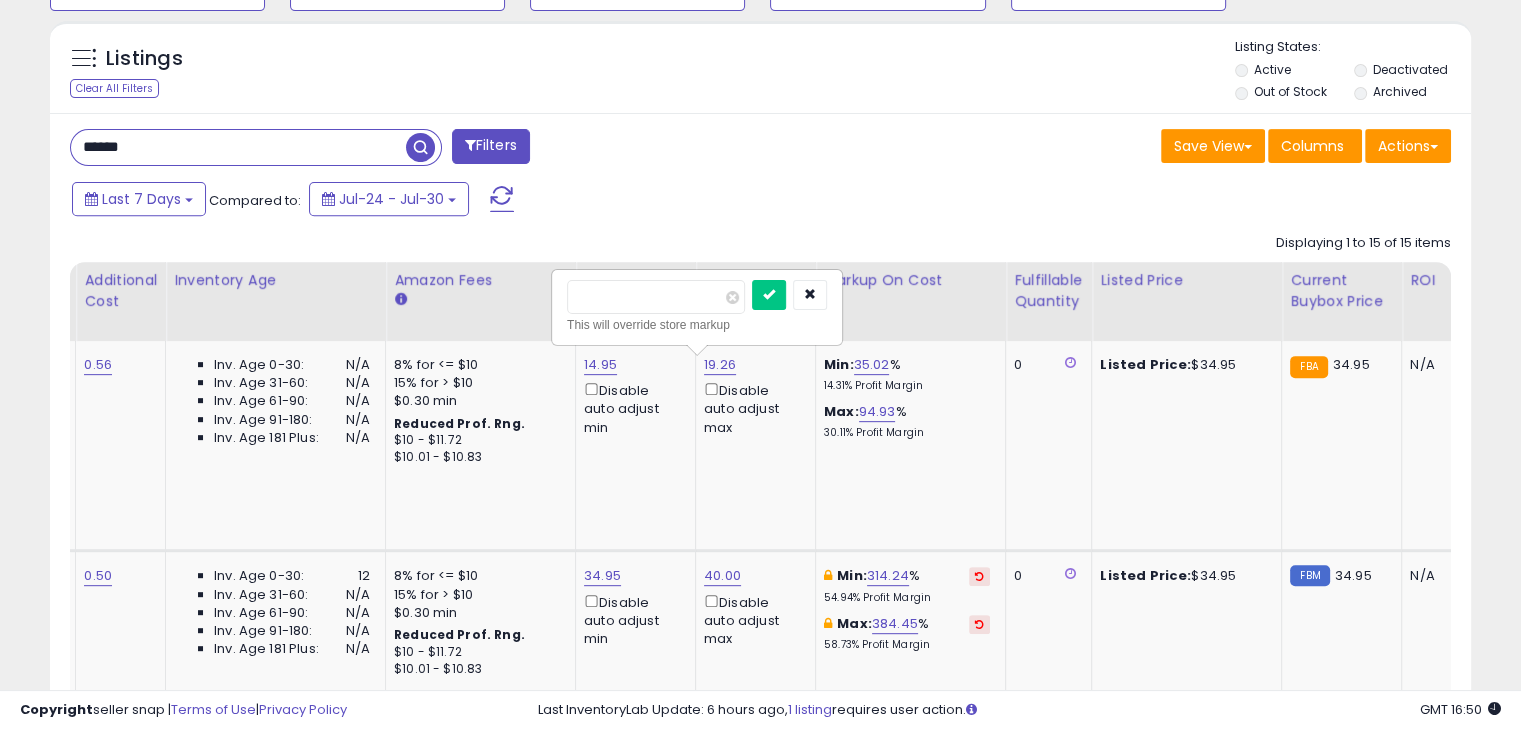 drag, startPoint x: 688, startPoint y: 288, endPoint x: 500, endPoint y: 302, distance: 188.52055 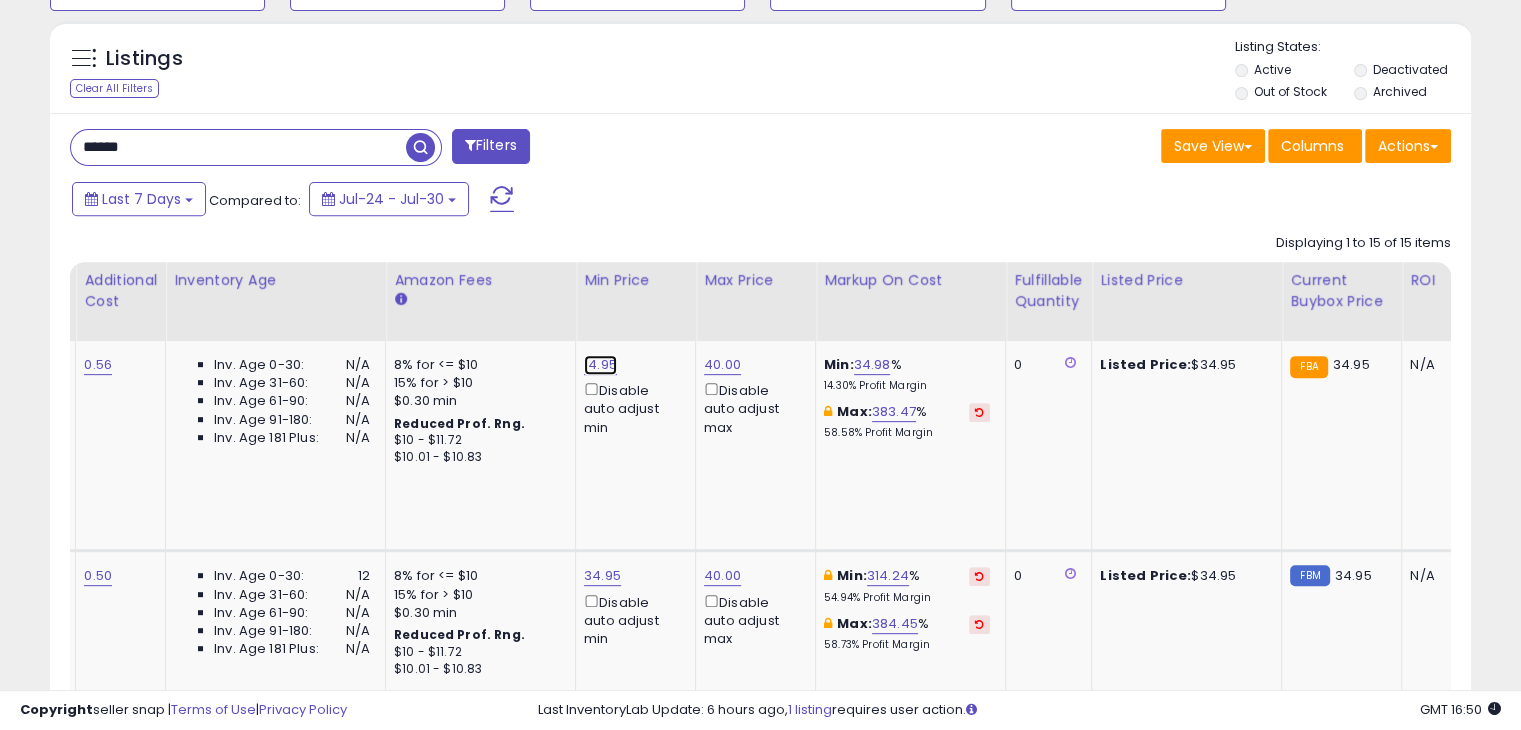 click on "14.95" at bounding box center (600, 365) 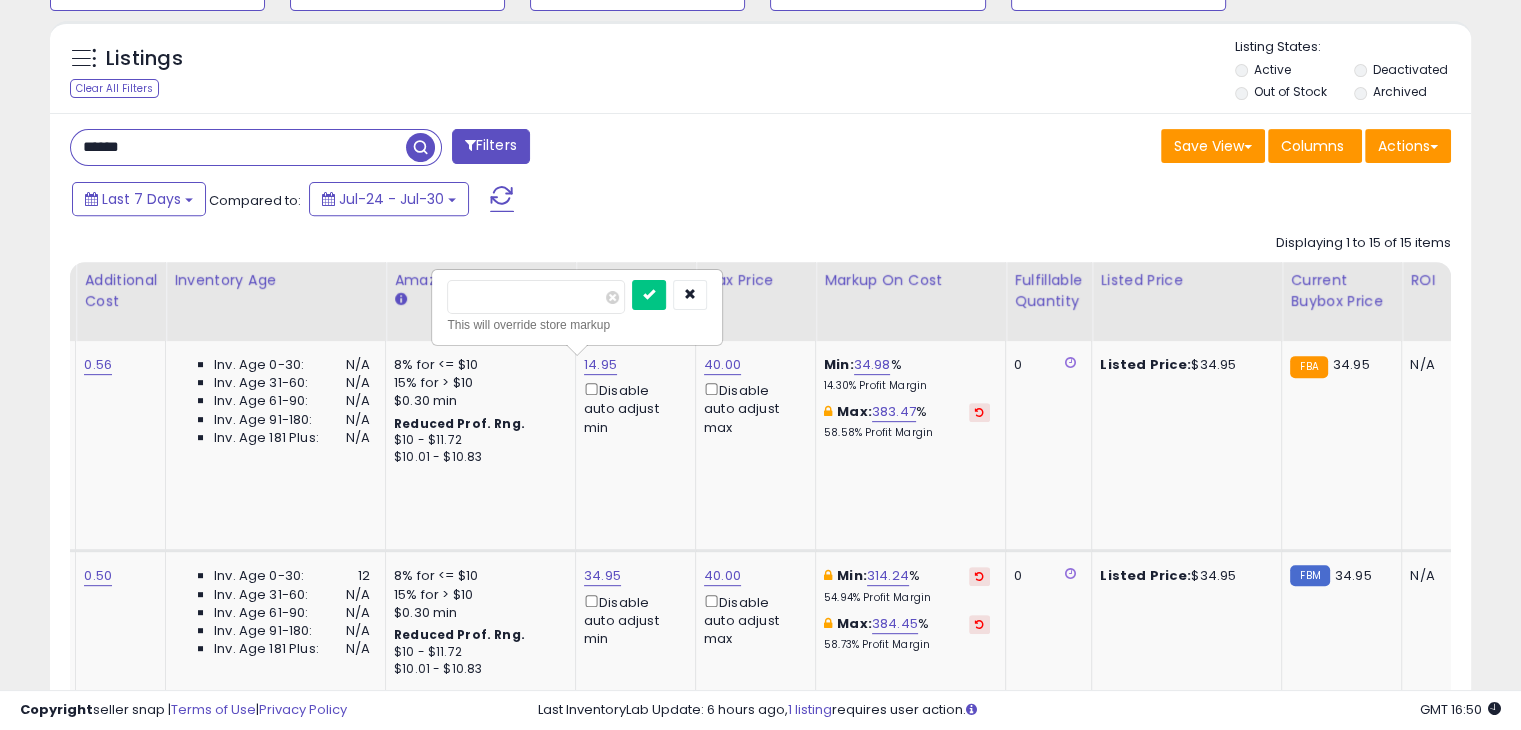 drag, startPoint x: 552, startPoint y: 302, endPoint x: 379, endPoint y: 303, distance: 173.00288 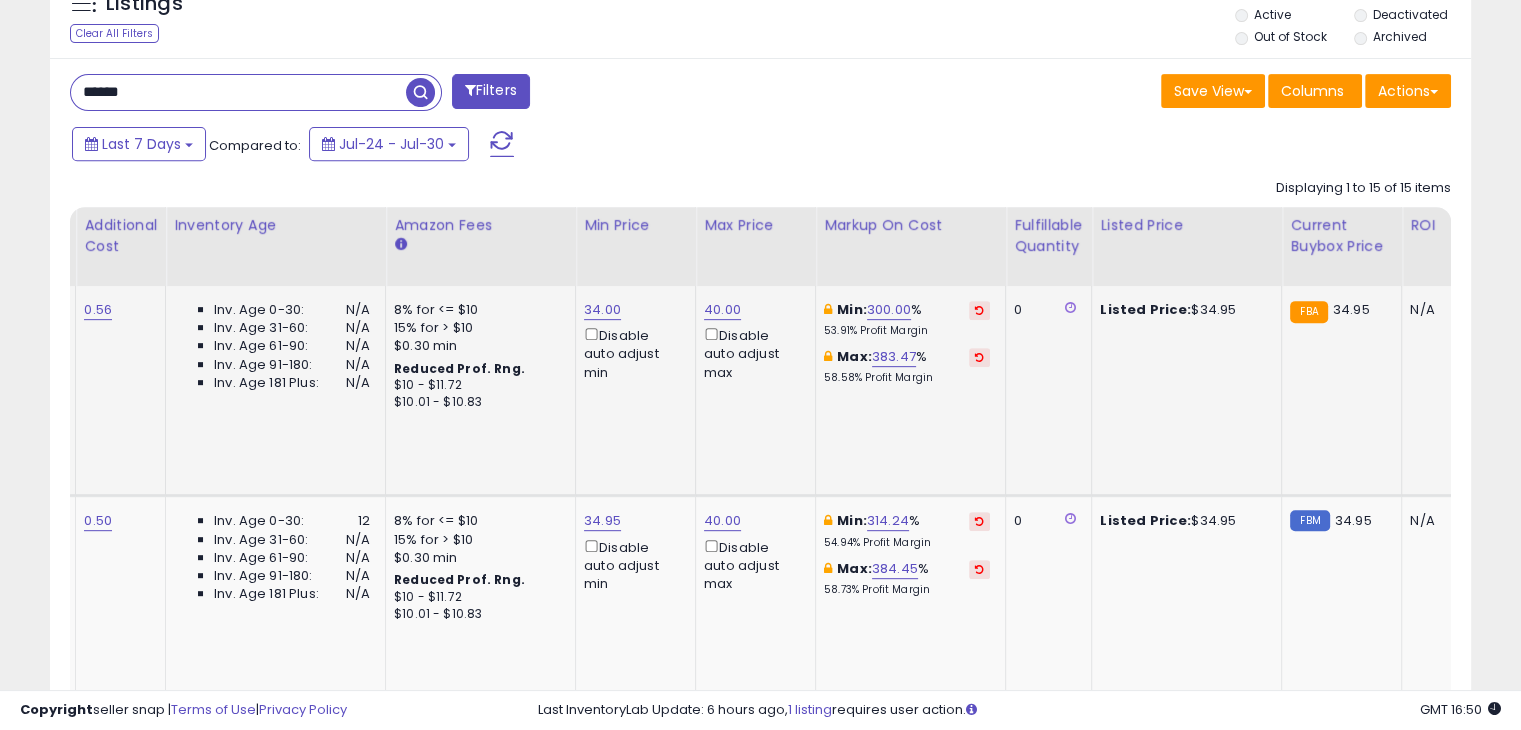 scroll, scrollTop: 859, scrollLeft: 0, axis: vertical 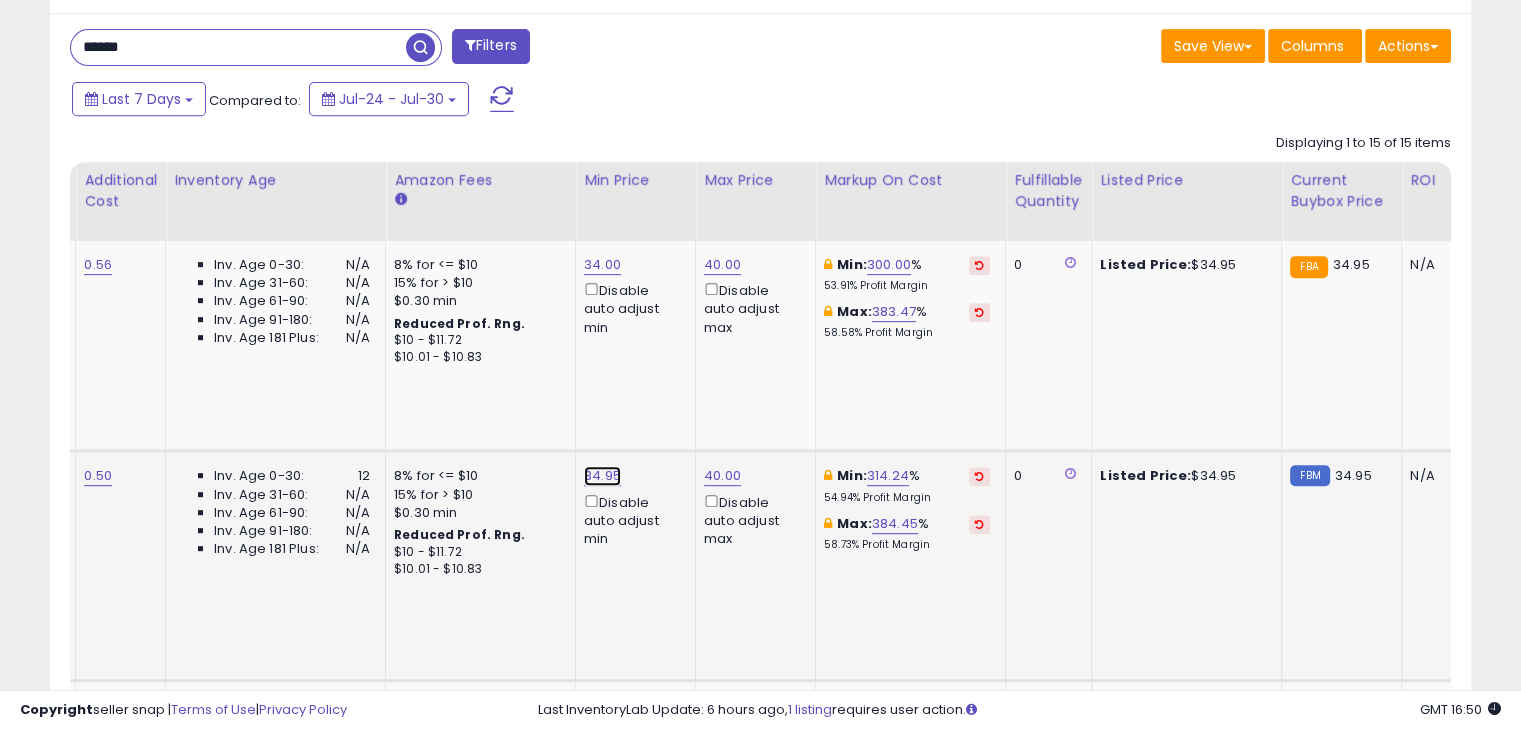 click on "34.95" at bounding box center [602, 265] 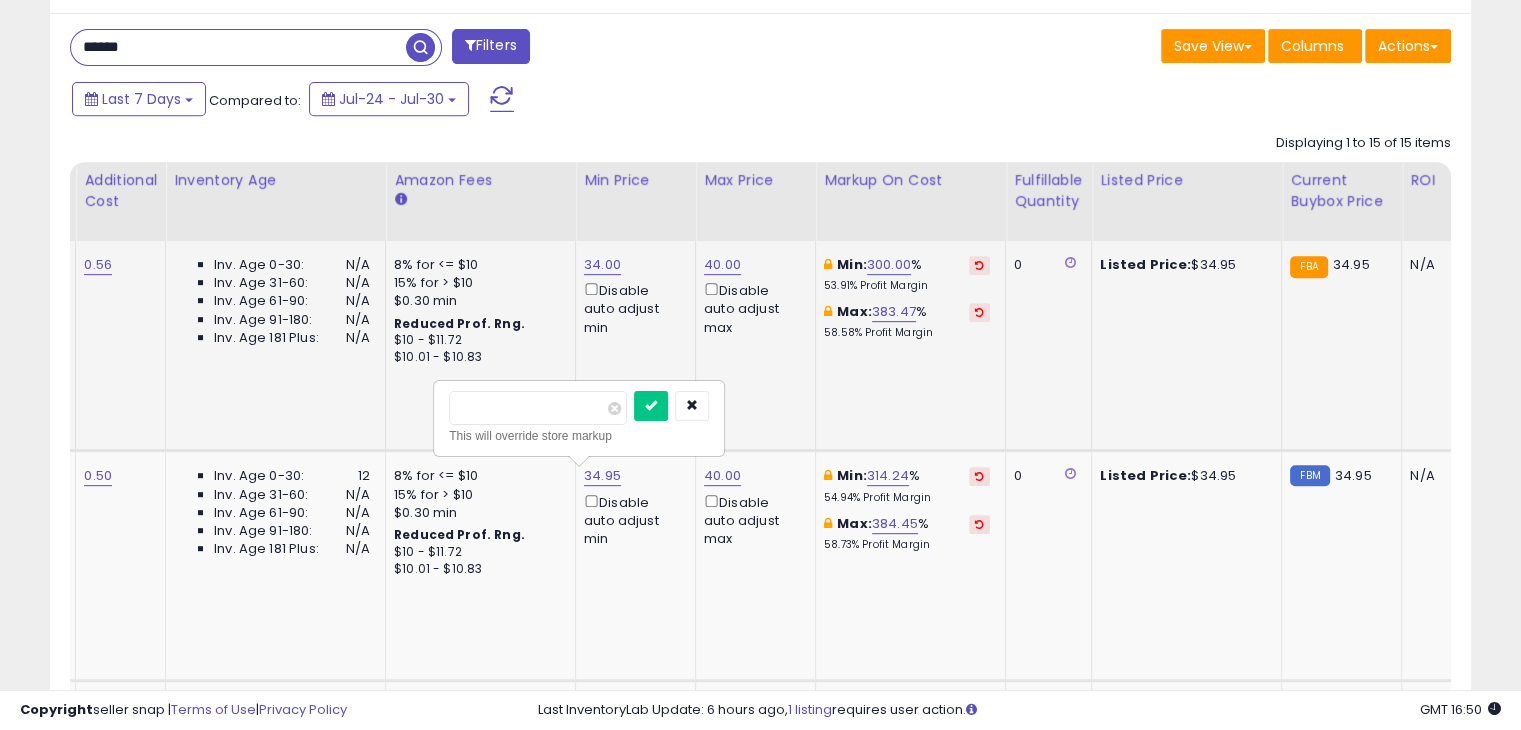 drag, startPoint x: 515, startPoint y: 401, endPoint x: 332, endPoint y: 405, distance: 183.04372 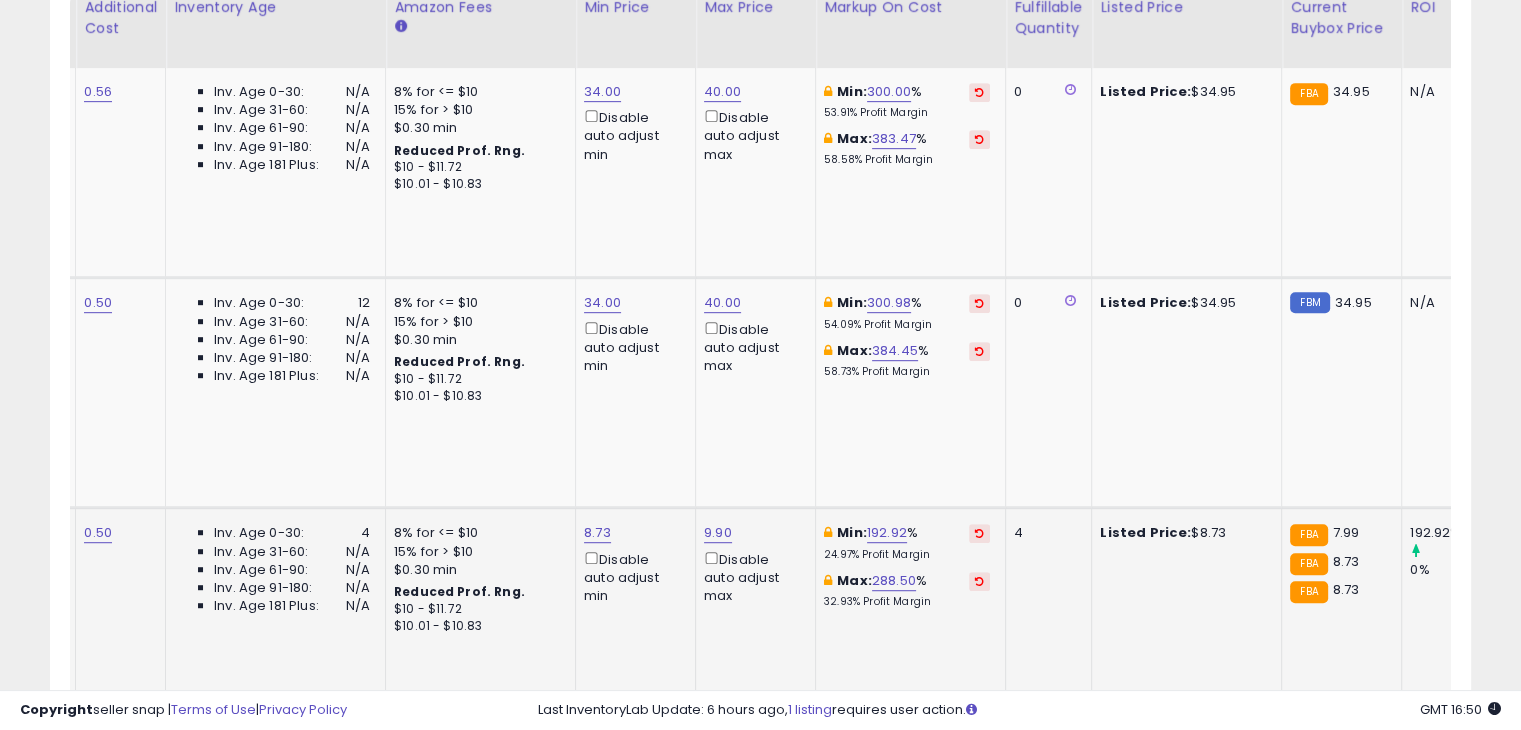 scroll, scrollTop: 1059, scrollLeft: 0, axis: vertical 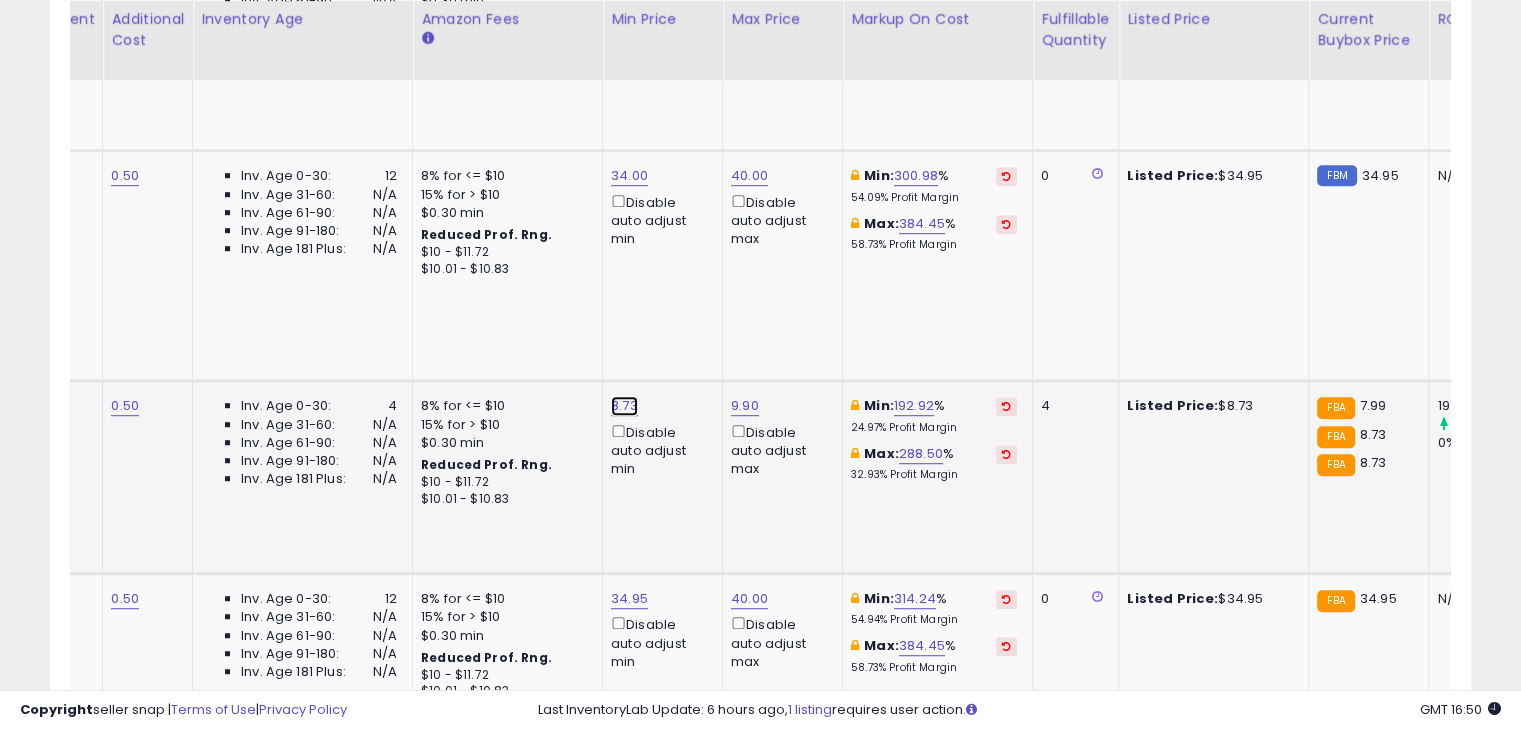 click on "8.73" at bounding box center [629, -35] 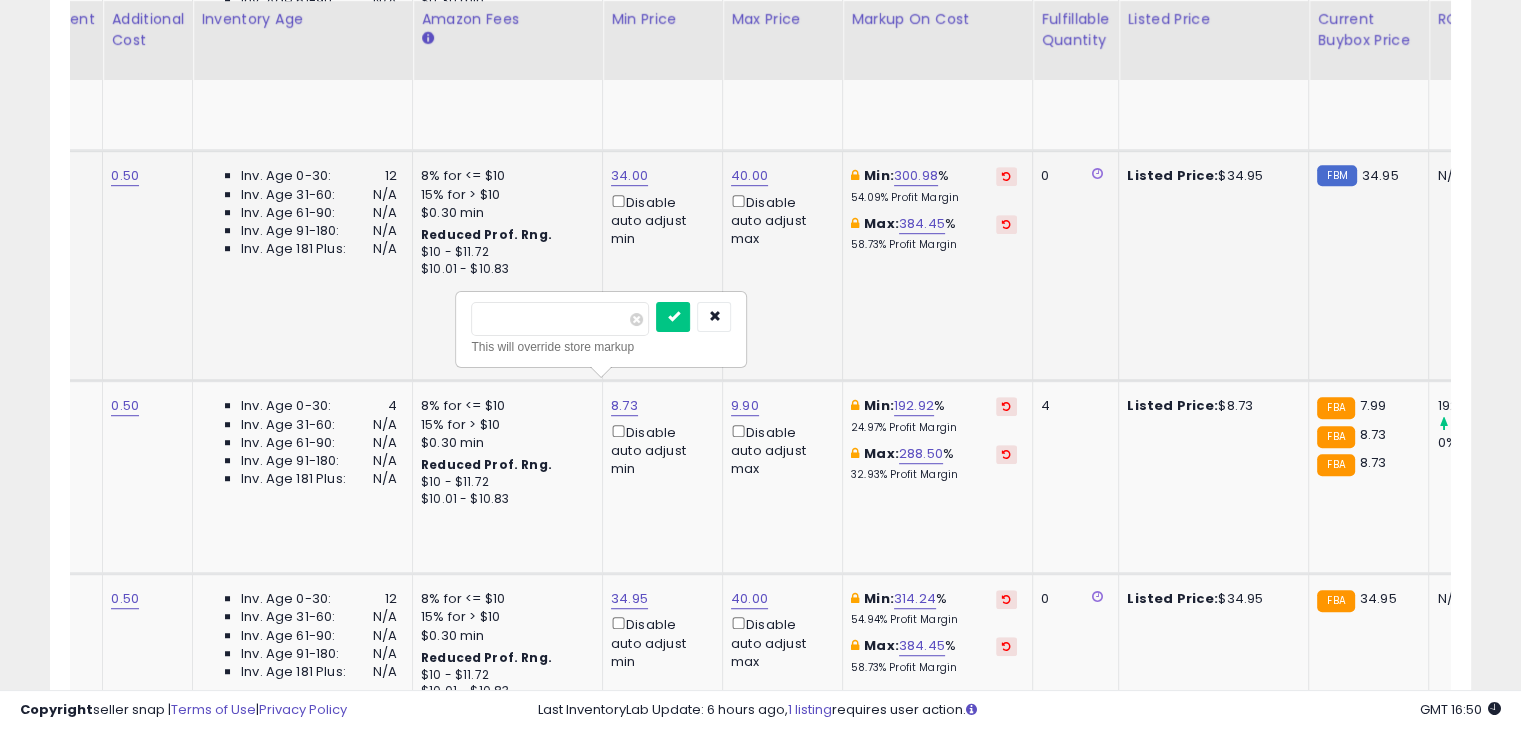 drag, startPoint x: 589, startPoint y: 325, endPoint x: 394, endPoint y: 317, distance: 195.16403 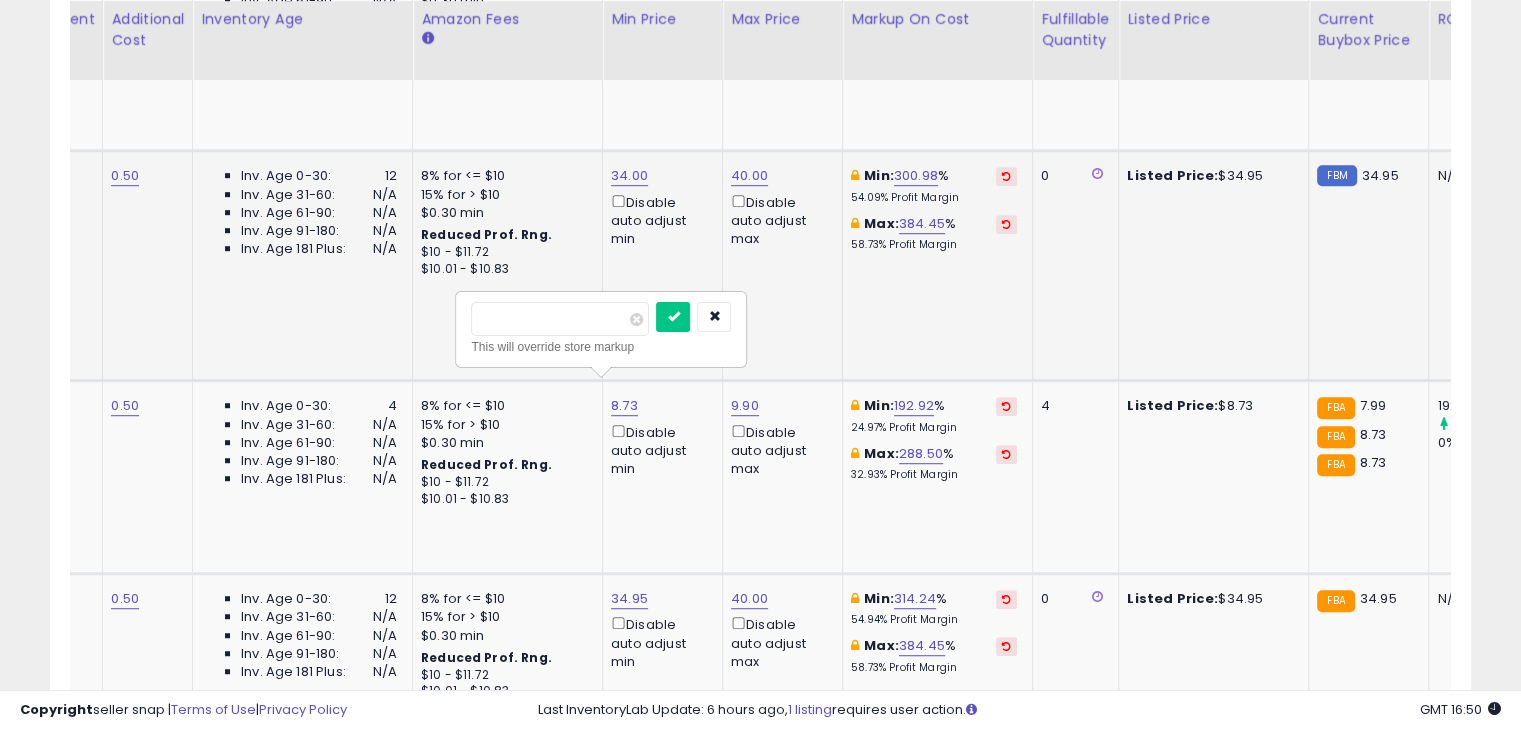 type on "****" 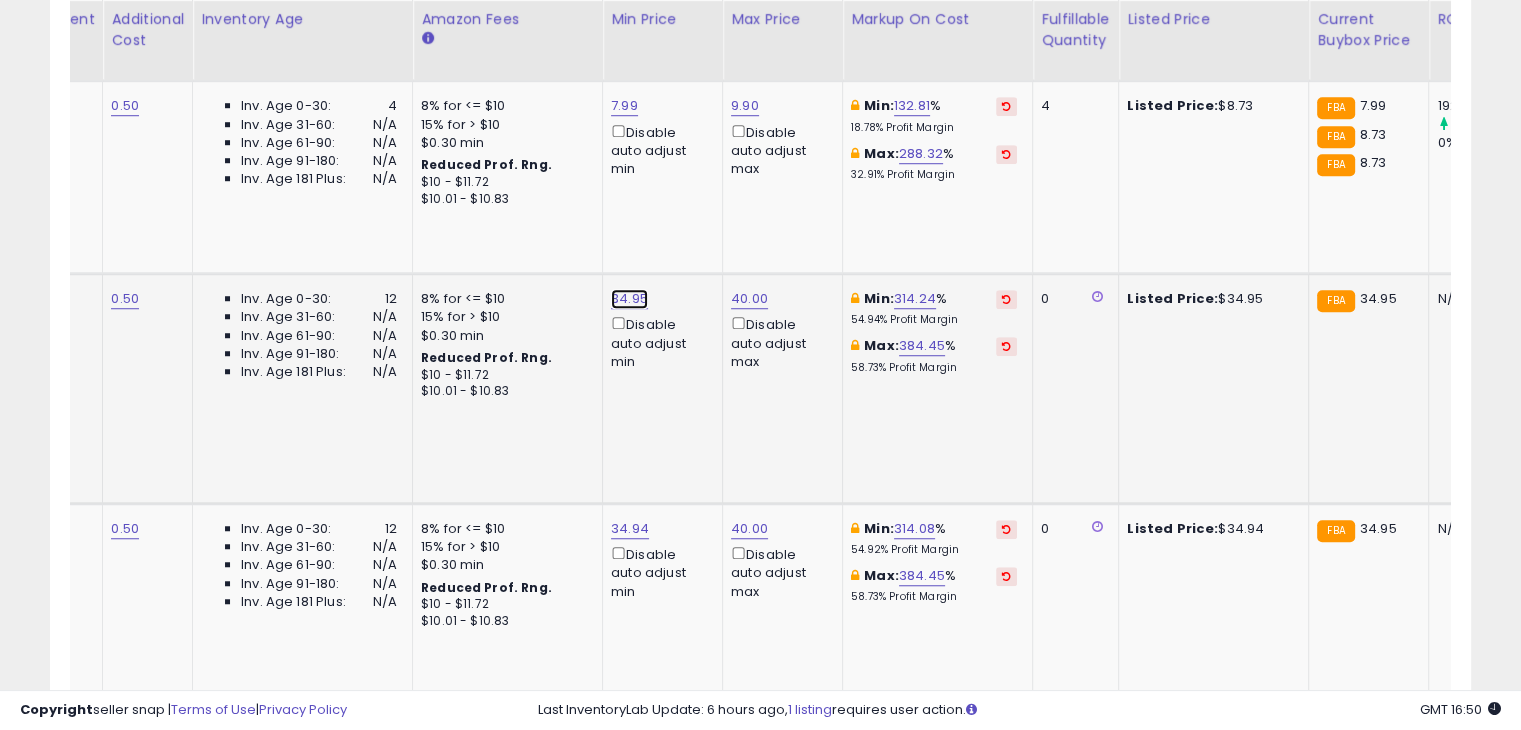 click on "34.95" at bounding box center [629, -335] 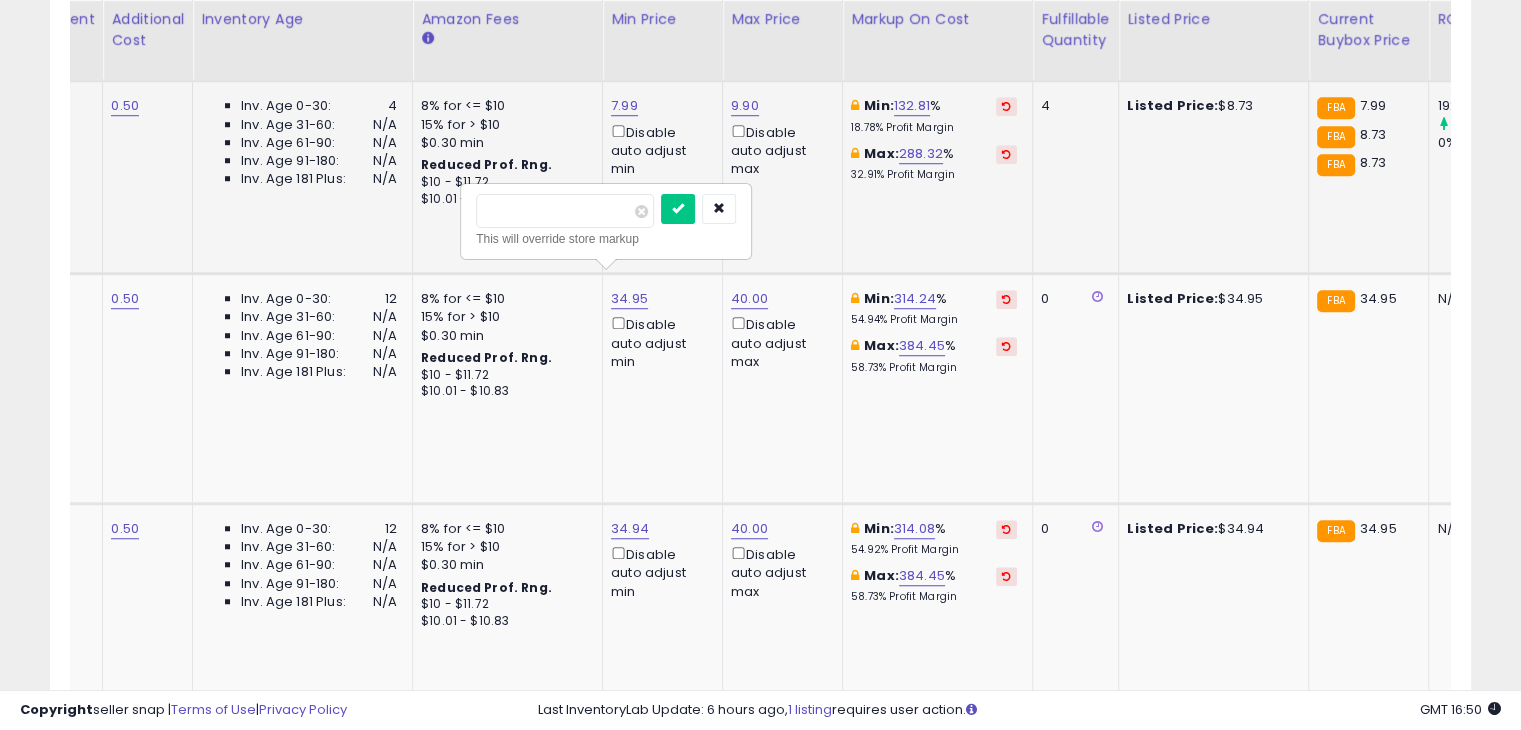 drag, startPoint x: 491, startPoint y: 207, endPoint x: 409, endPoint y: 226, distance: 84.17244 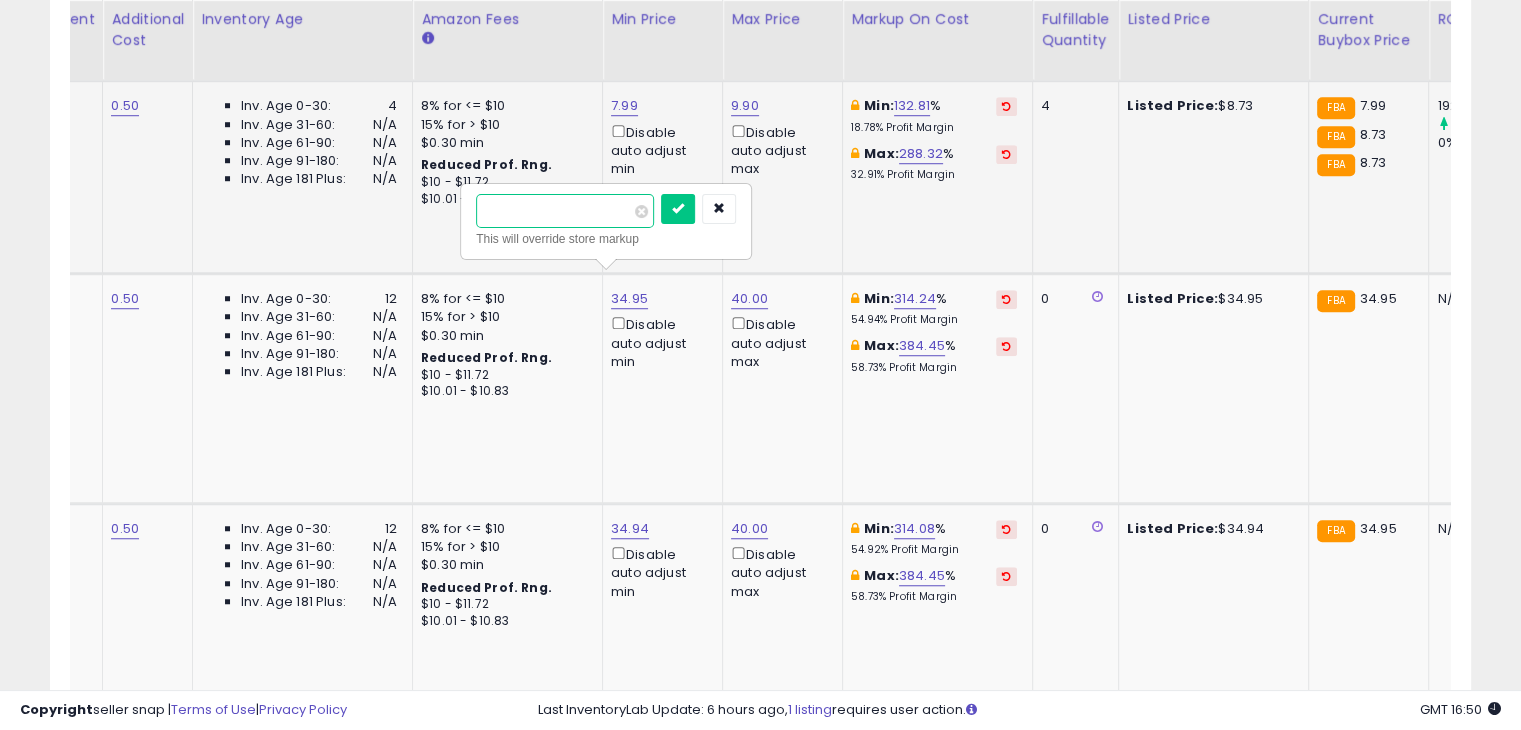 drag, startPoint x: 572, startPoint y: 217, endPoint x: 363, endPoint y: 239, distance: 210.15471 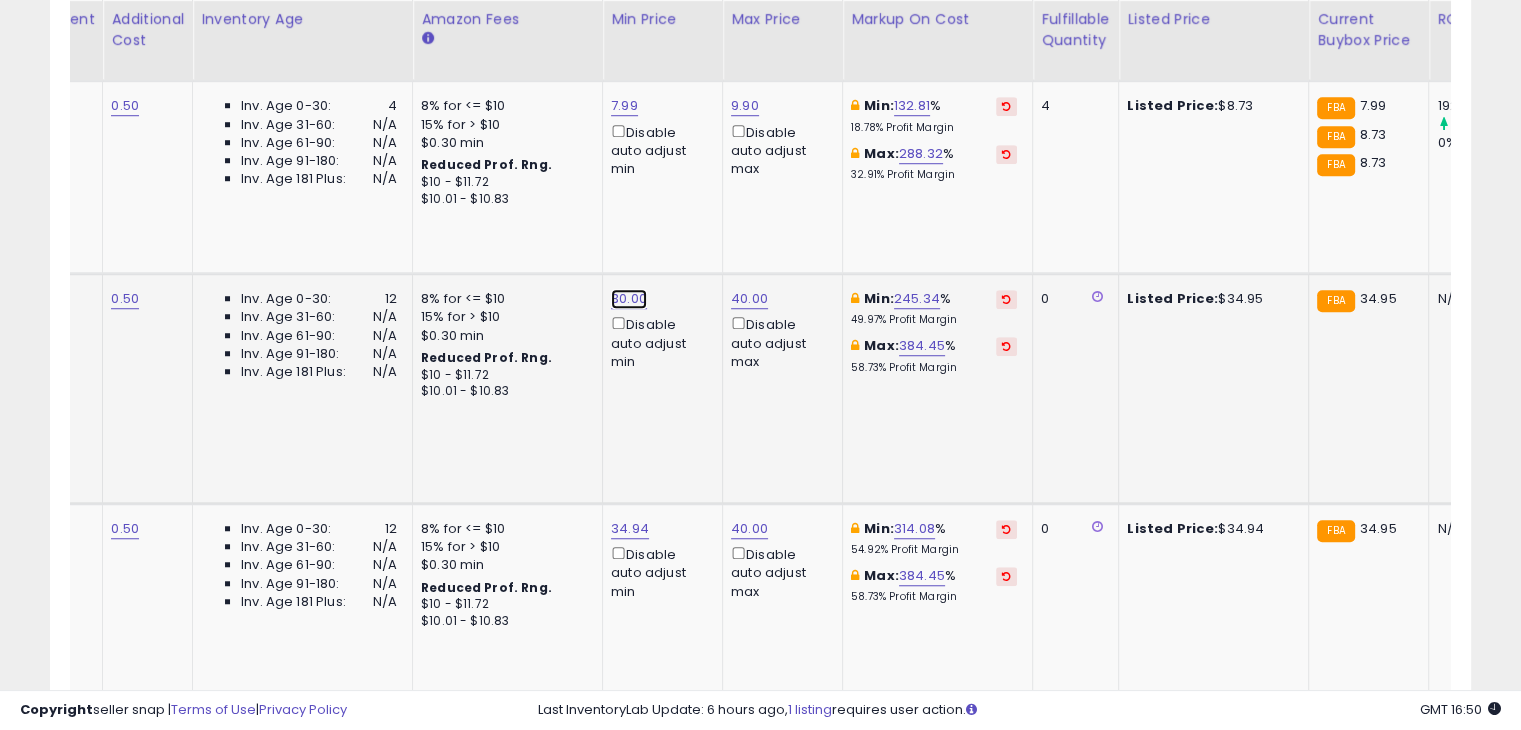 click on "30.00" at bounding box center (629, -335) 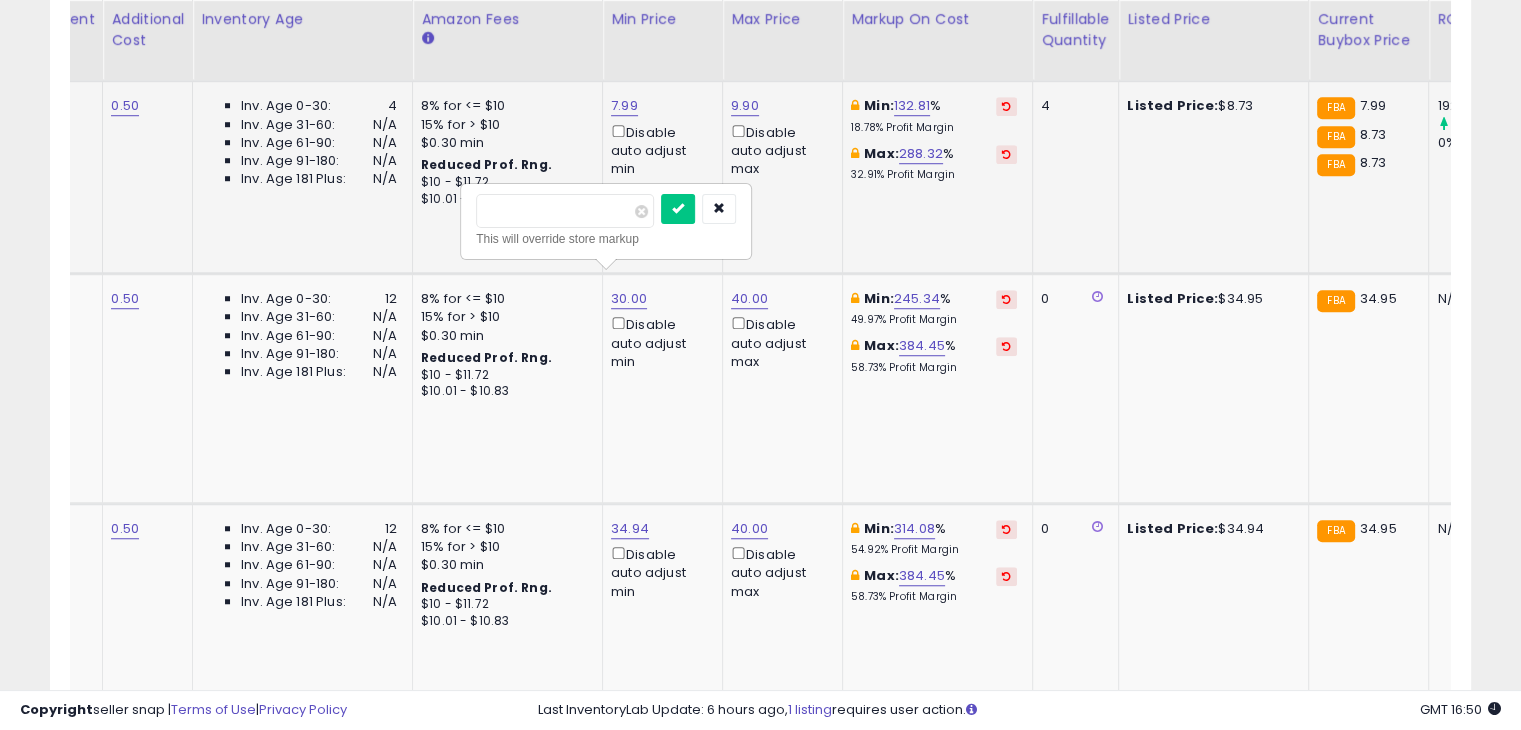 drag, startPoint x: 569, startPoint y: 197, endPoint x: 355, endPoint y: 219, distance: 215.12787 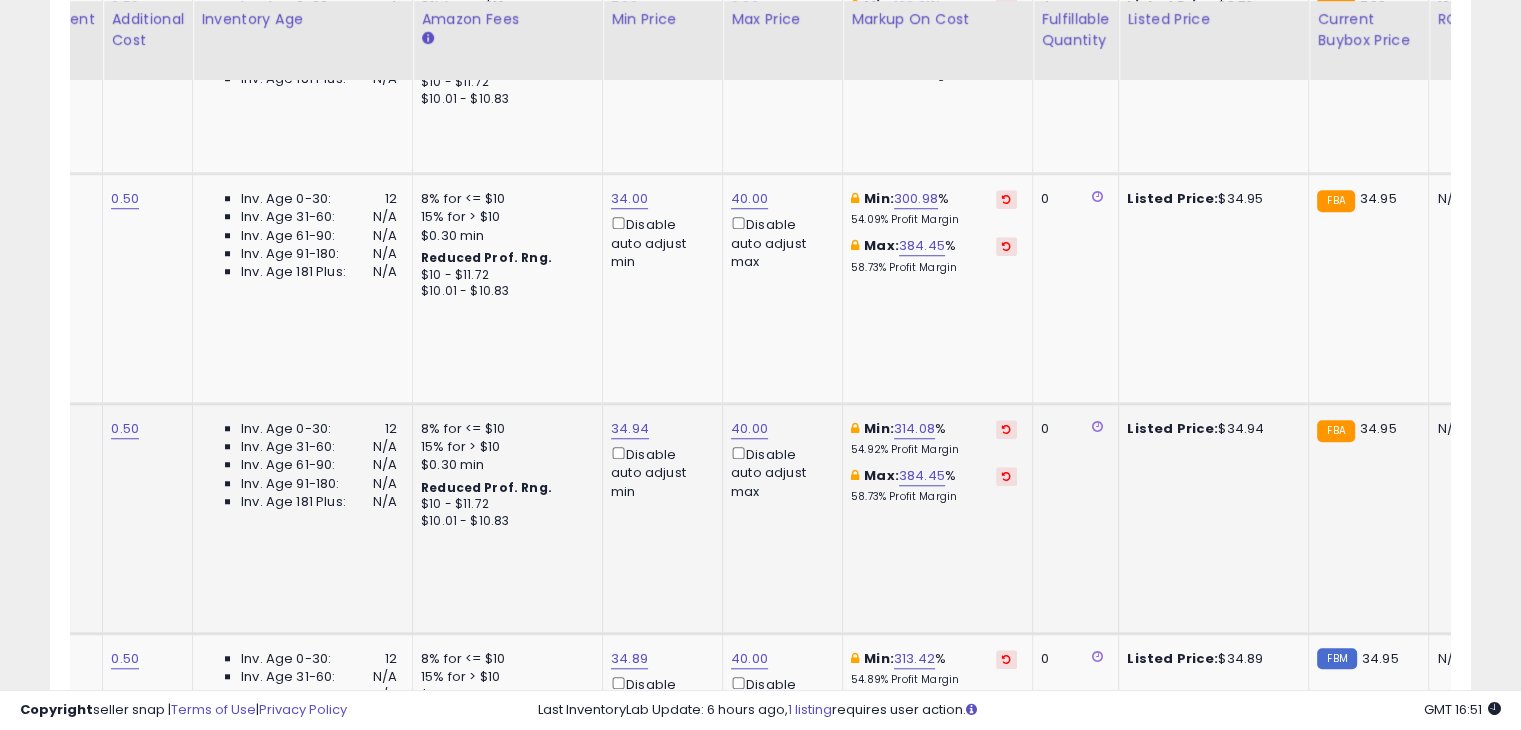 click on "Disable auto adjust min" at bounding box center [659, 472] 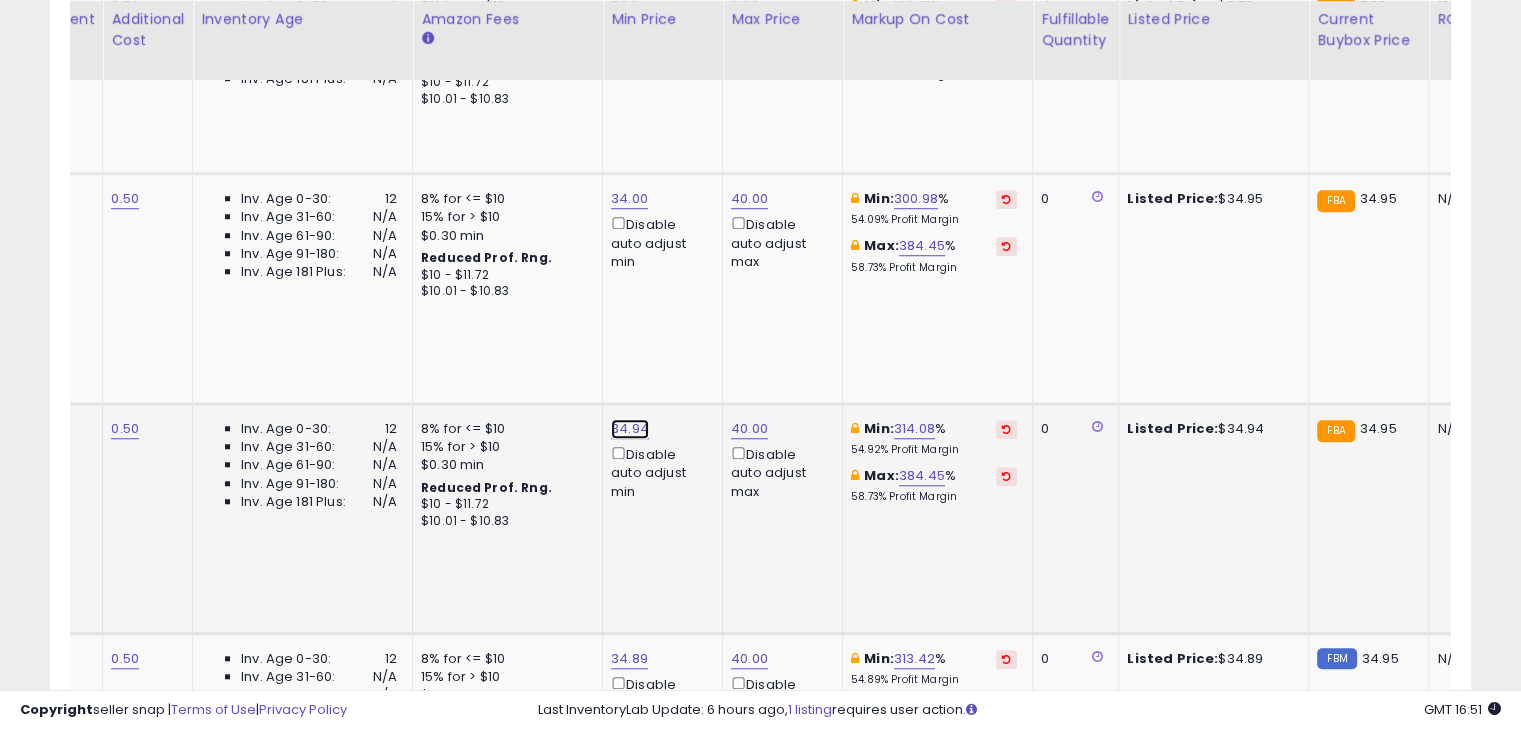 click on "34.94" at bounding box center (629, -435) 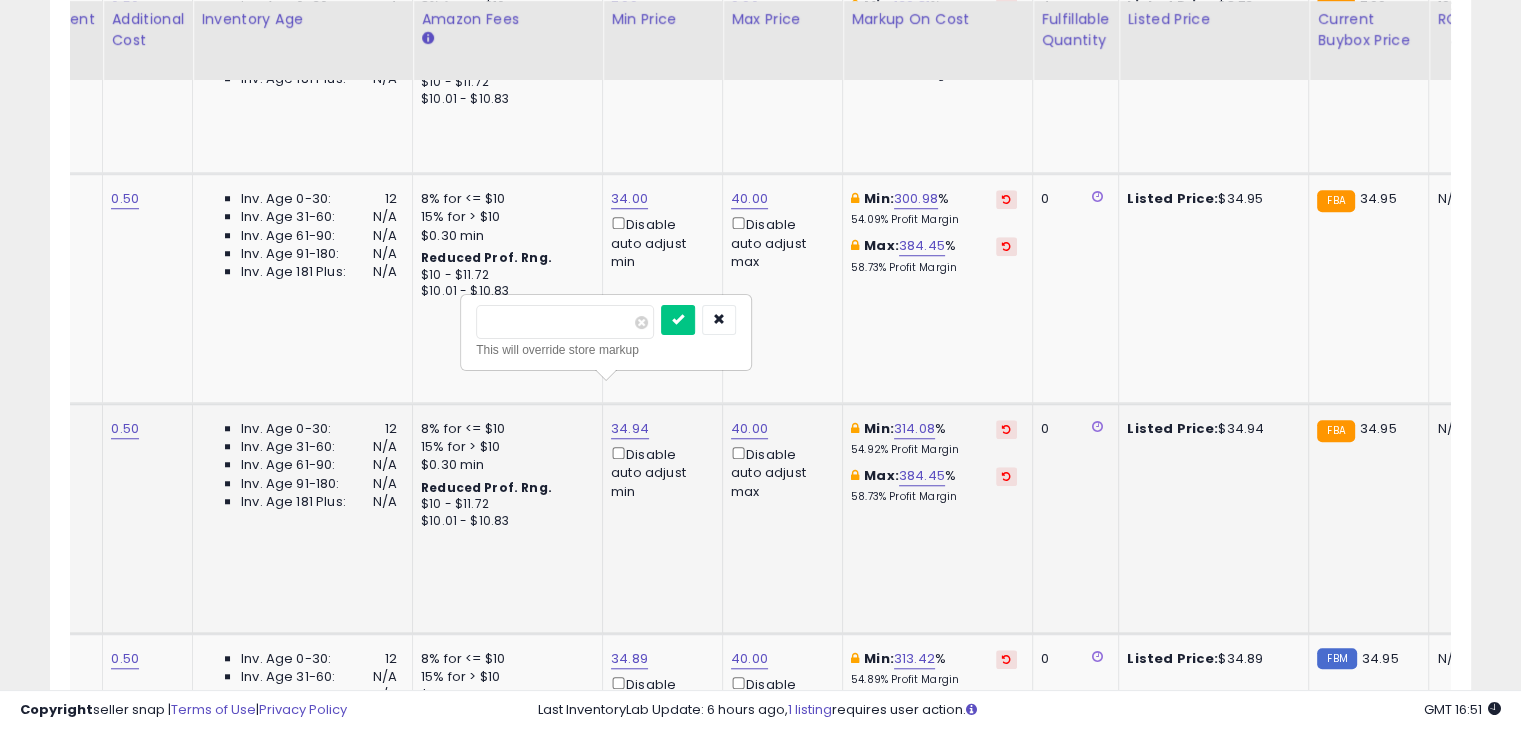 type on "**" 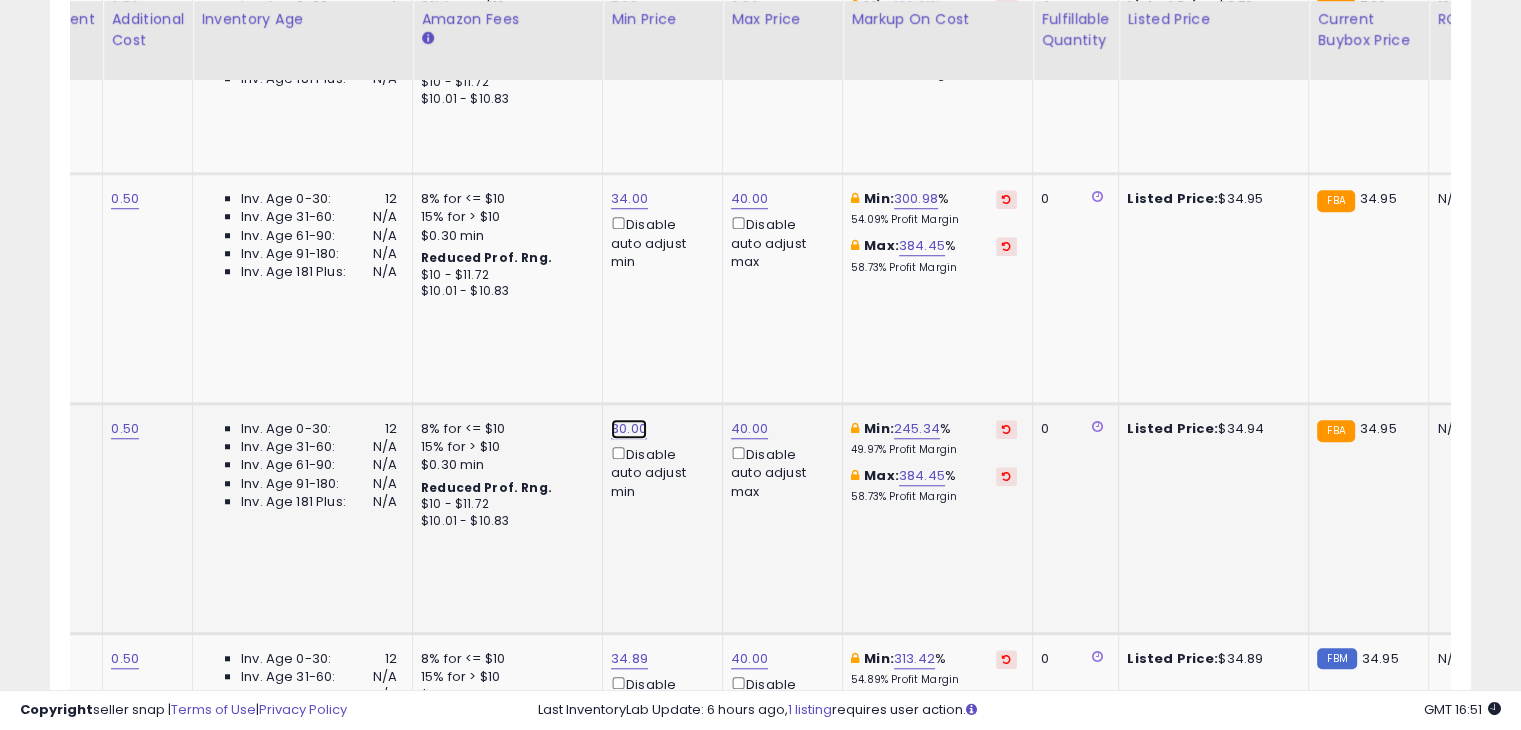 click on "30.00" at bounding box center (629, -435) 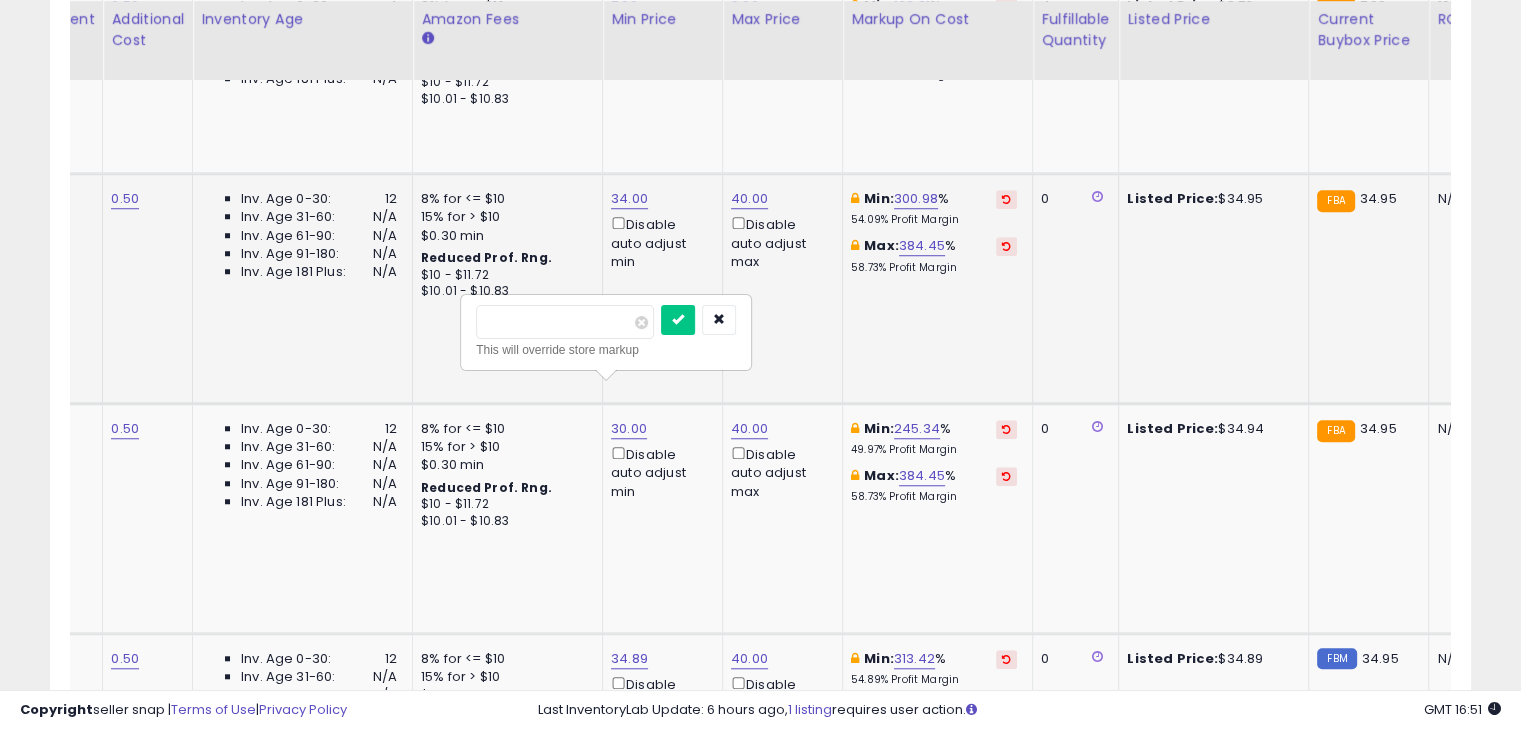 type on "*****" 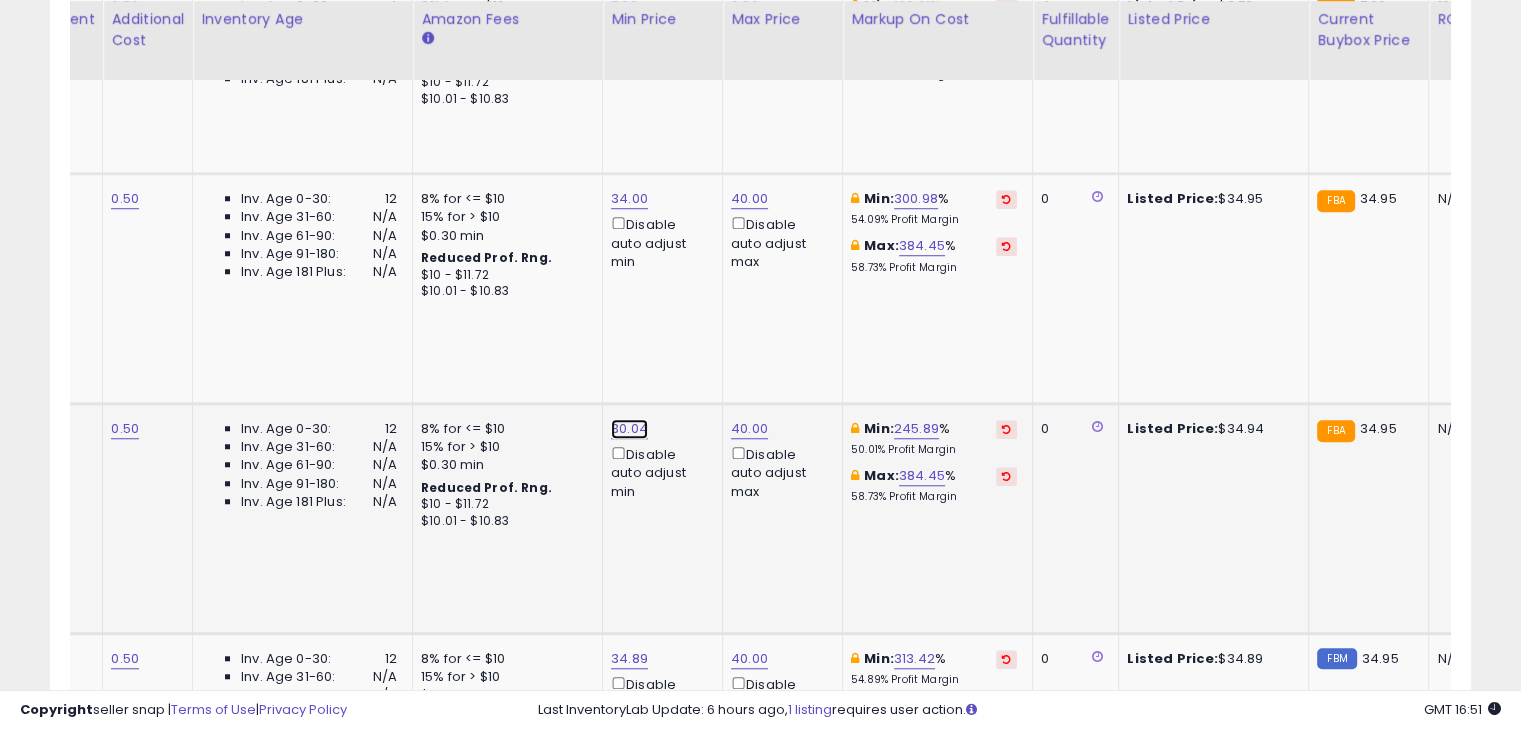 click on "30.04" at bounding box center [629, -435] 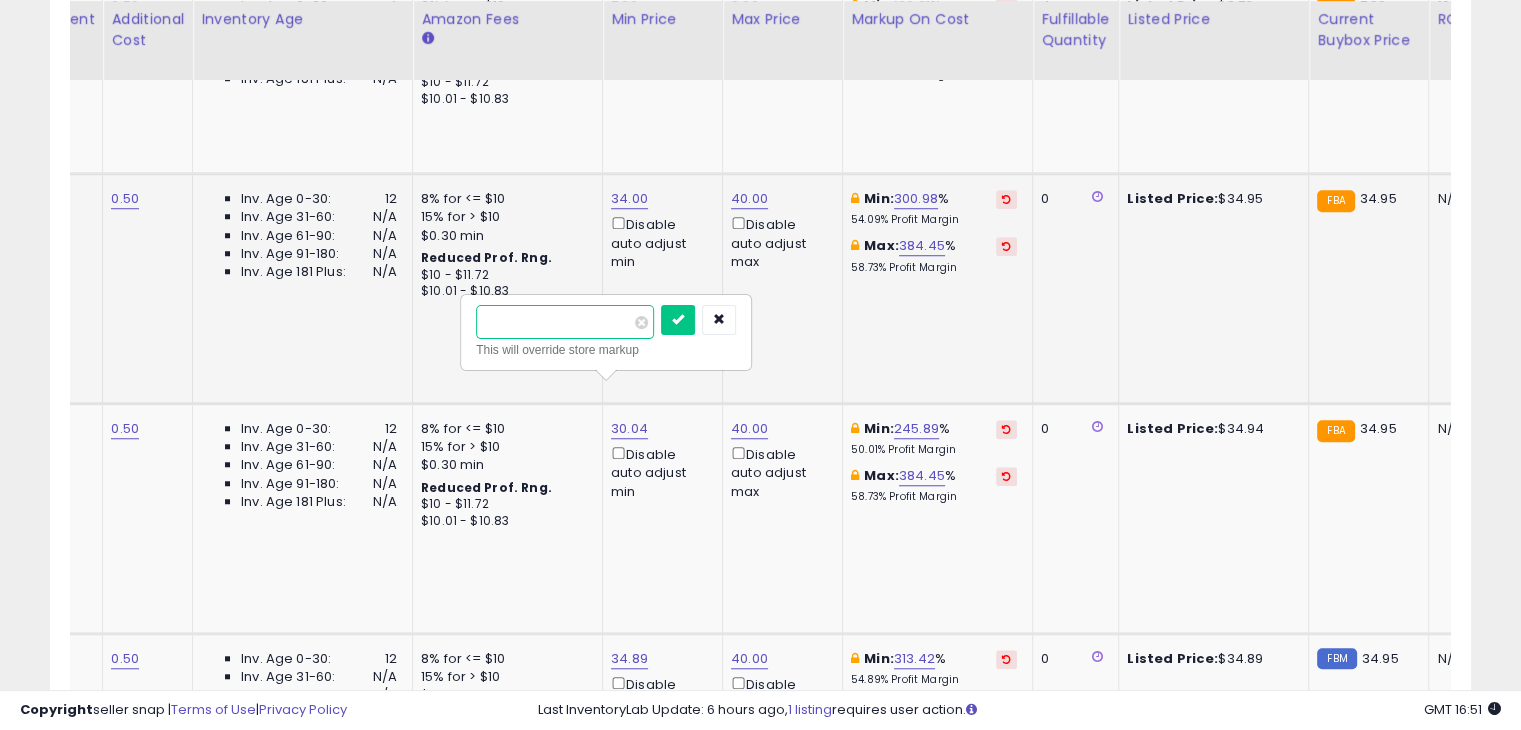 drag, startPoint x: 582, startPoint y: 321, endPoint x: 352, endPoint y: 343, distance: 231.04977 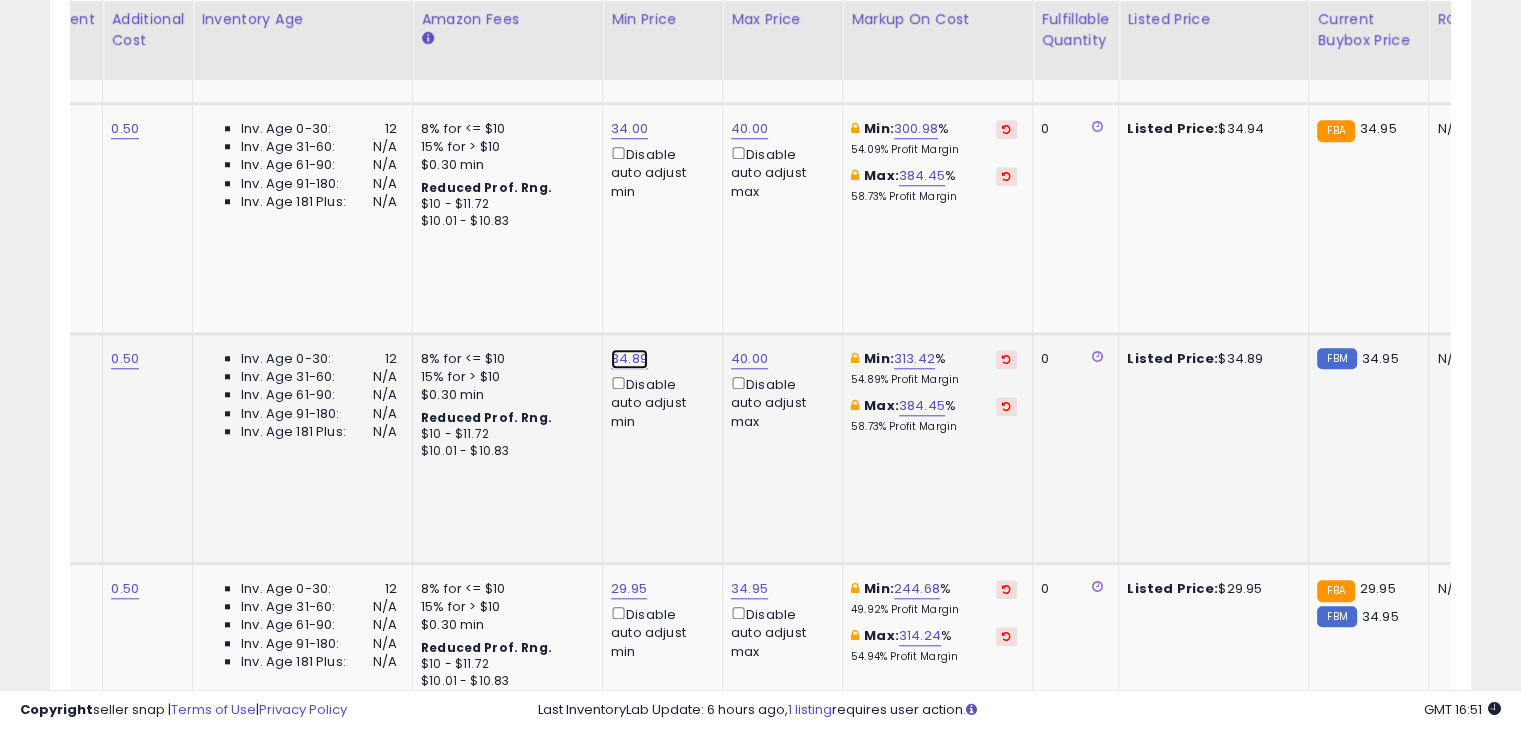 click on "34.89" at bounding box center [629, -735] 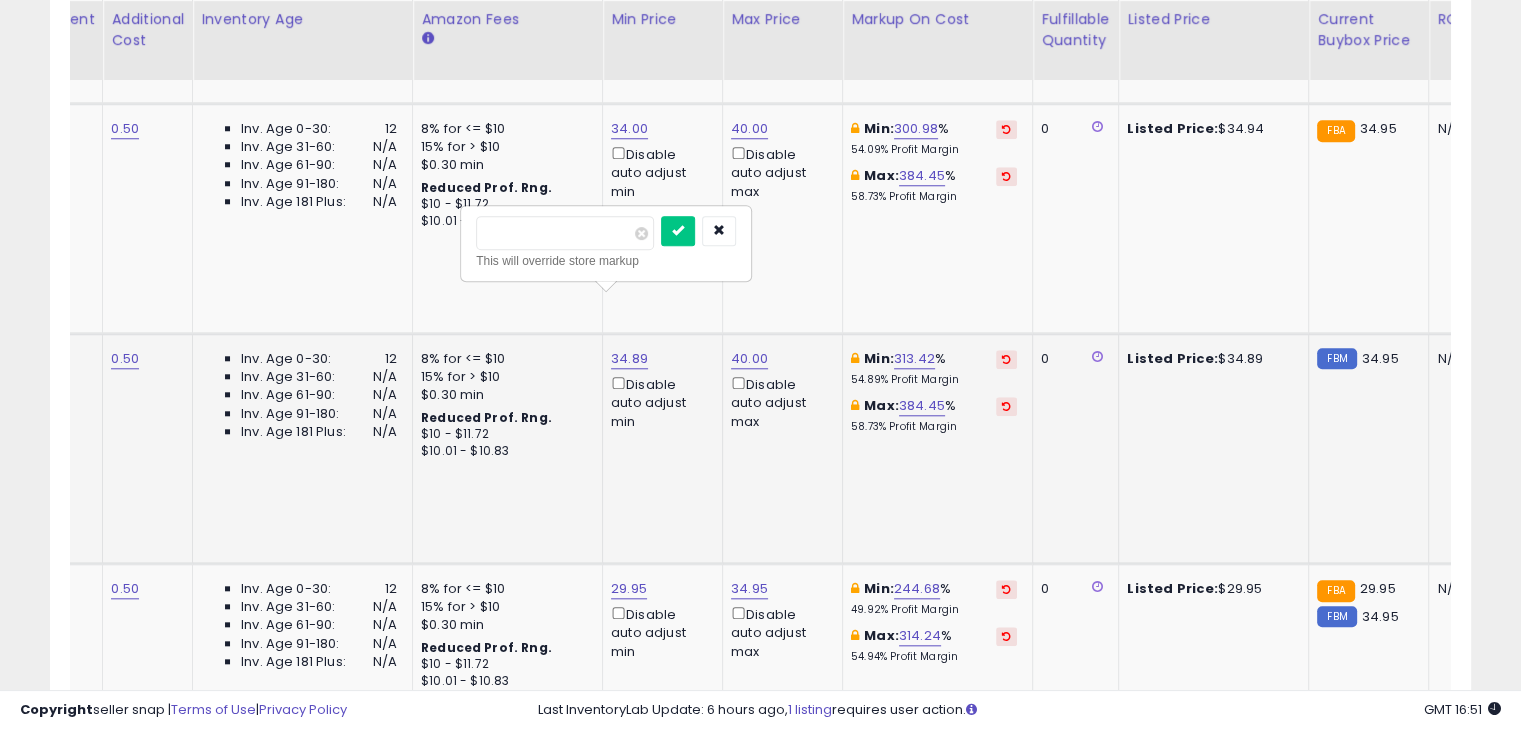 drag, startPoint x: 598, startPoint y: 227, endPoint x: 361, endPoint y: 277, distance: 242.21684 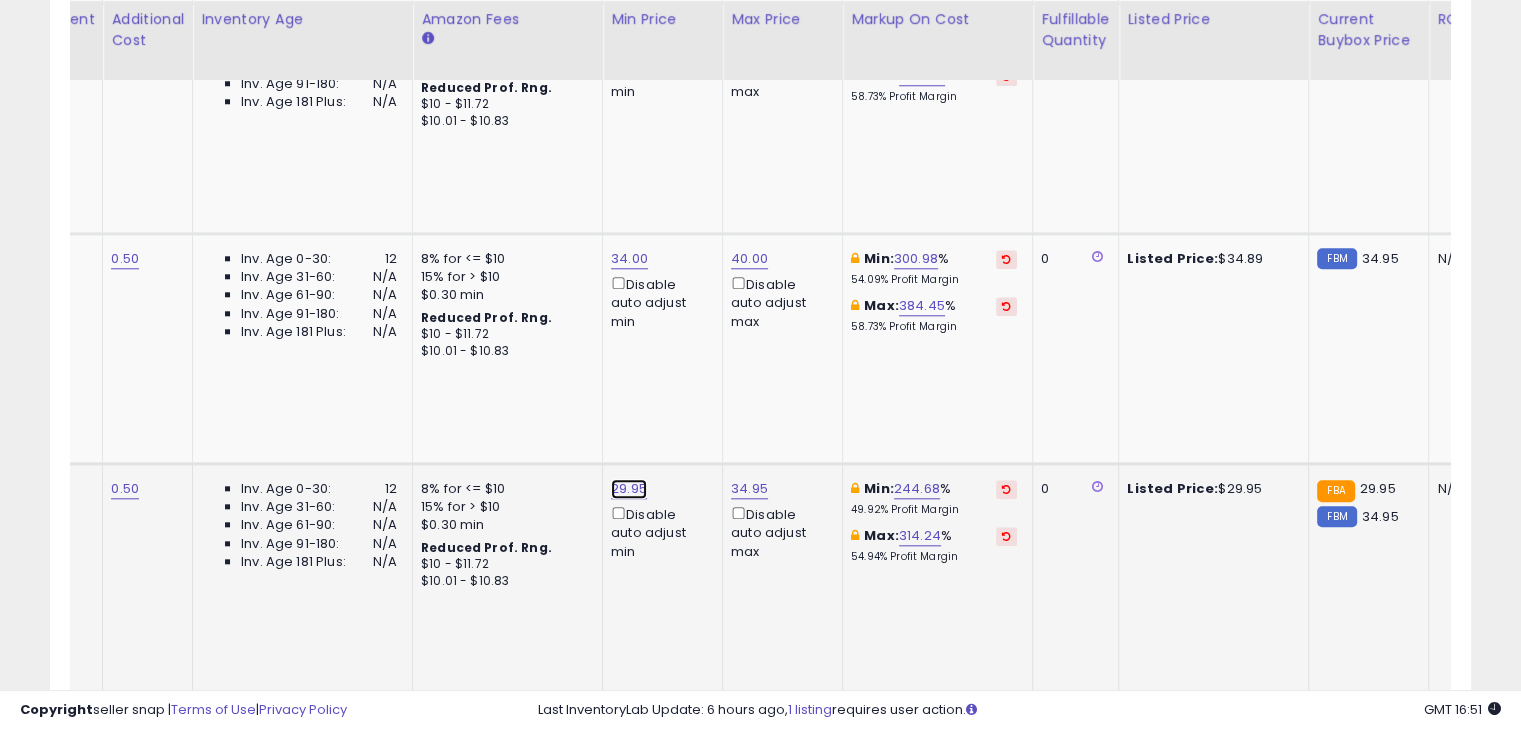 click on "29.95" at bounding box center [629, -835] 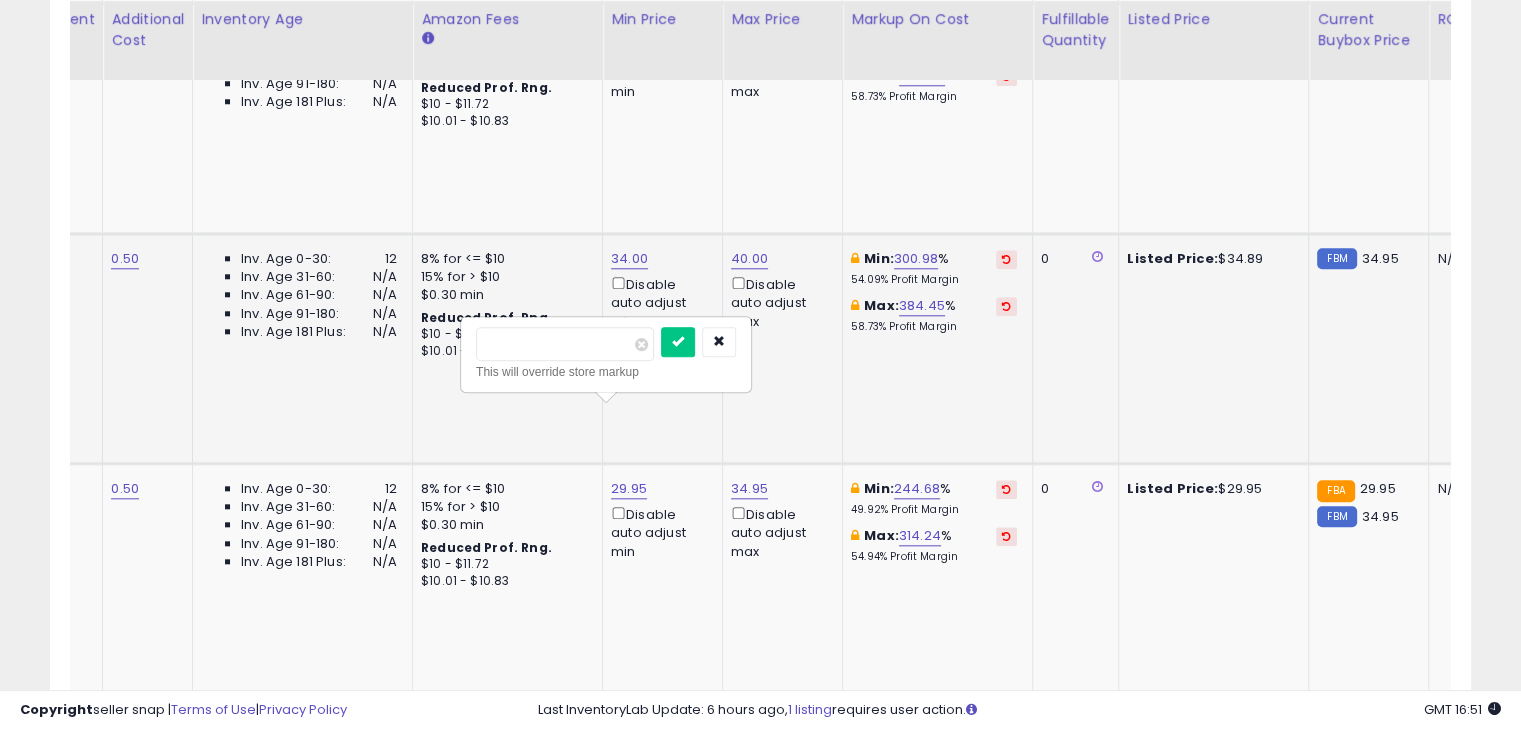type on "*****" 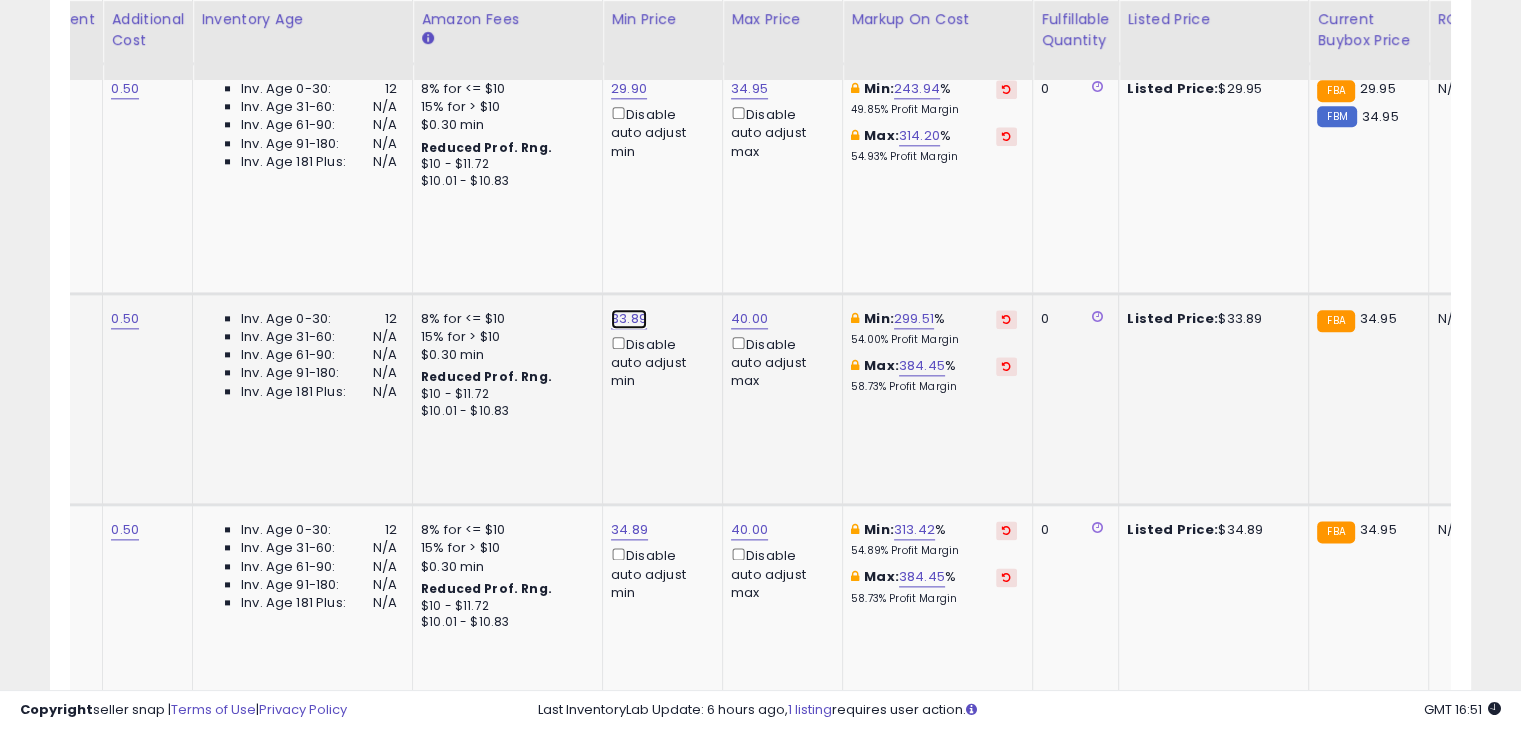 click on "33.89" at bounding box center [629, -1235] 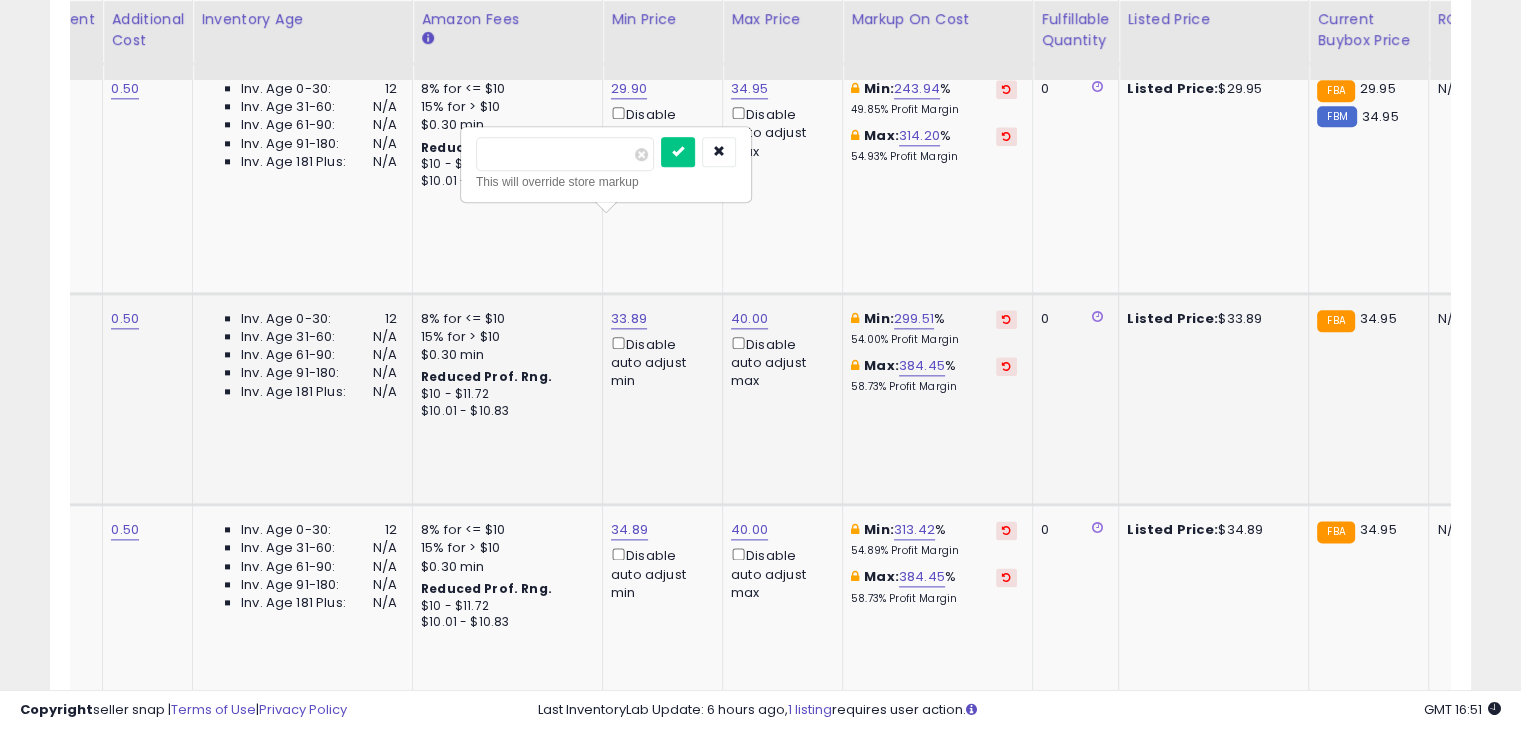 type on "**" 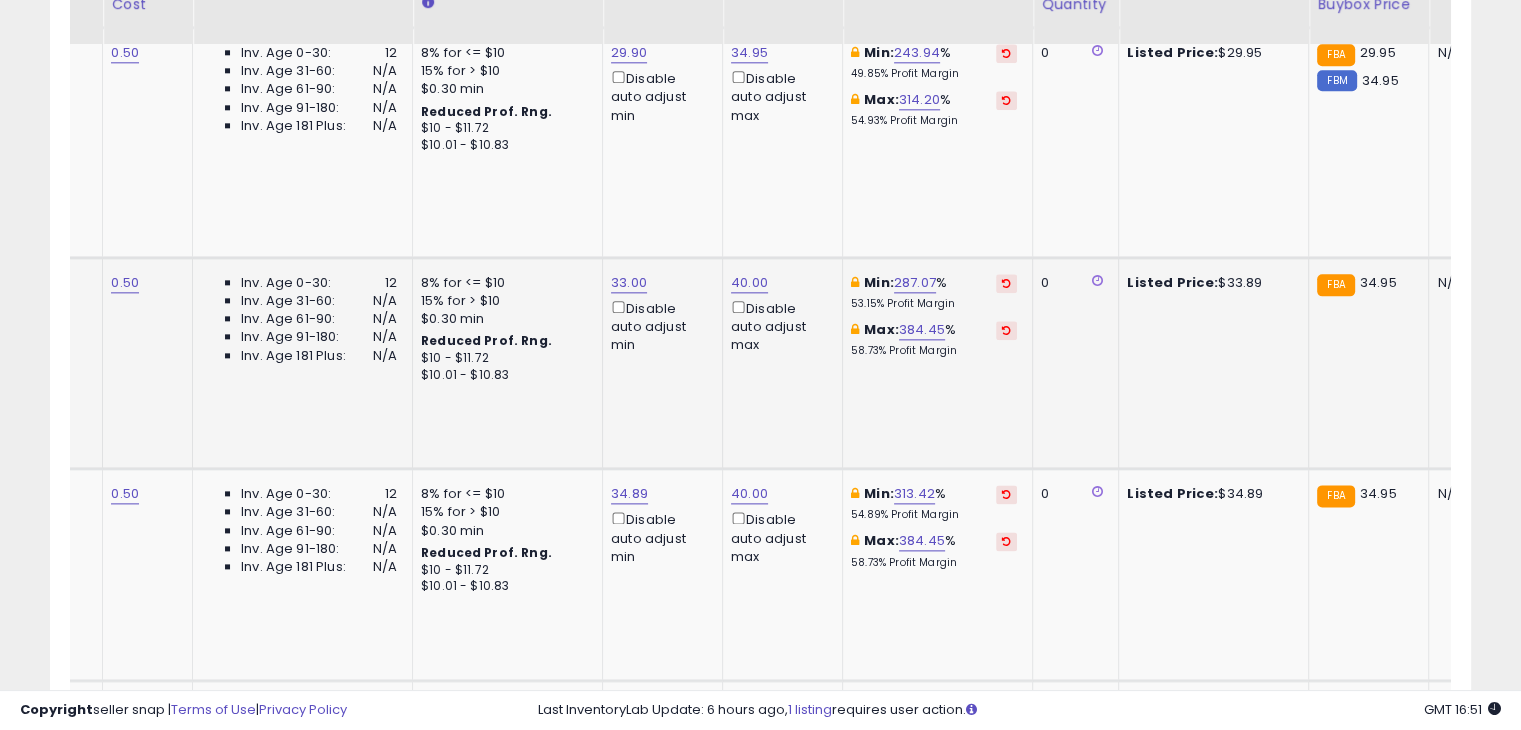 scroll, scrollTop: 2459, scrollLeft: 0, axis: vertical 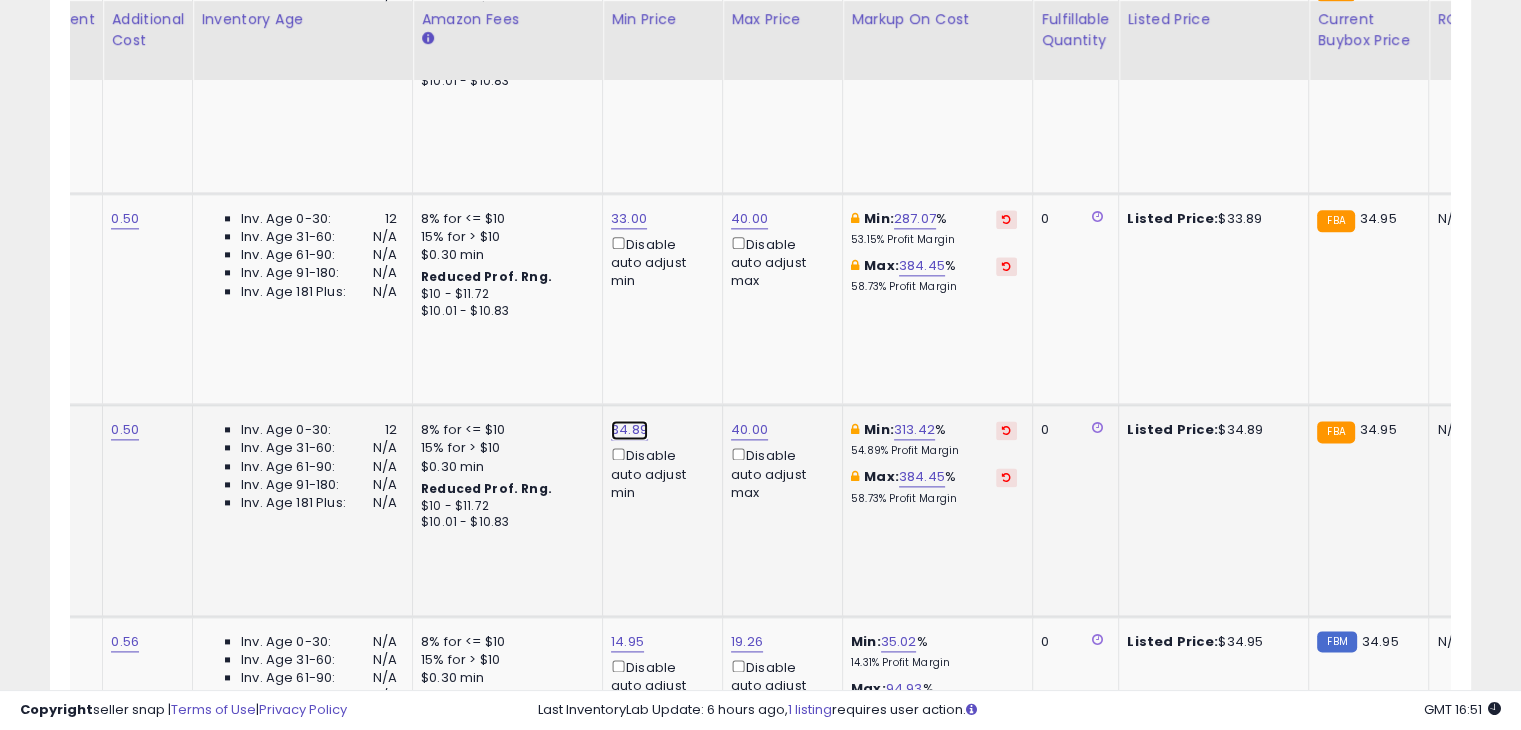 click on "34.89" at bounding box center [629, -1335] 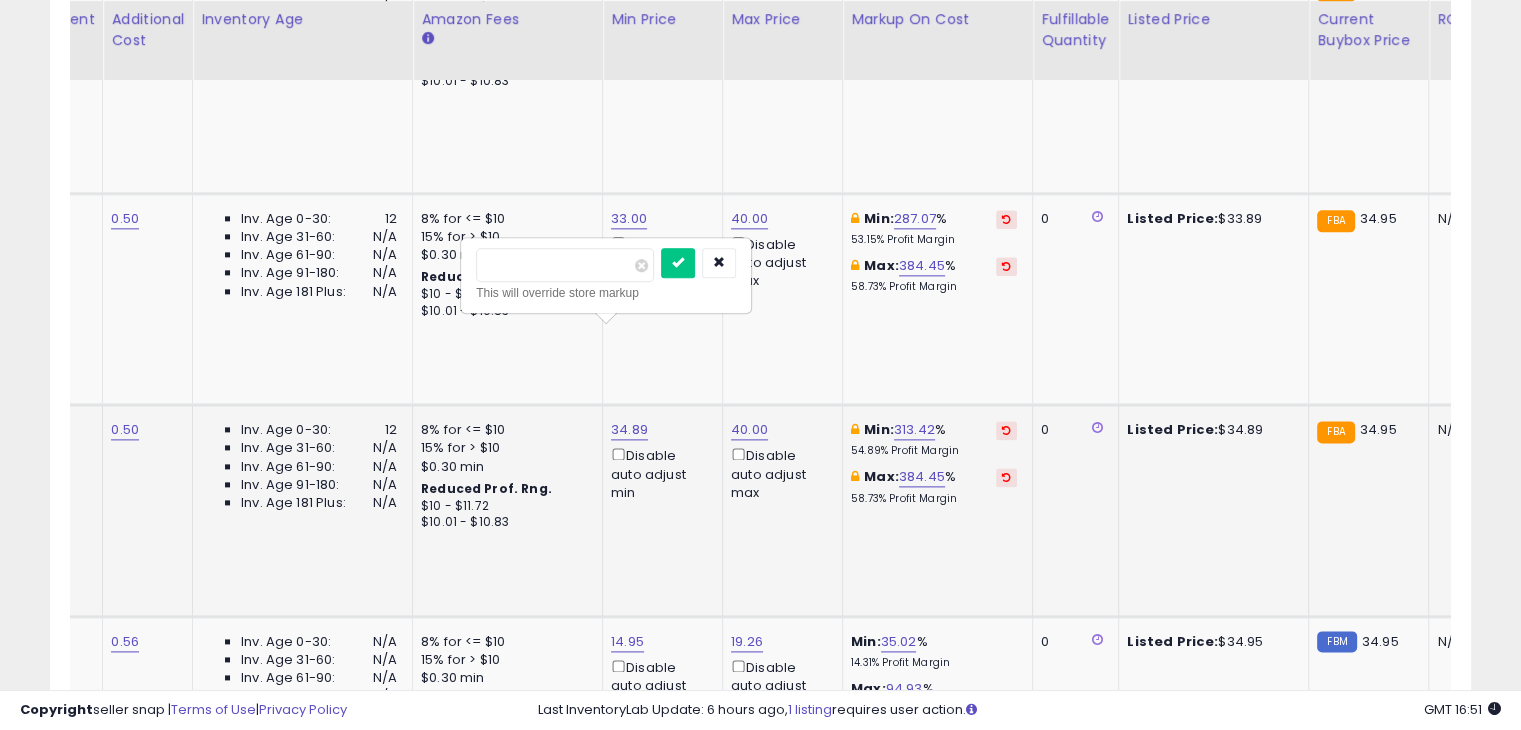 type on "**" 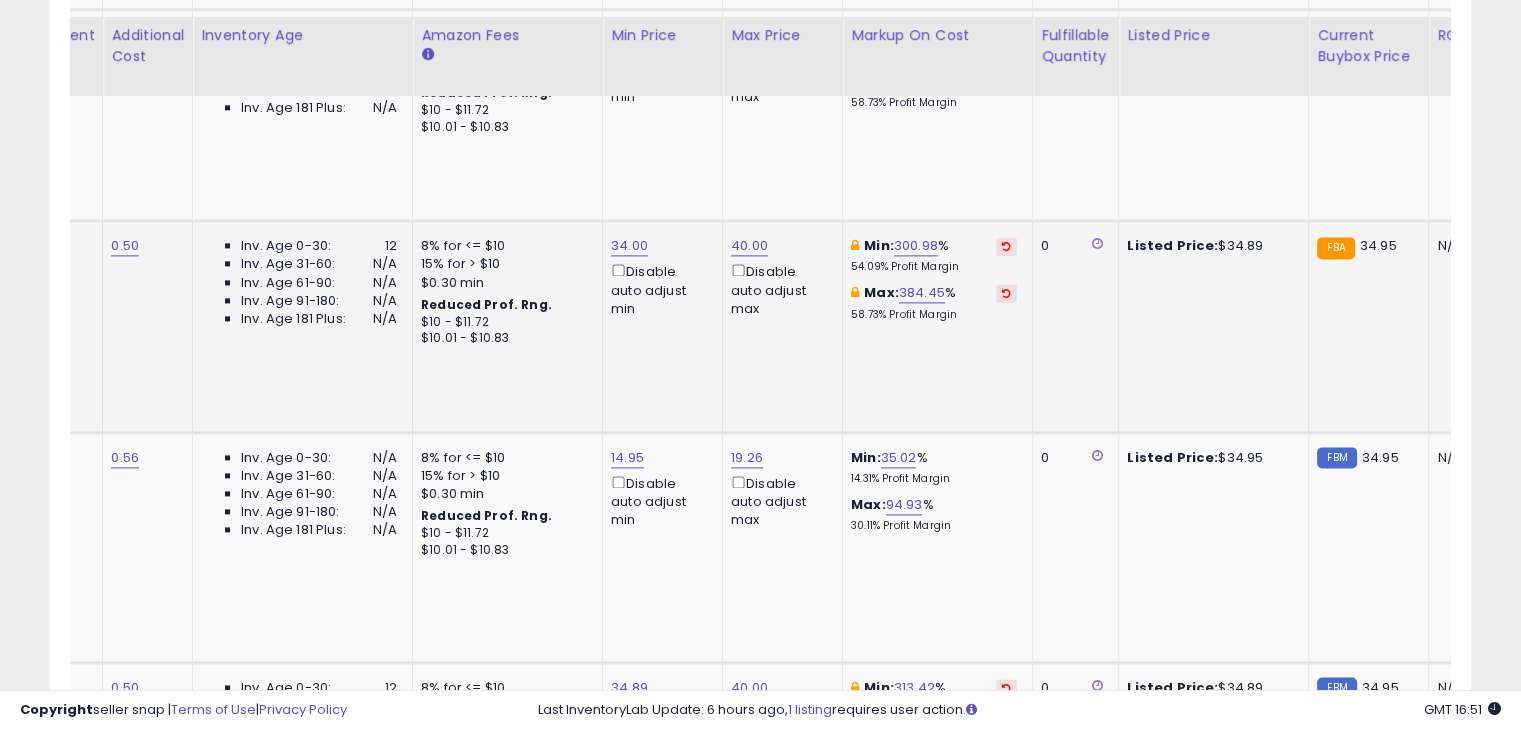 scroll, scrollTop: 2659, scrollLeft: 0, axis: vertical 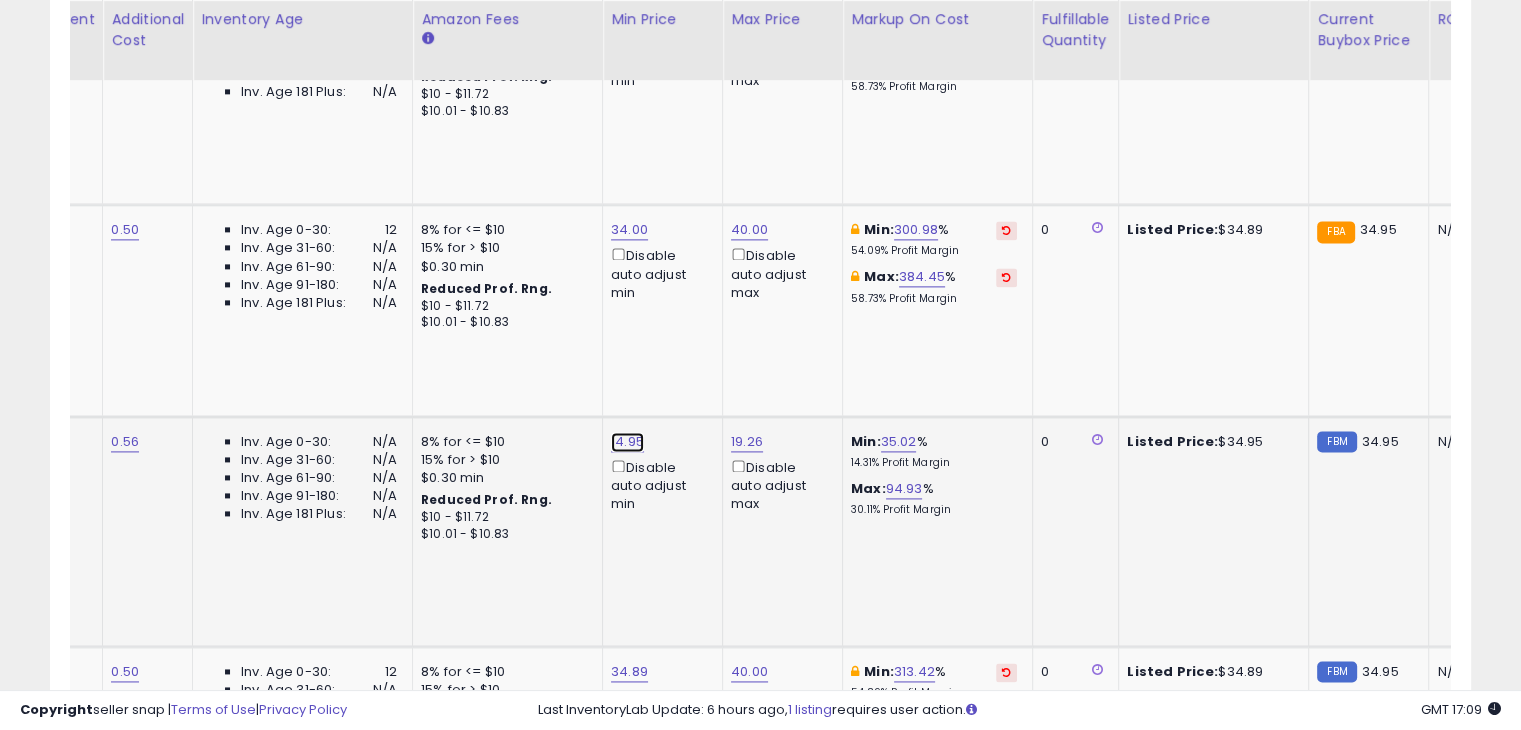 click on "14.95" at bounding box center (629, -1535) 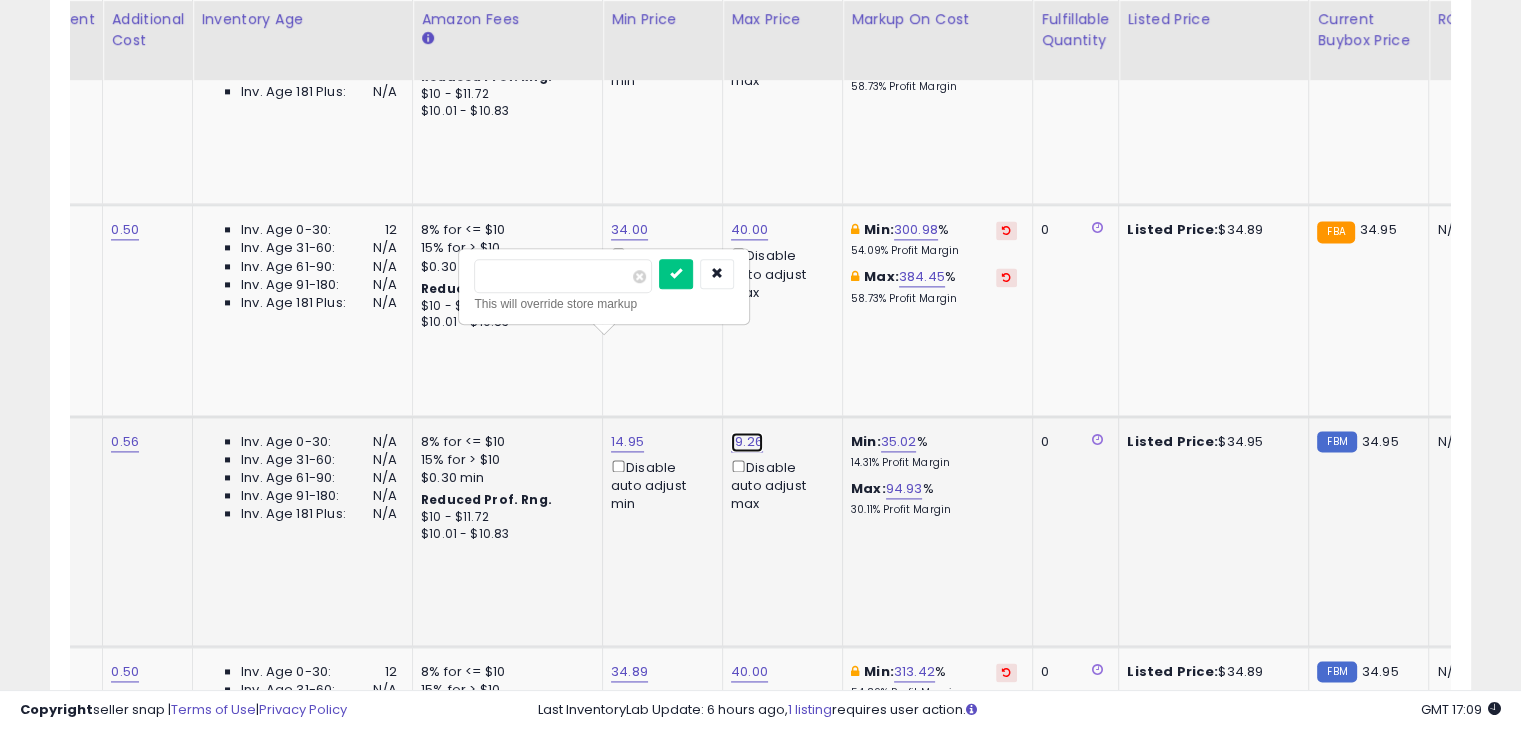 click on "19.26" at bounding box center (749, -1535) 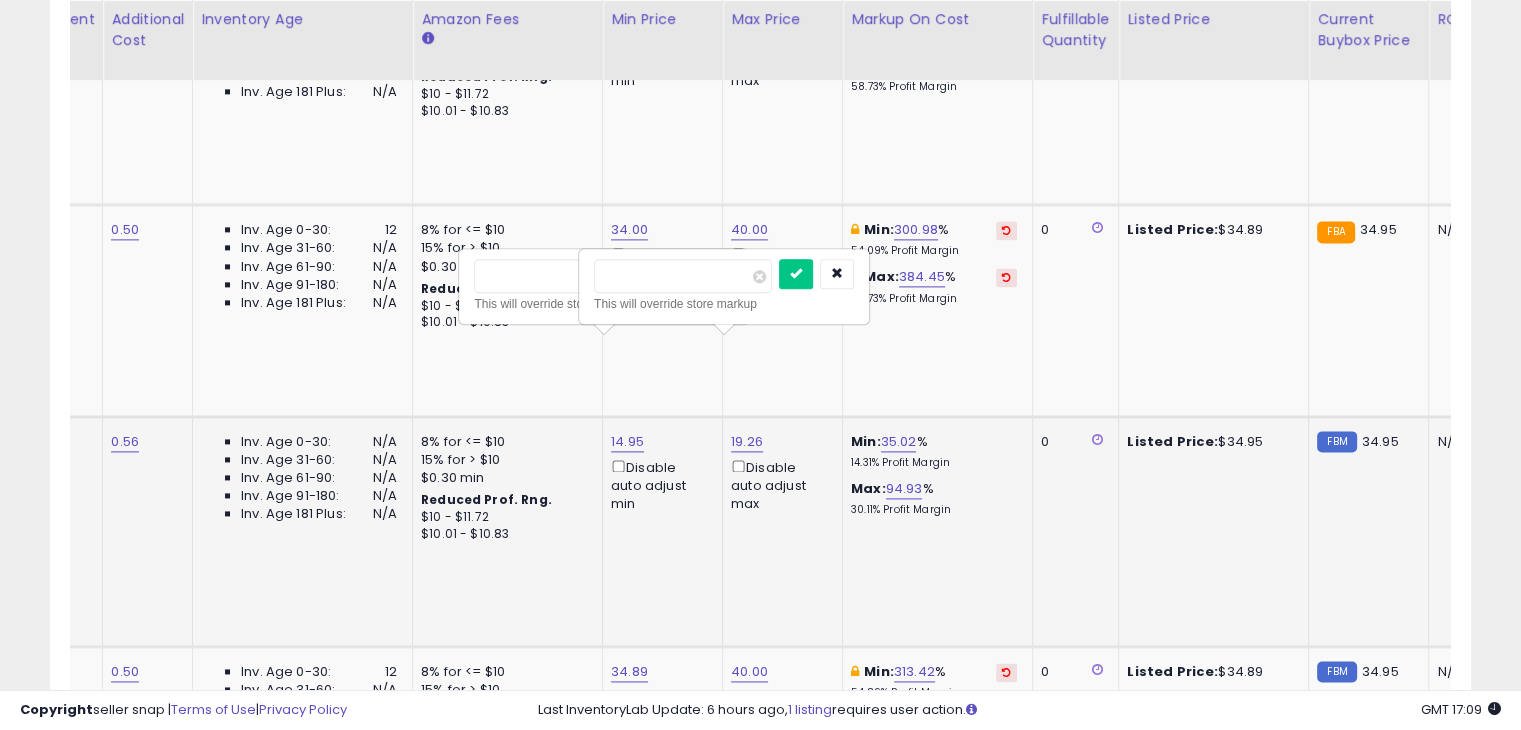 drag, startPoint x: 684, startPoint y: 279, endPoint x: 504, endPoint y: 310, distance: 182.64993 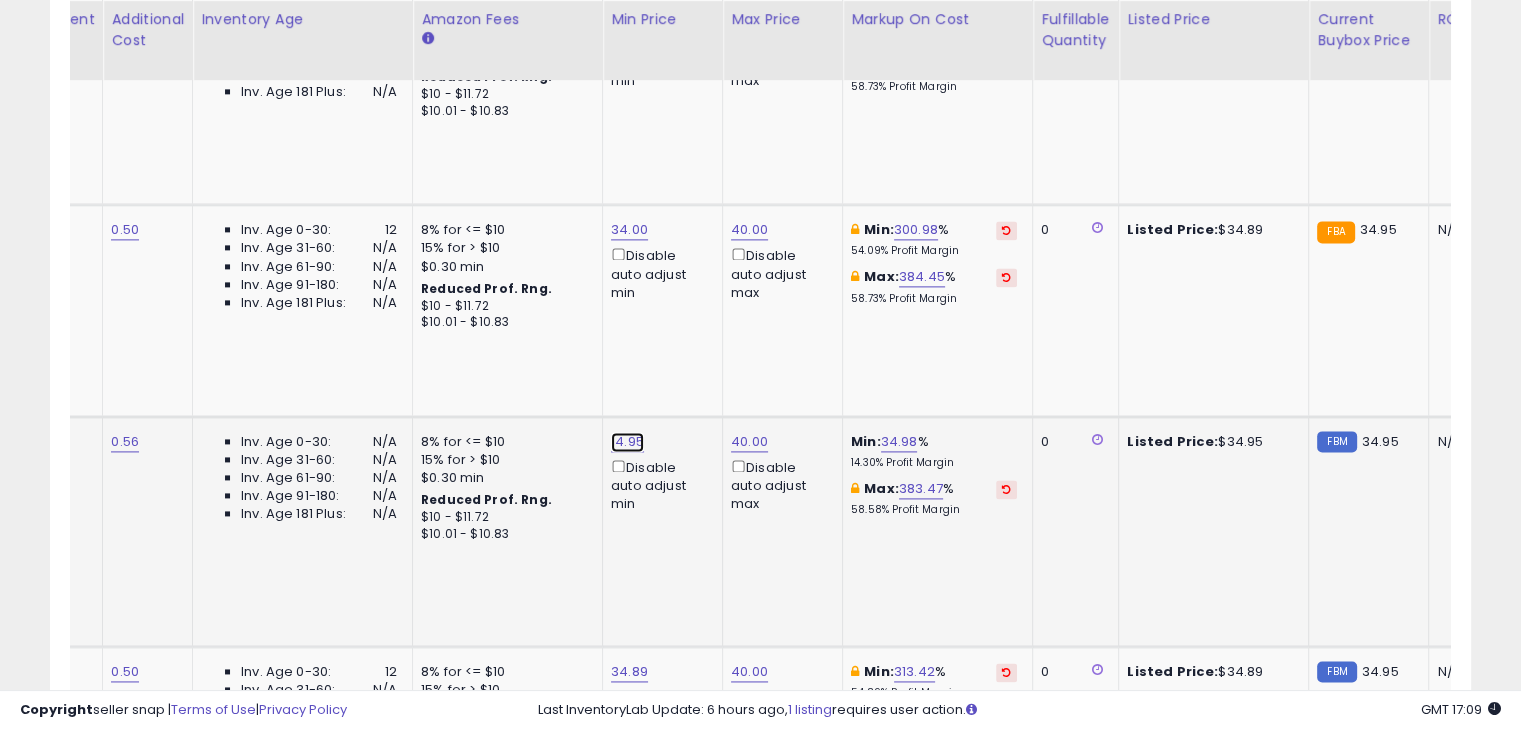 click on "14.95" at bounding box center [629, -1535] 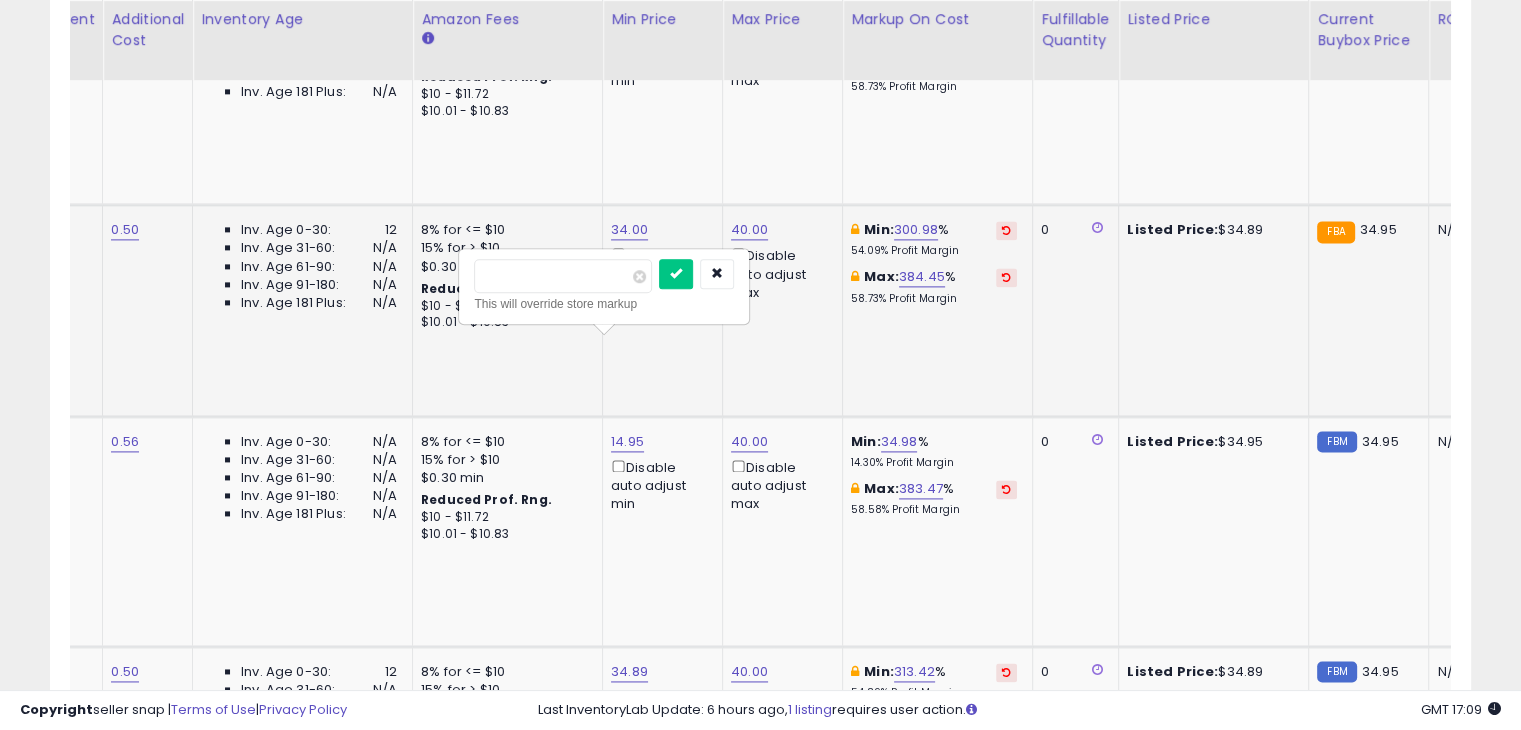 drag, startPoint x: 432, startPoint y: 278, endPoint x: 350, endPoint y: 281, distance: 82.05486 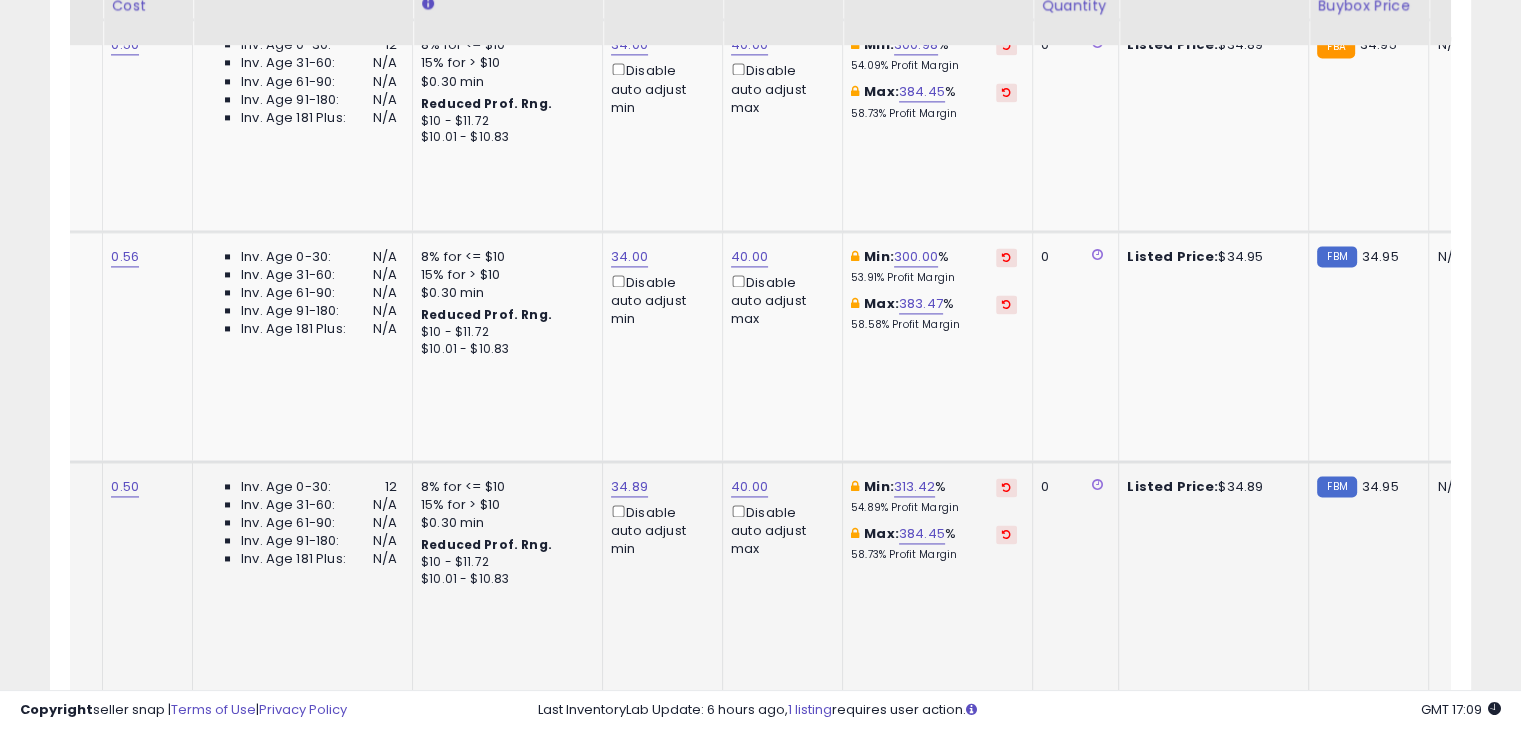 scroll, scrollTop: 2859, scrollLeft: 0, axis: vertical 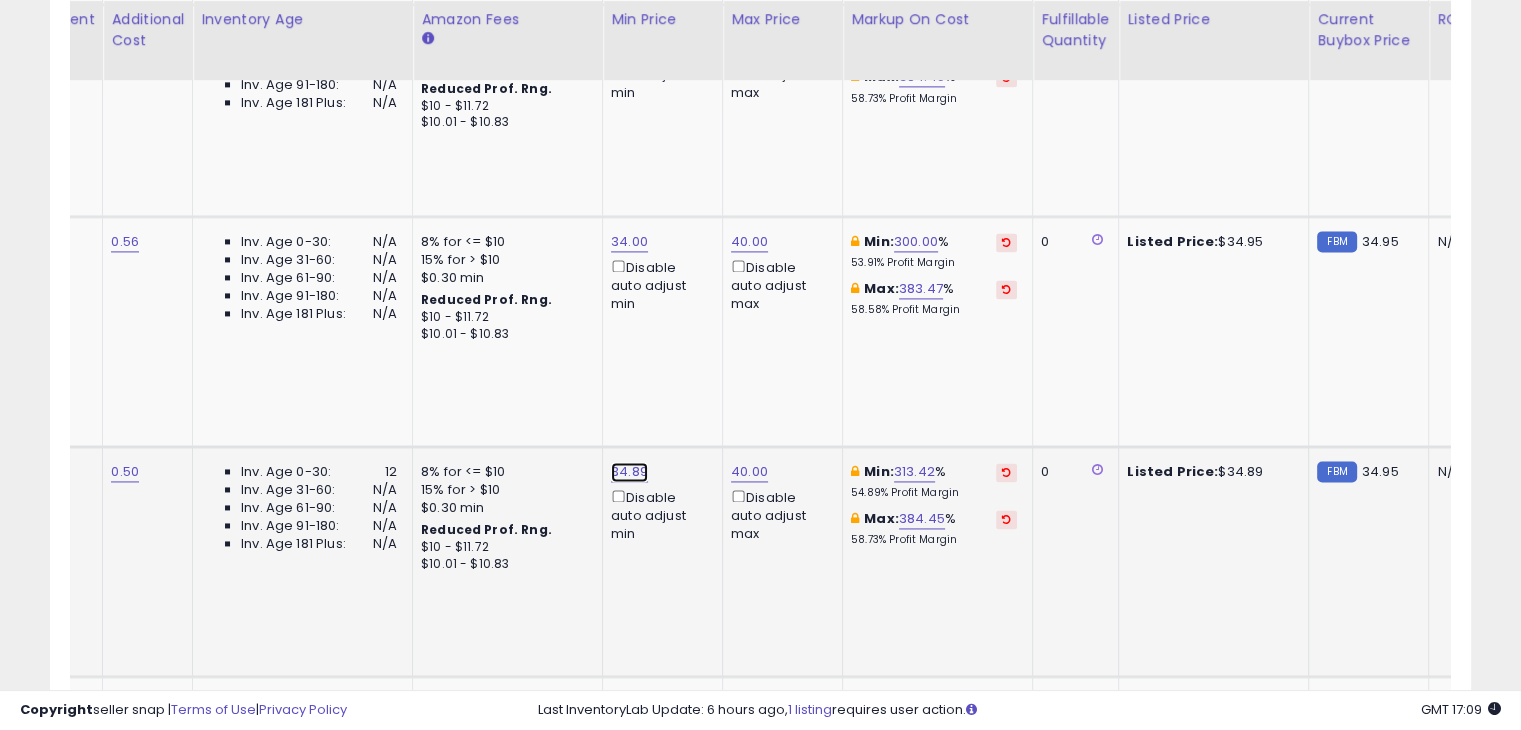 click on "34.89" at bounding box center (629, -1735) 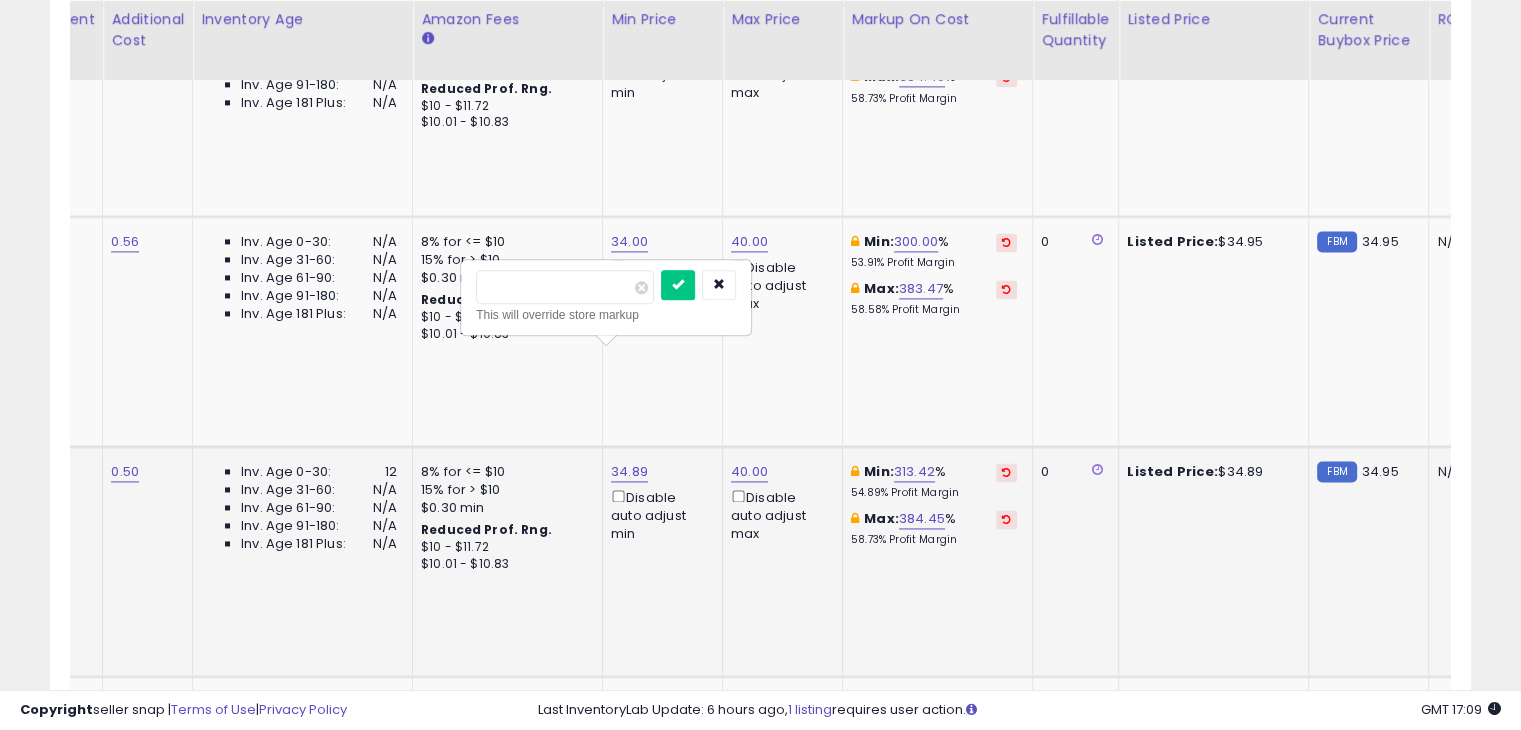 type on "**" 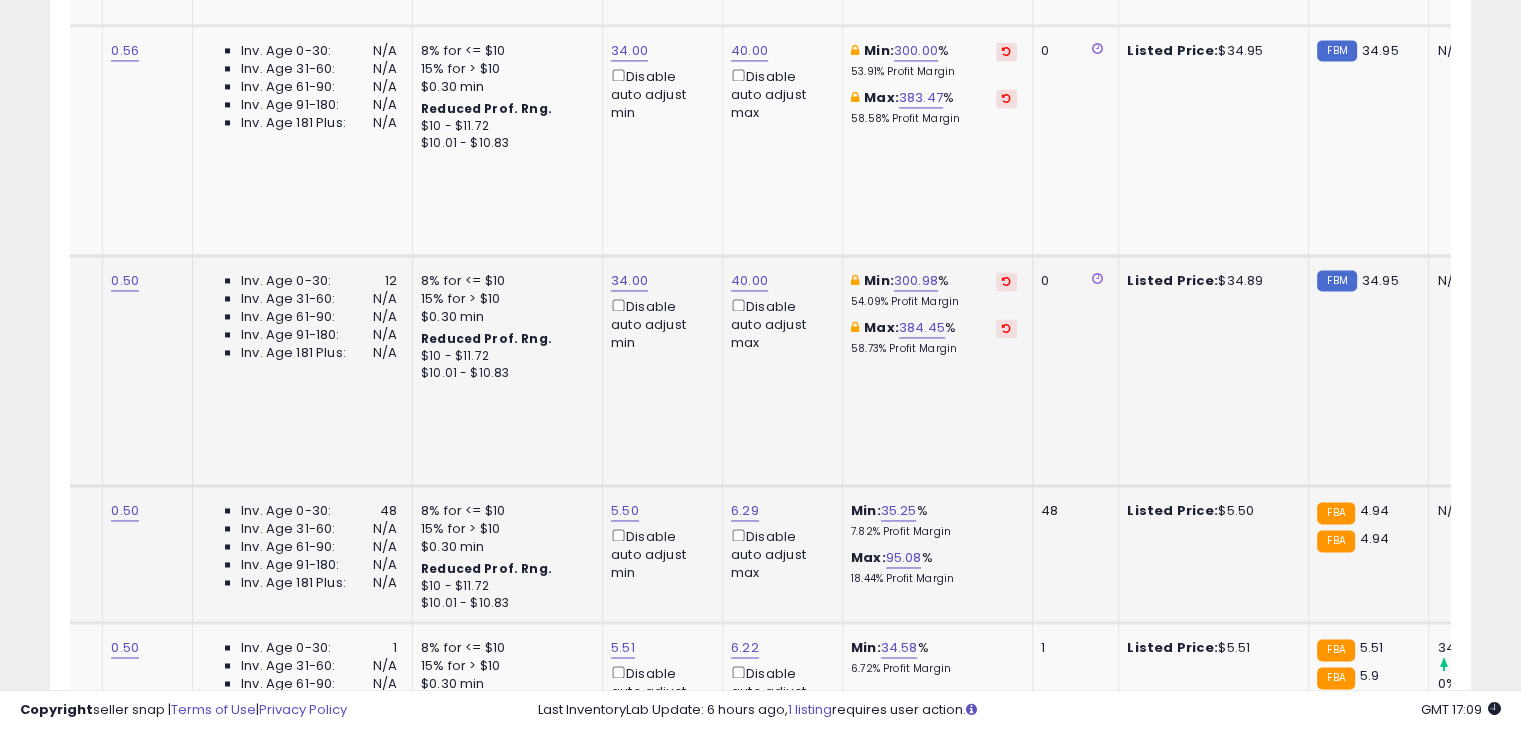 scroll, scrollTop: 3059, scrollLeft: 0, axis: vertical 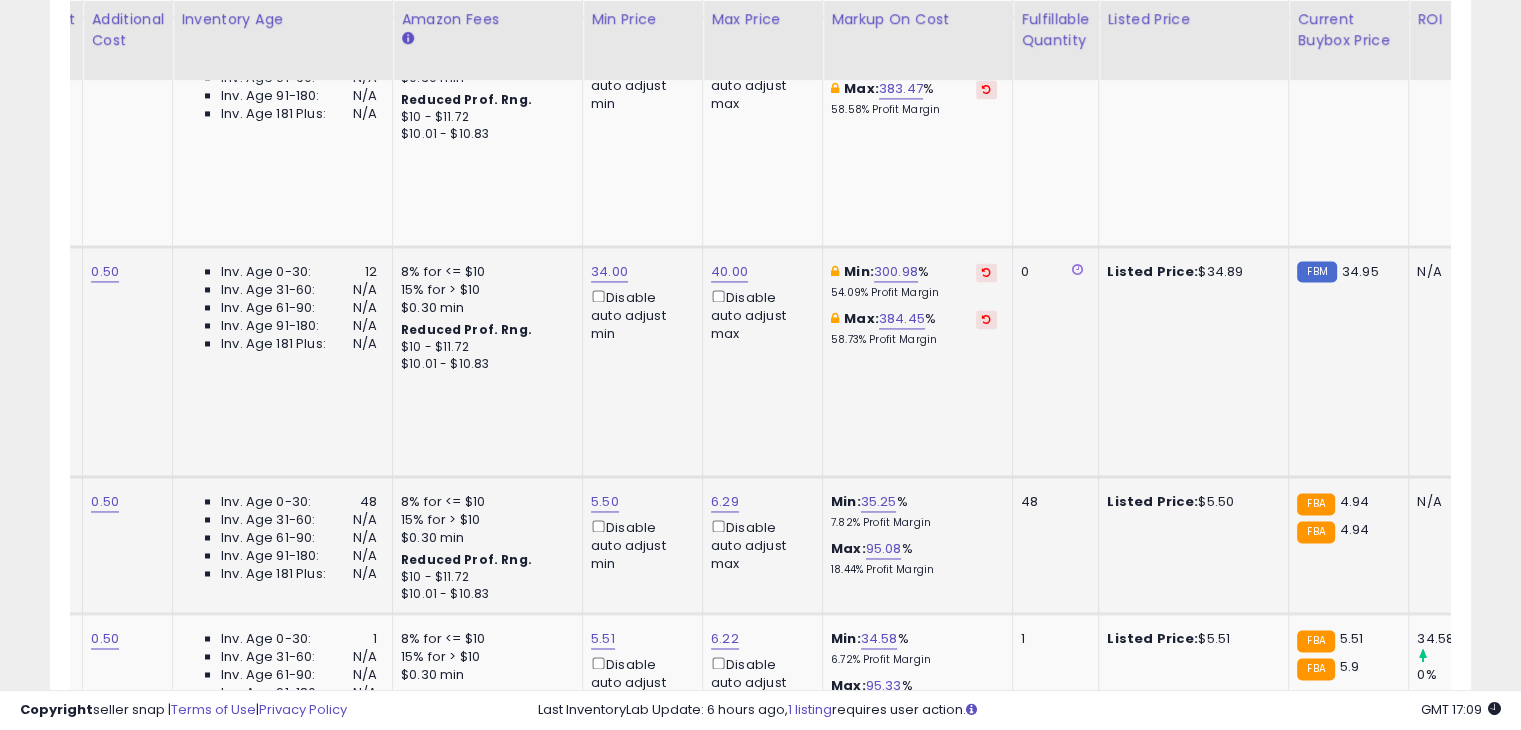 click on "5.50  Disable auto adjust min" at bounding box center [639, 533] 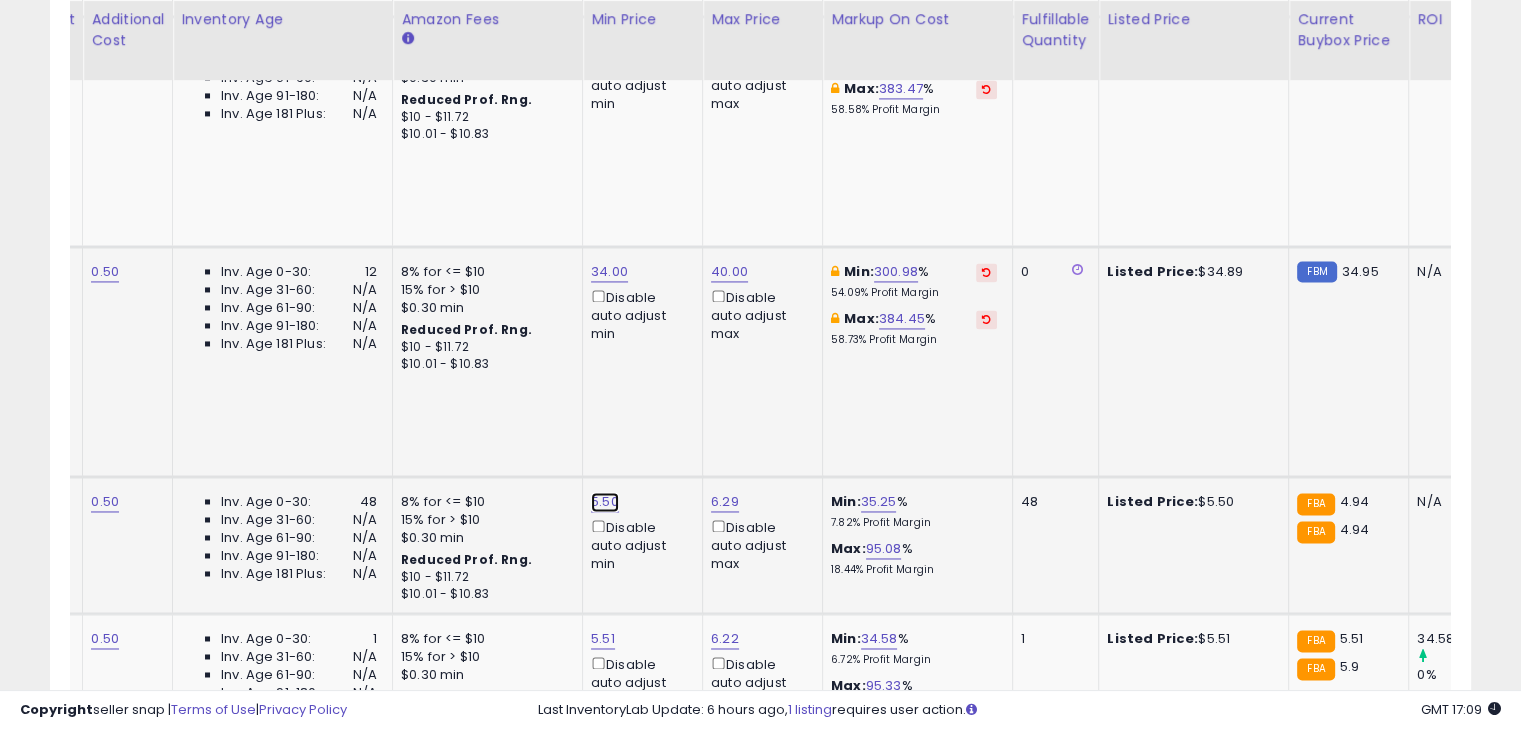 click on "5.50" at bounding box center (609, -1935) 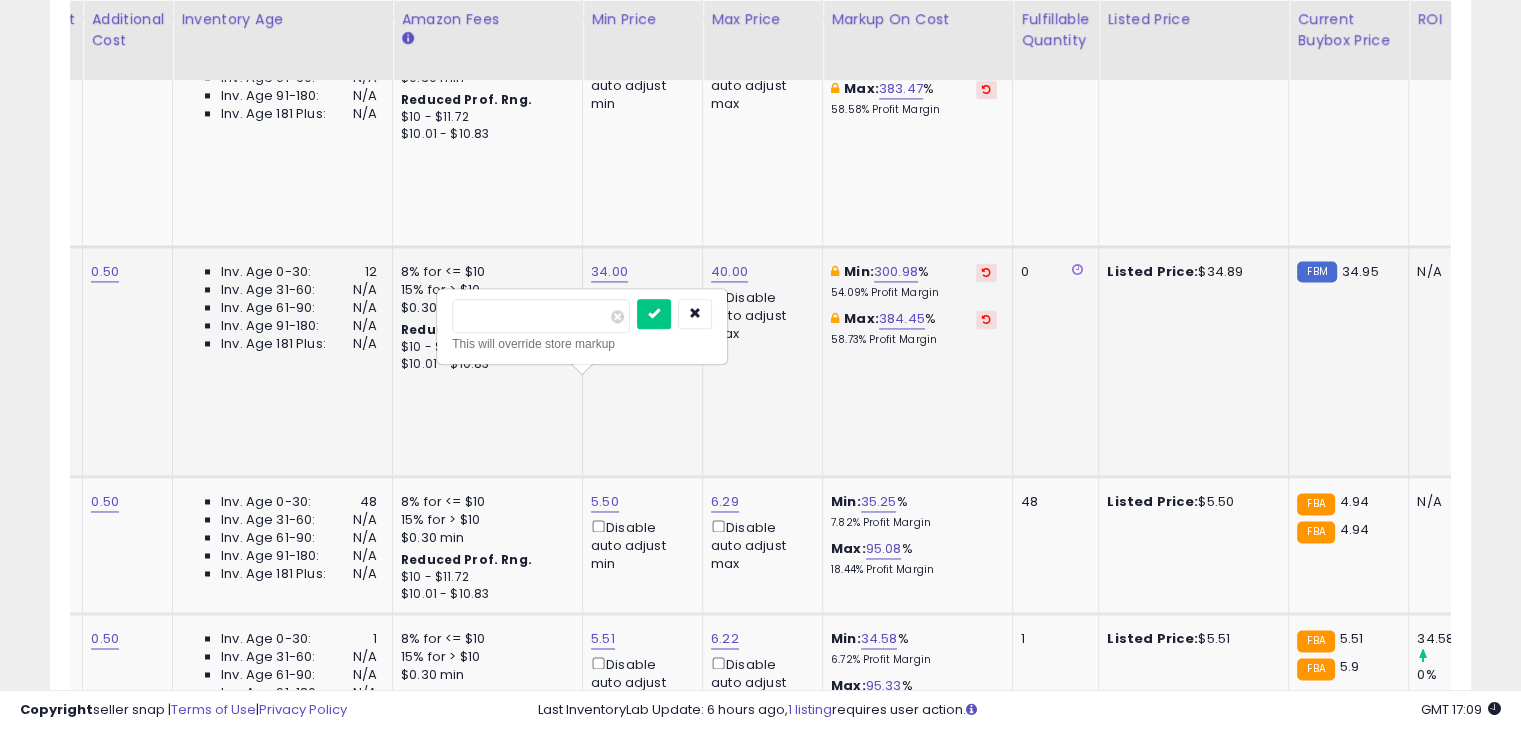 drag, startPoint x: 536, startPoint y: 318, endPoint x: 399, endPoint y: 321, distance: 137.03284 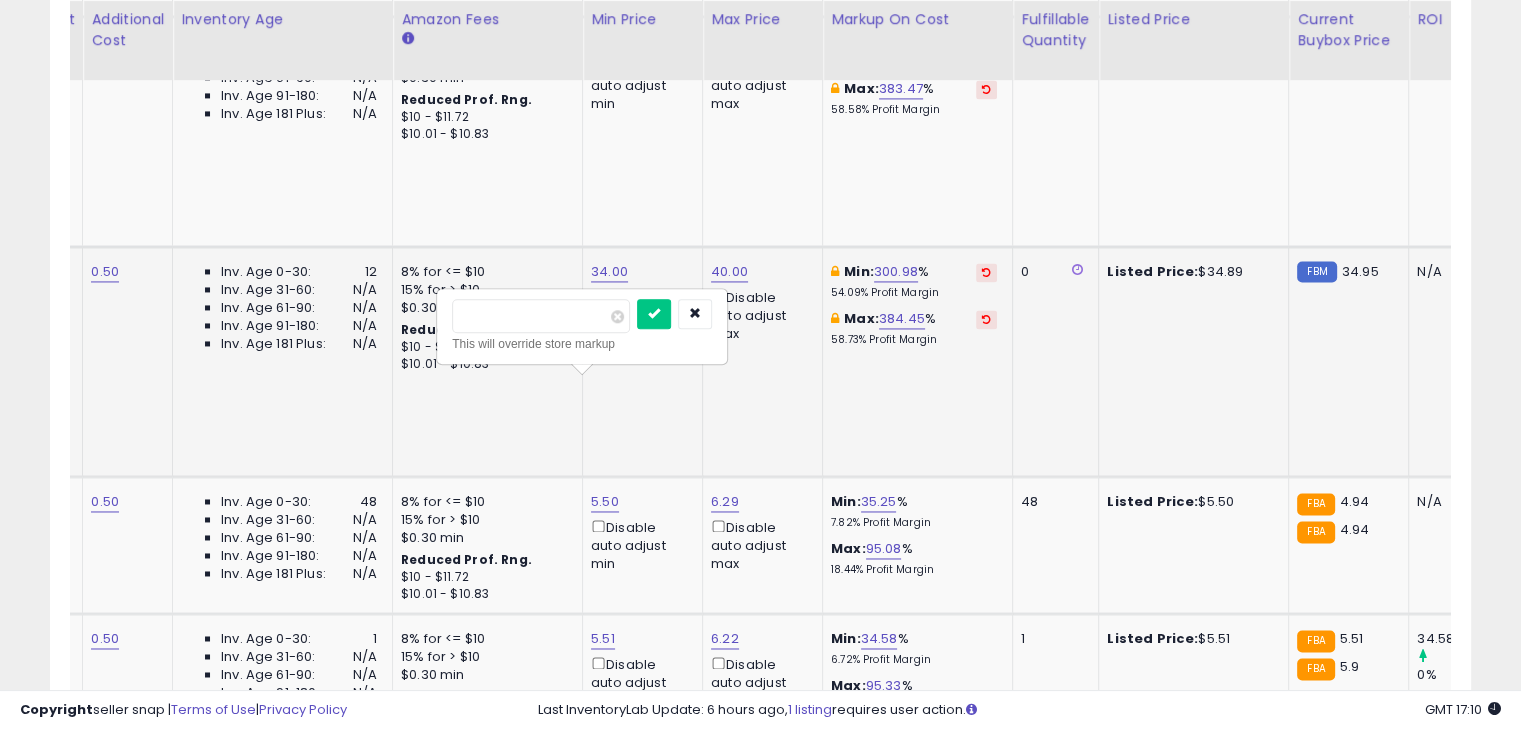 type on "****" 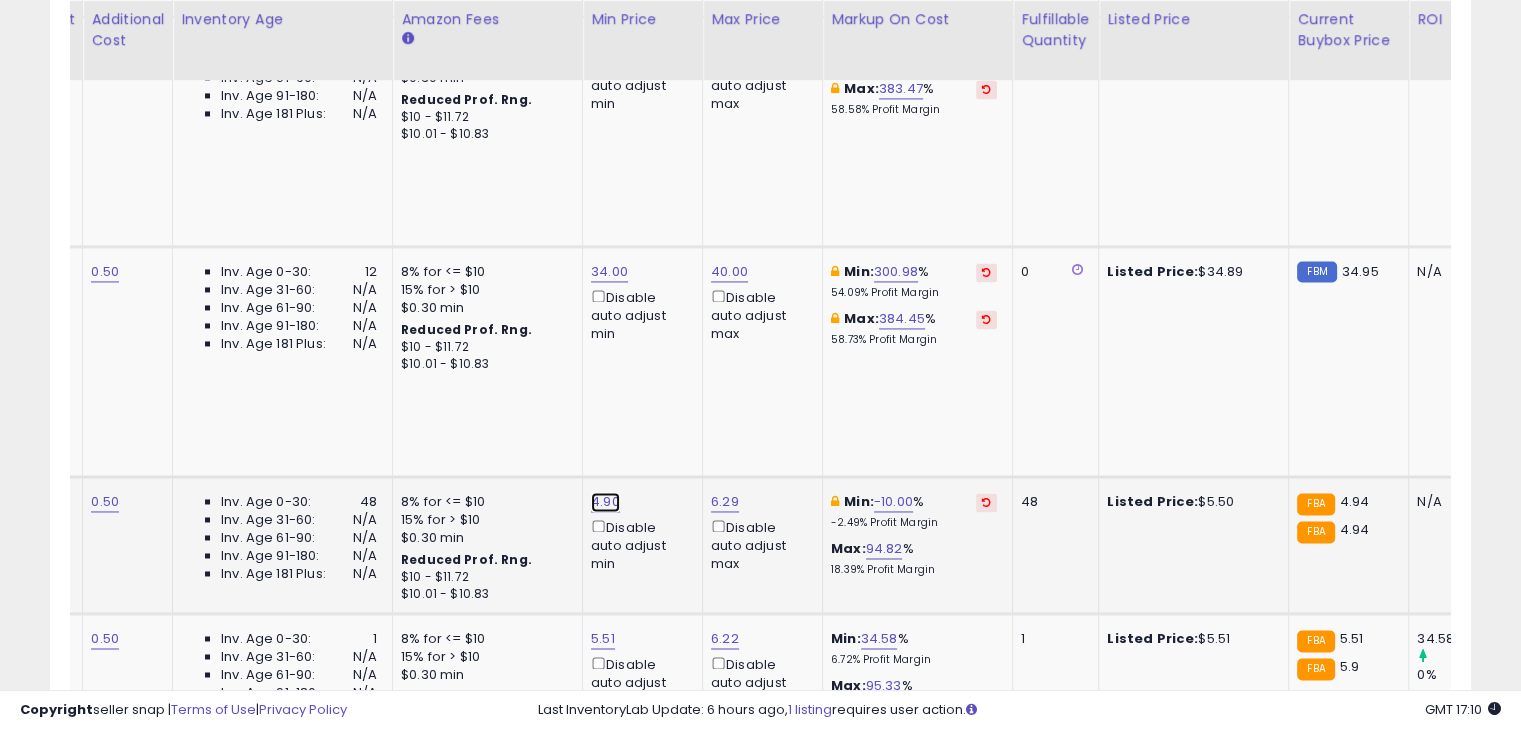 click on "4.90" at bounding box center [609, -1935] 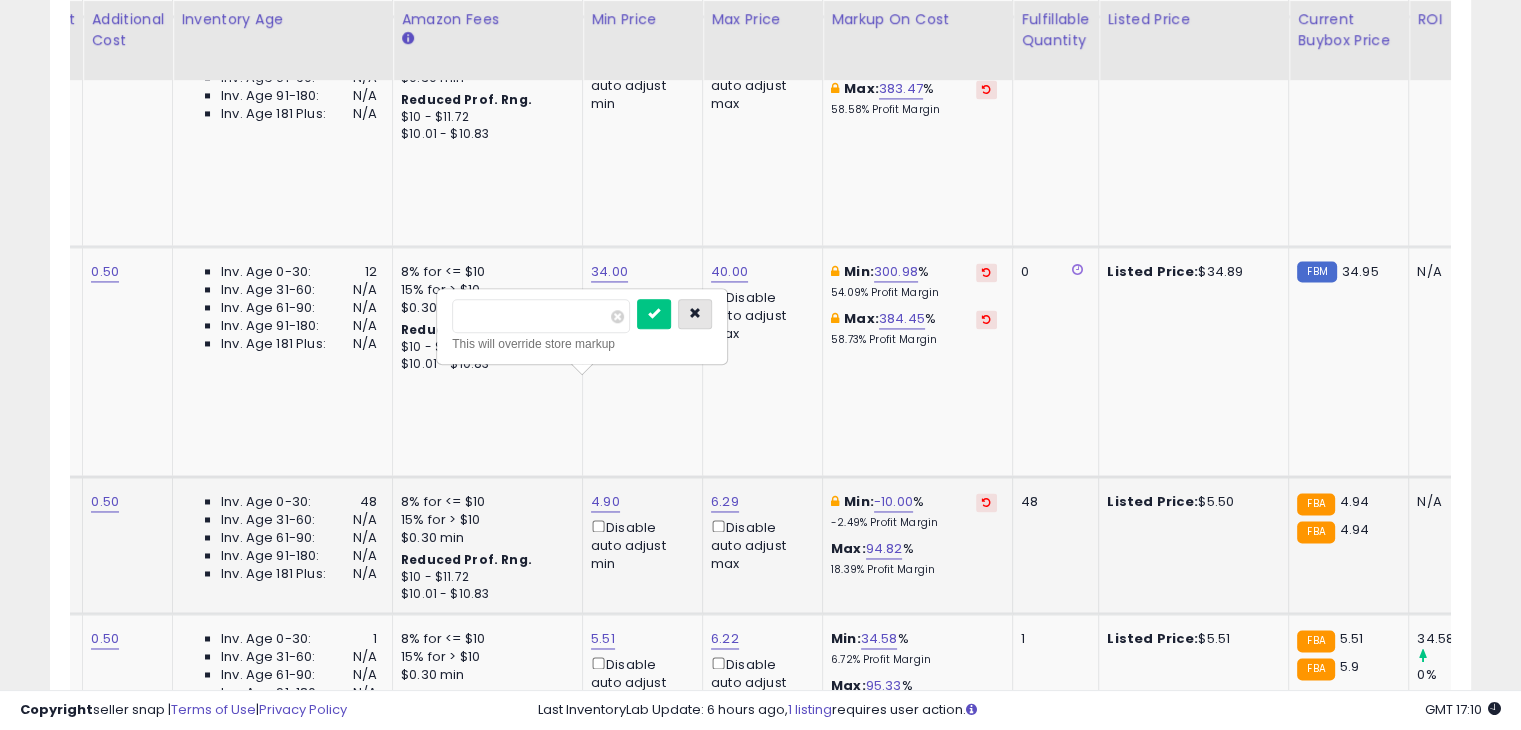 click at bounding box center (695, 314) 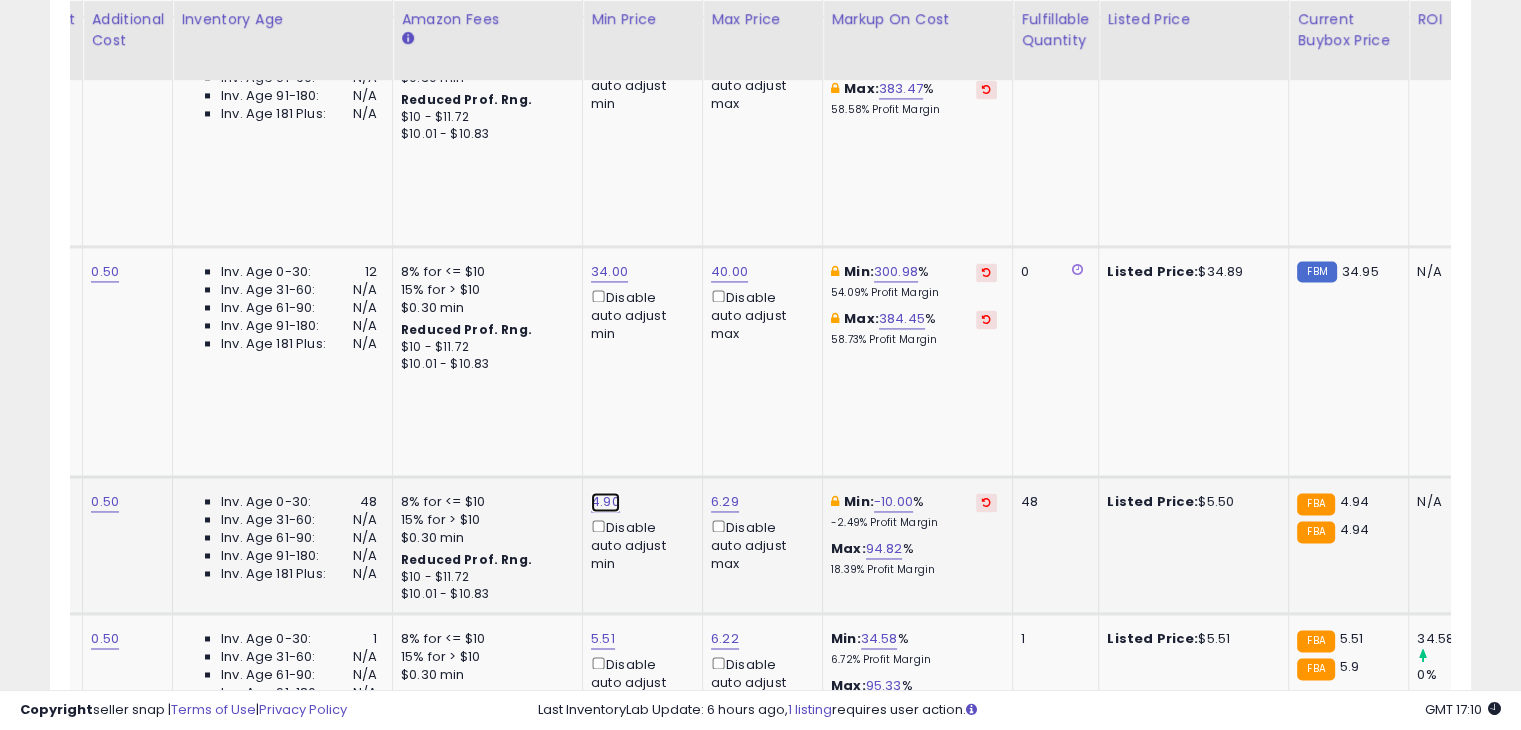 click on "4.90" at bounding box center [609, -1935] 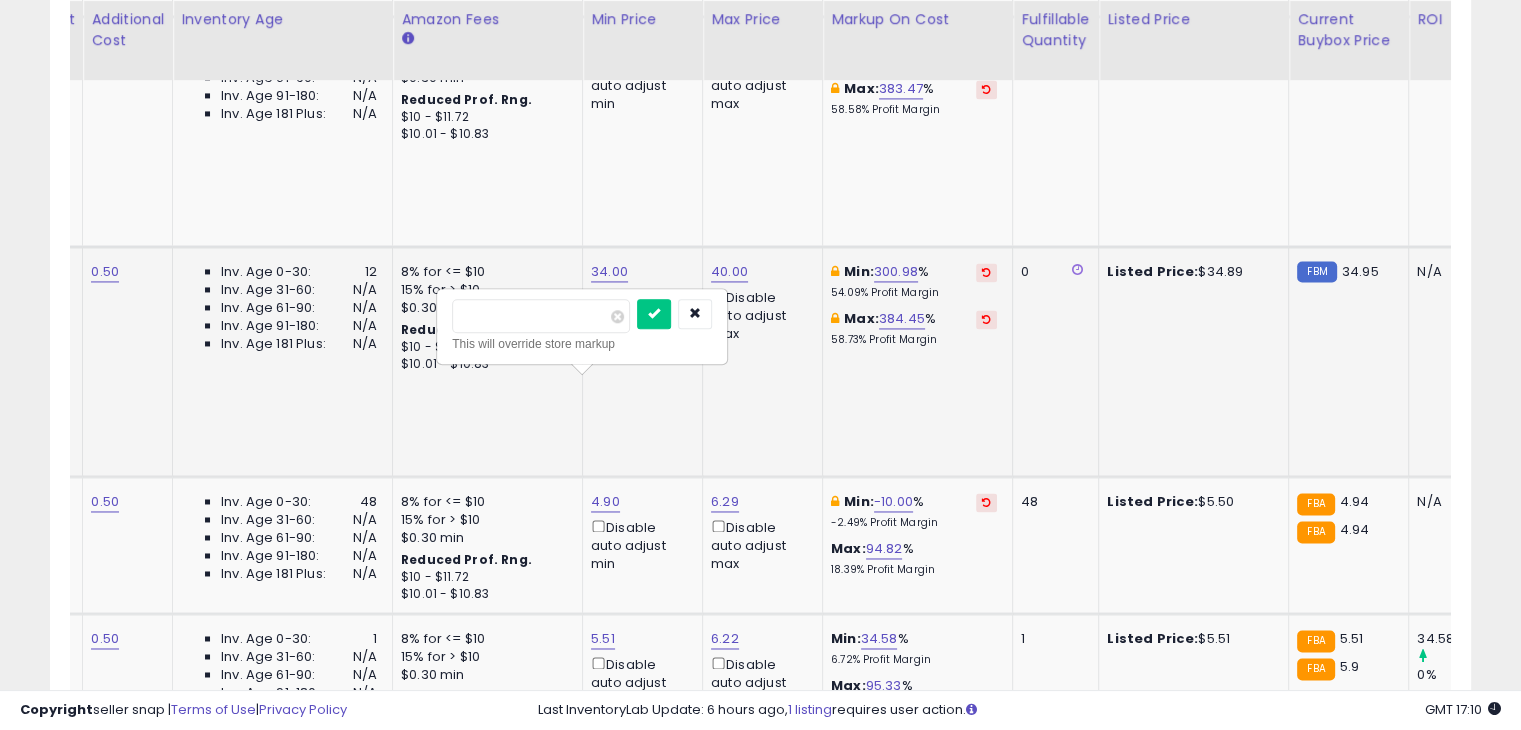 drag, startPoint x: 570, startPoint y: 303, endPoint x: 352, endPoint y: 314, distance: 218.27734 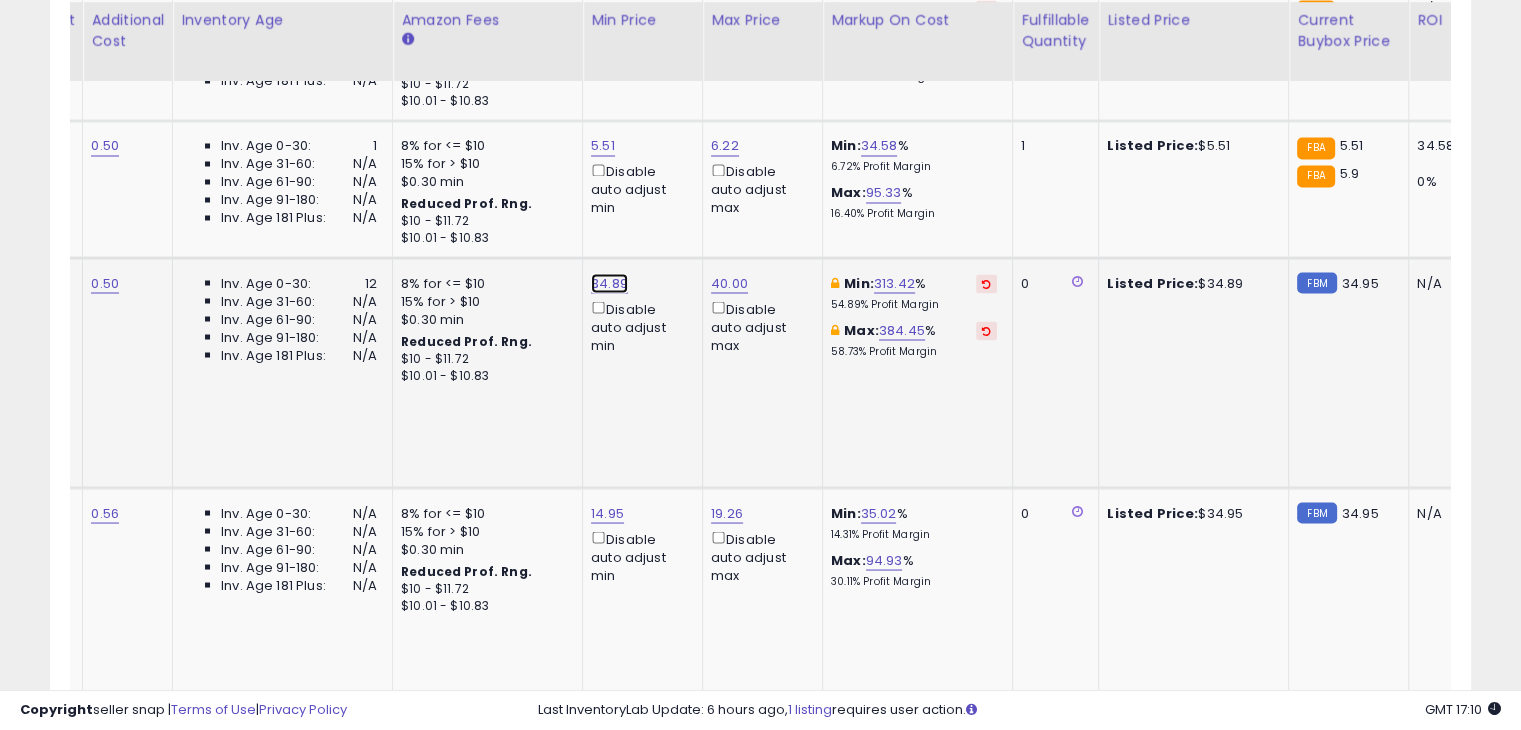 click on "34.89" at bounding box center [609, -2428] 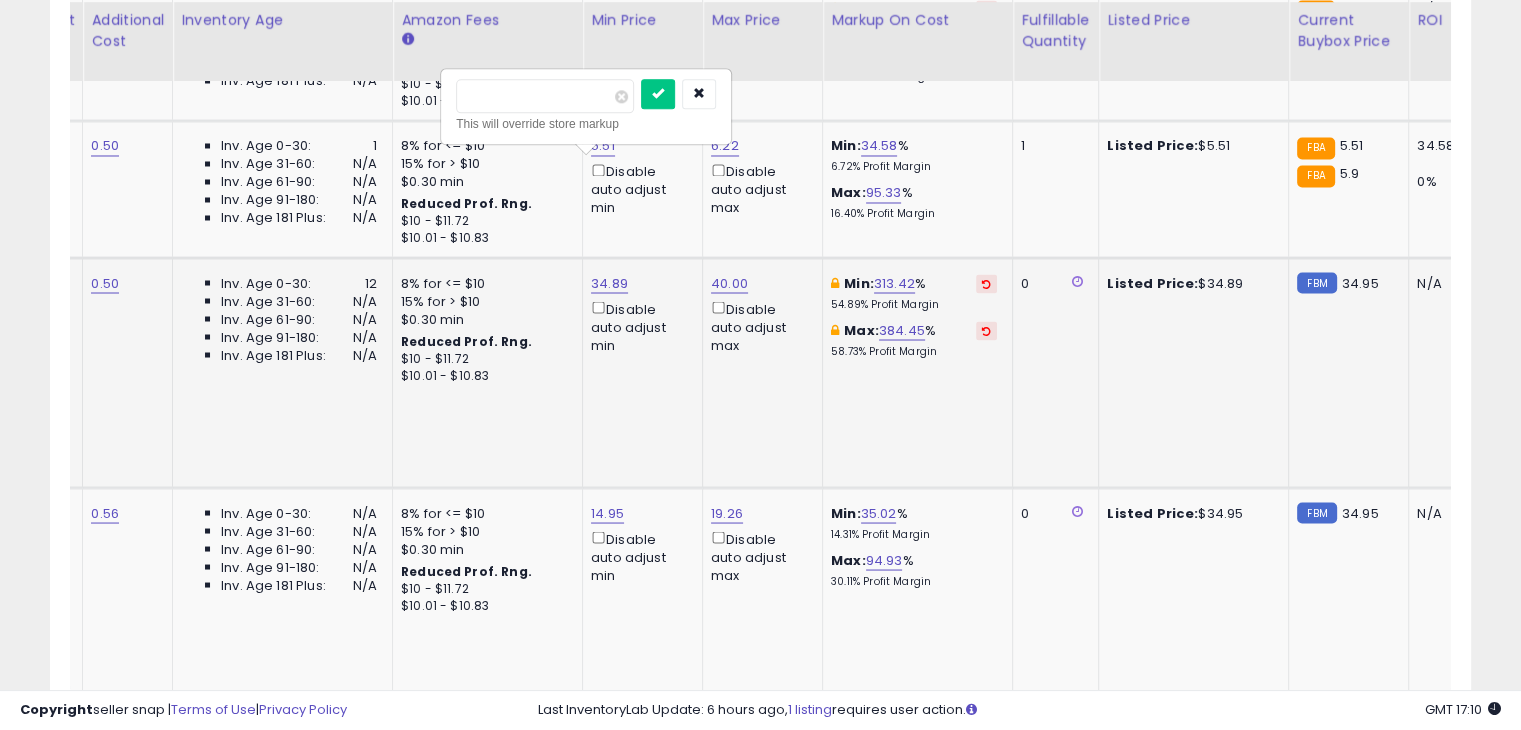 type on "**" 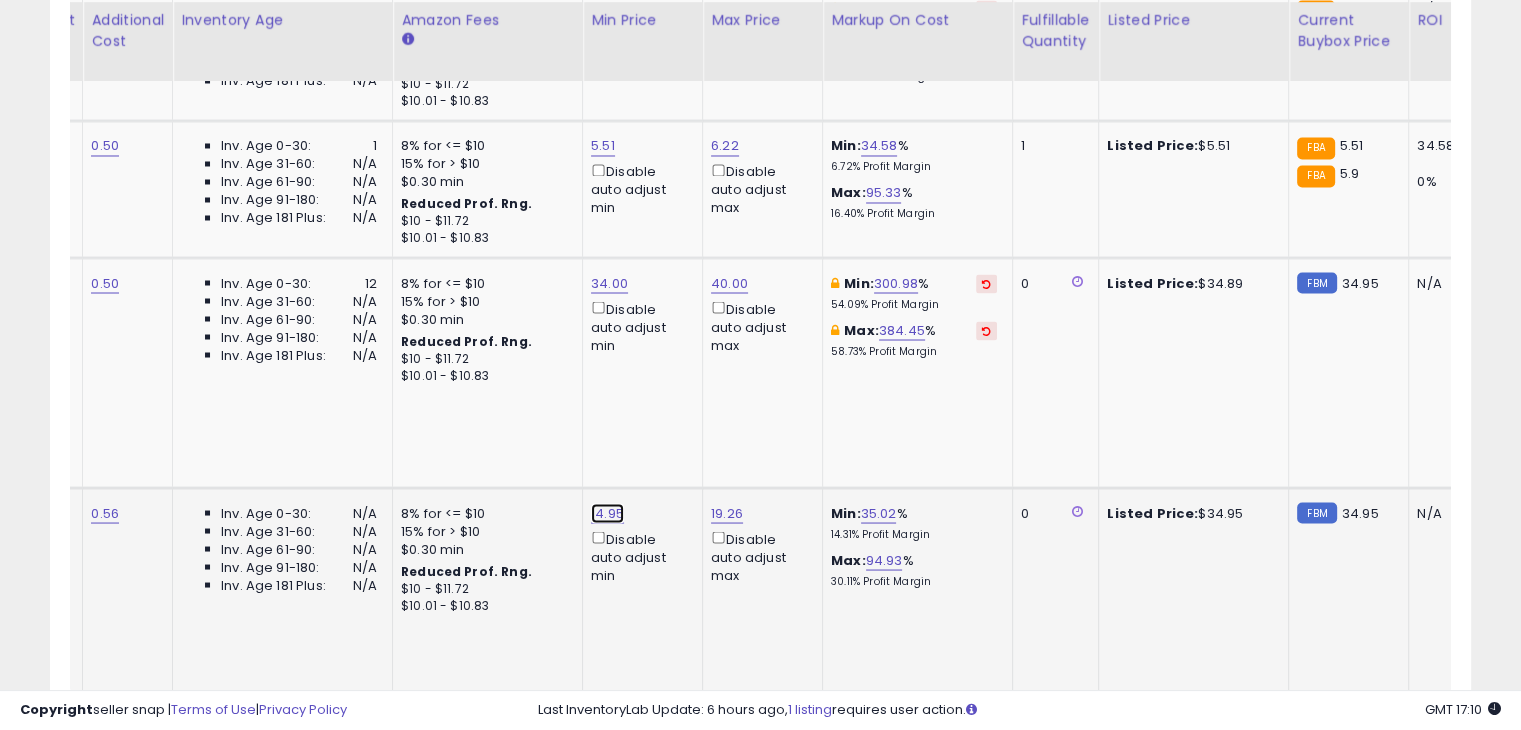 click on "14.95" at bounding box center (609, -2428) 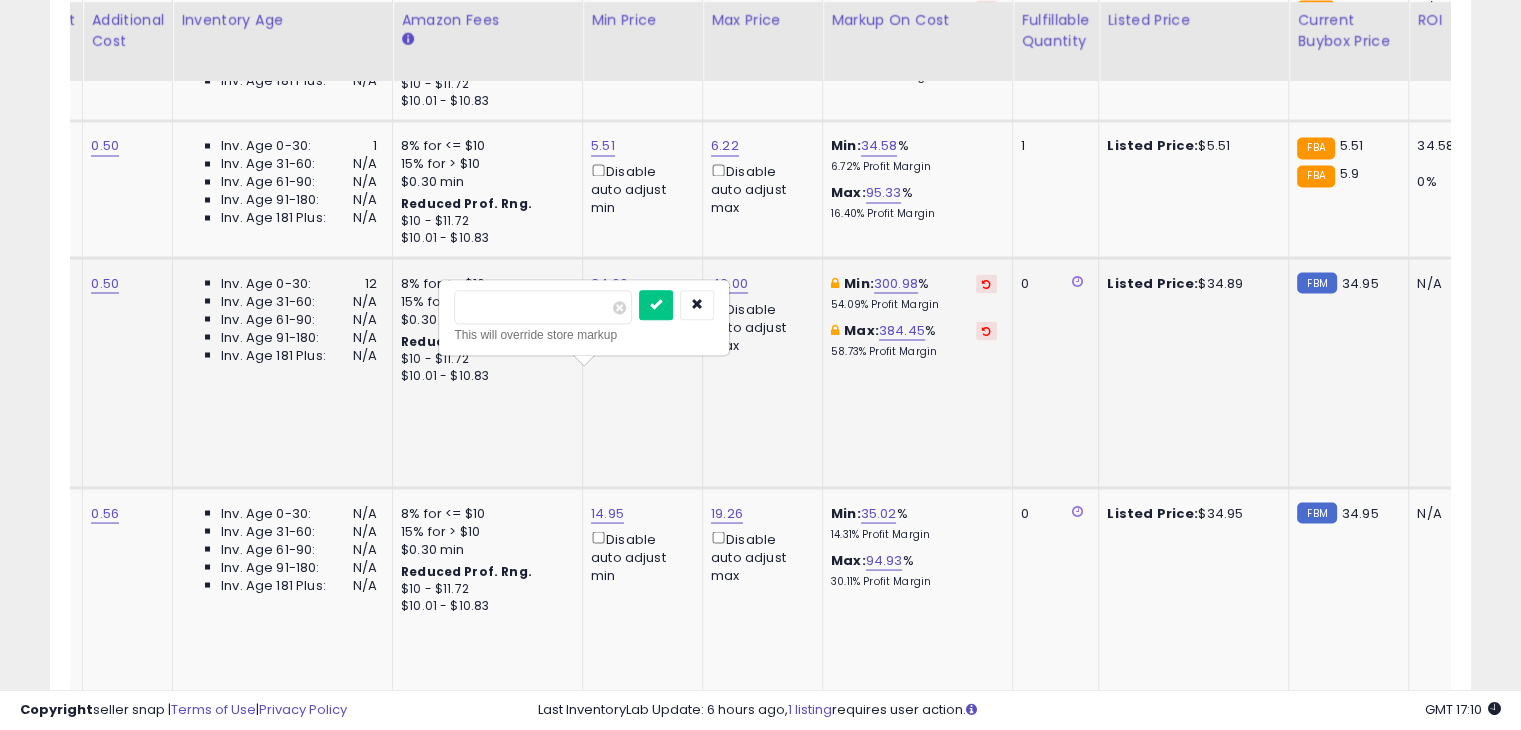 drag, startPoint x: 544, startPoint y: 293, endPoint x: 384, endPoint y: 288, distance: 160.07811 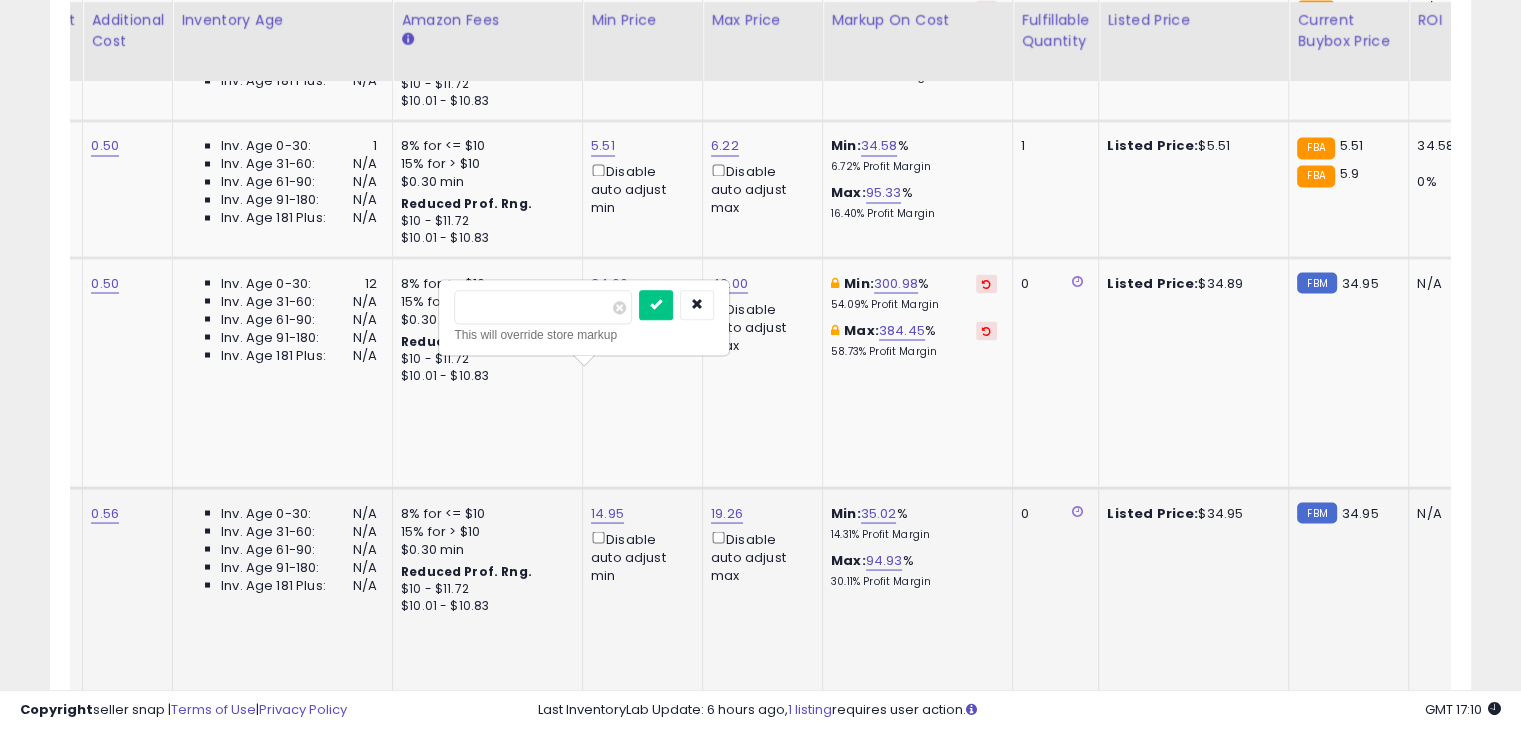 type on "**" 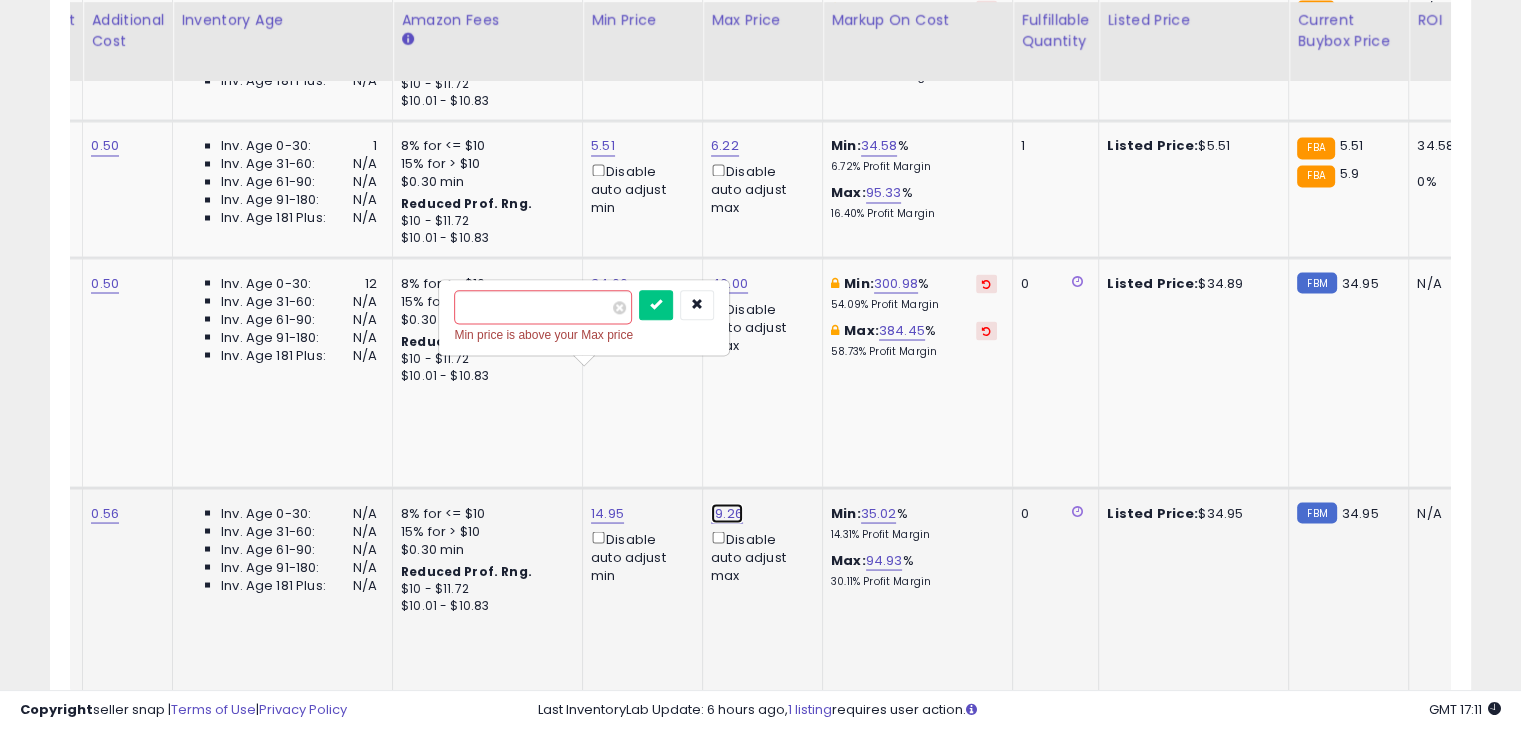 click on "19.26" at bounding box center (729, -2428) 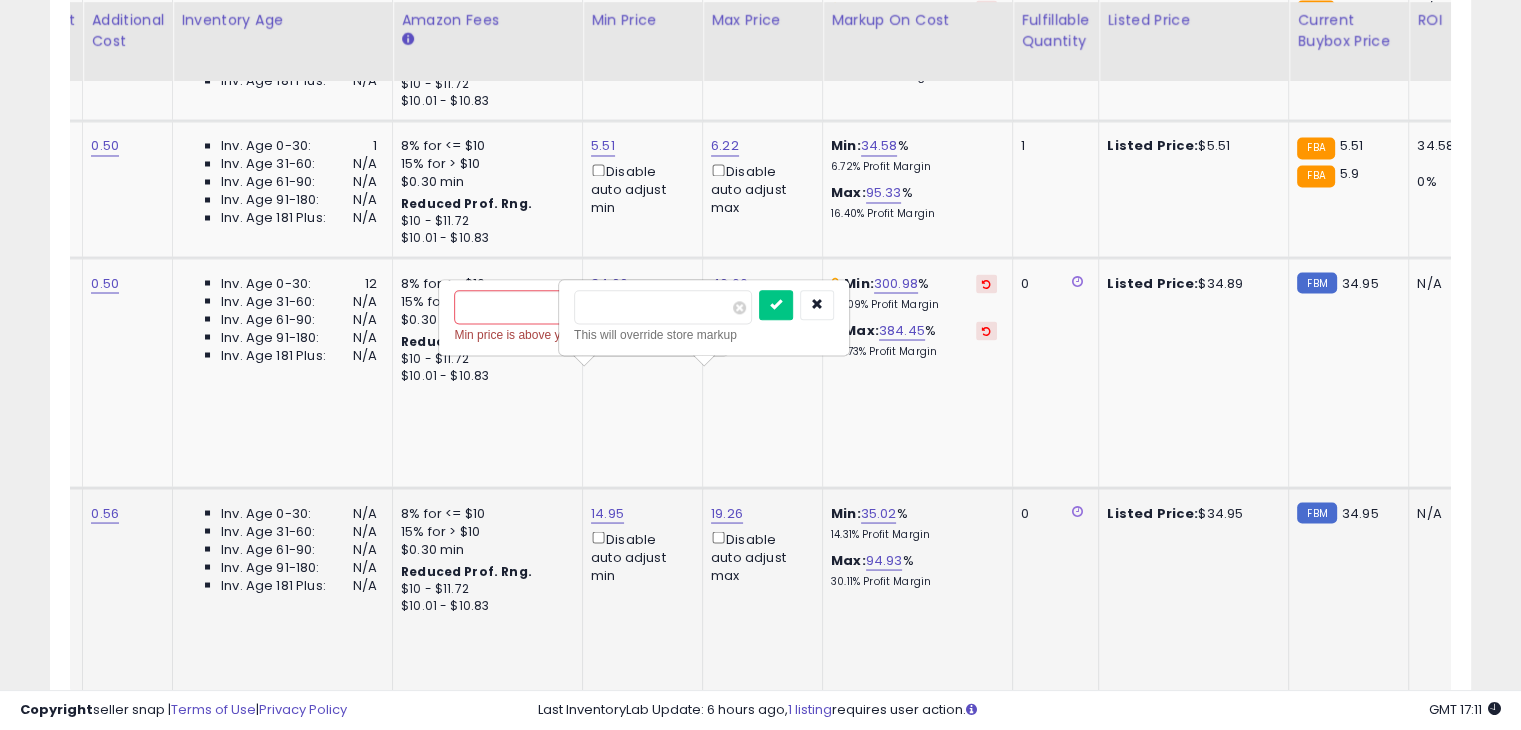 drag, startPoint x: 633, startPoint y: 305, endPoint x: 566, endPoint y: 305, distance: 67 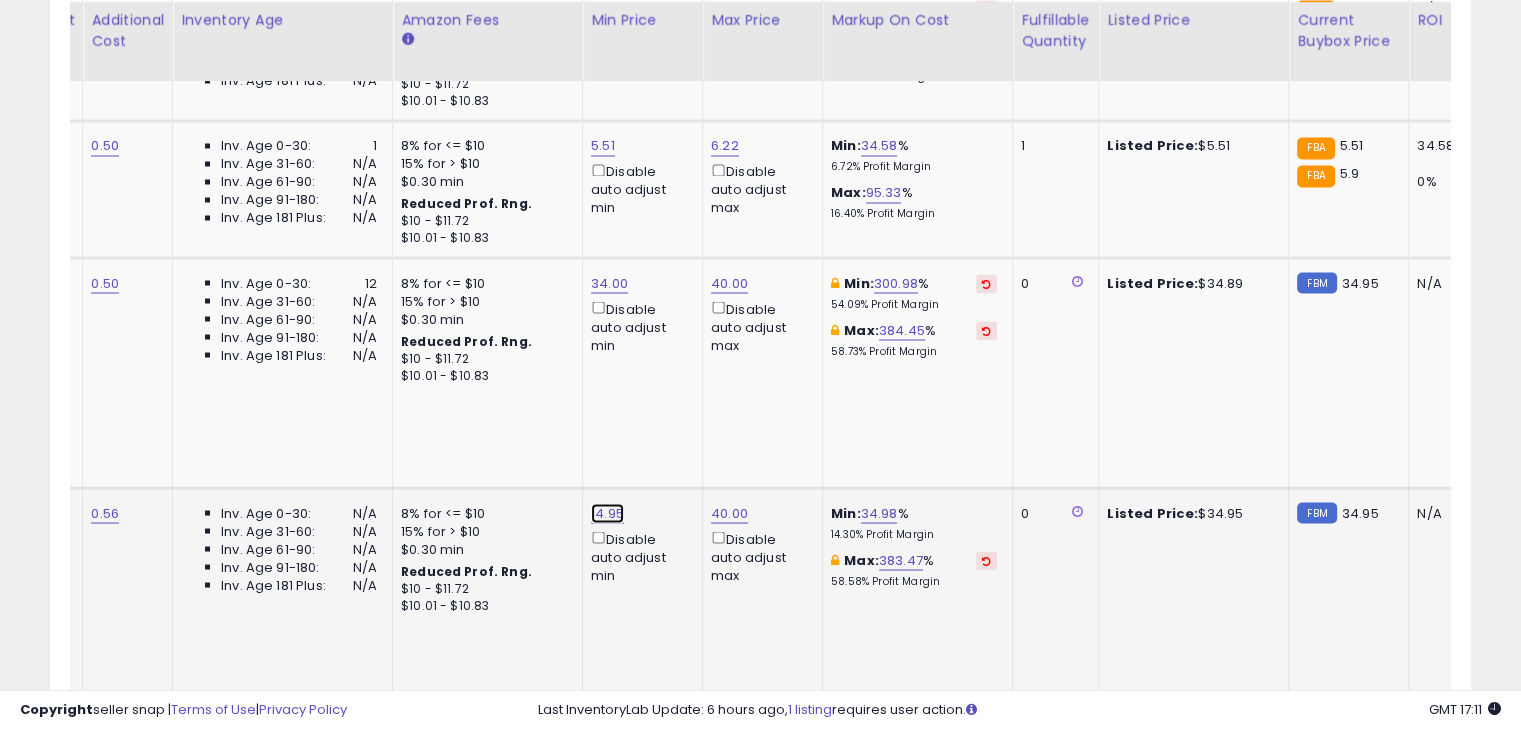 click on "14.95" at bounding box center (609, -2428) 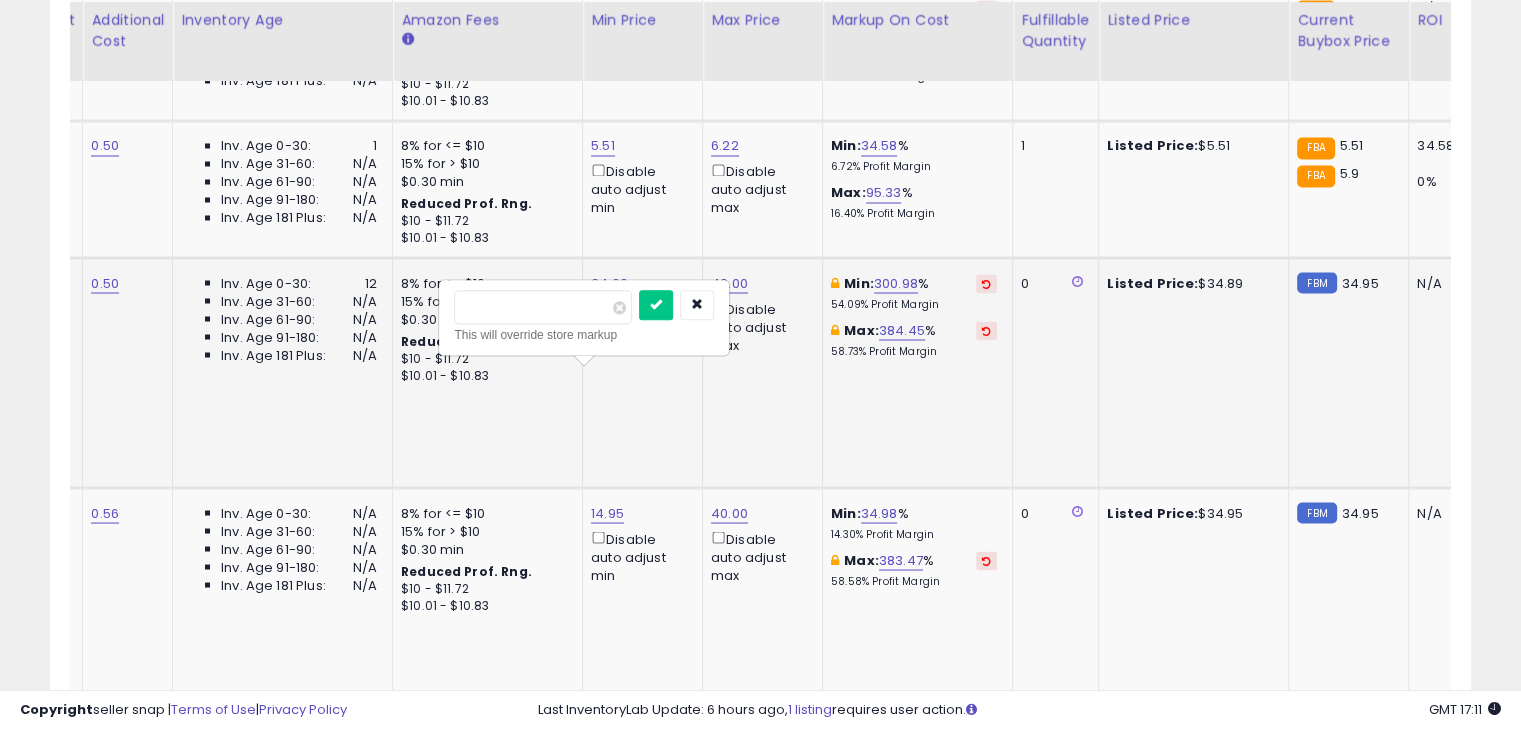 drag, startPoint x: 593, startPoint y: 308, endPoint x: 401, endPoint y: 308, distance: 192 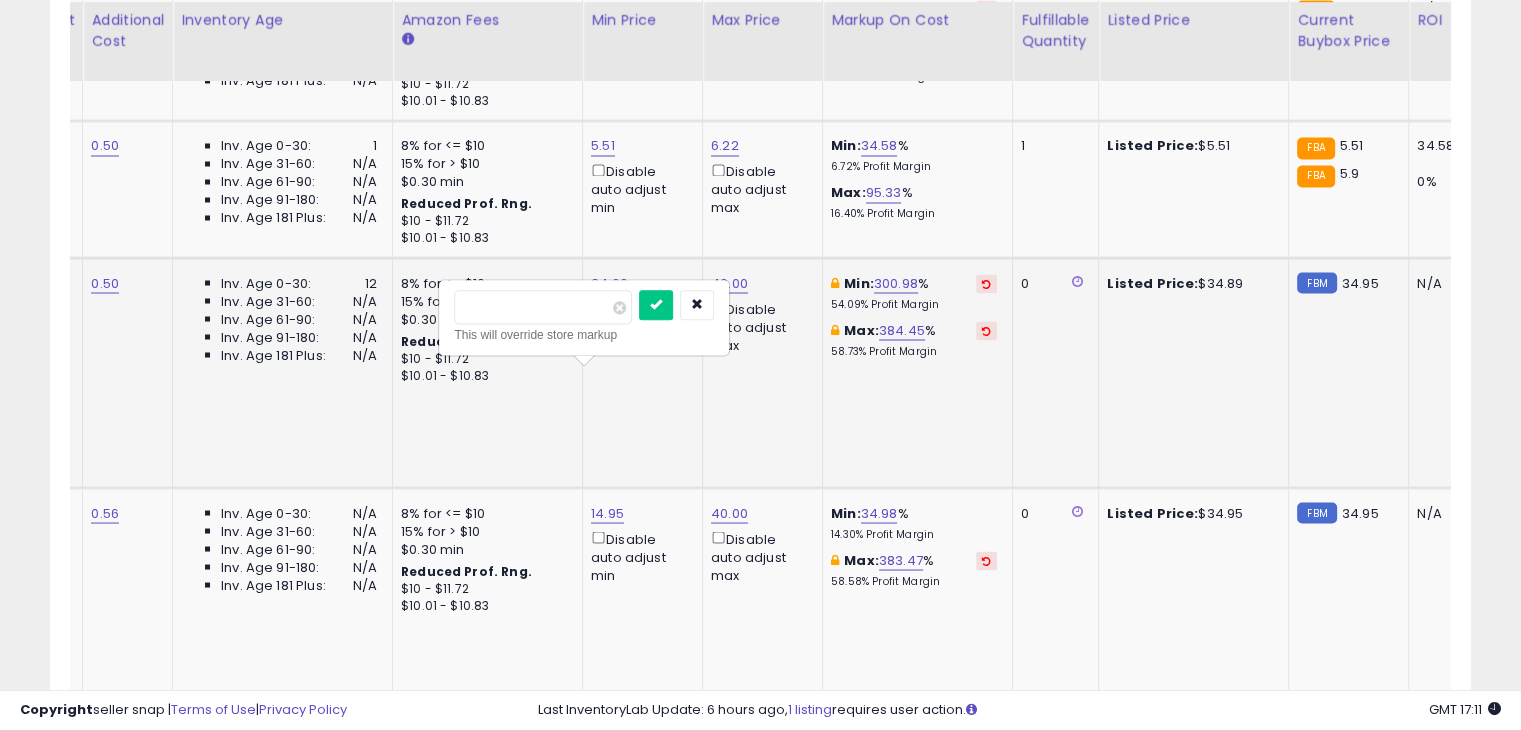type on "**" 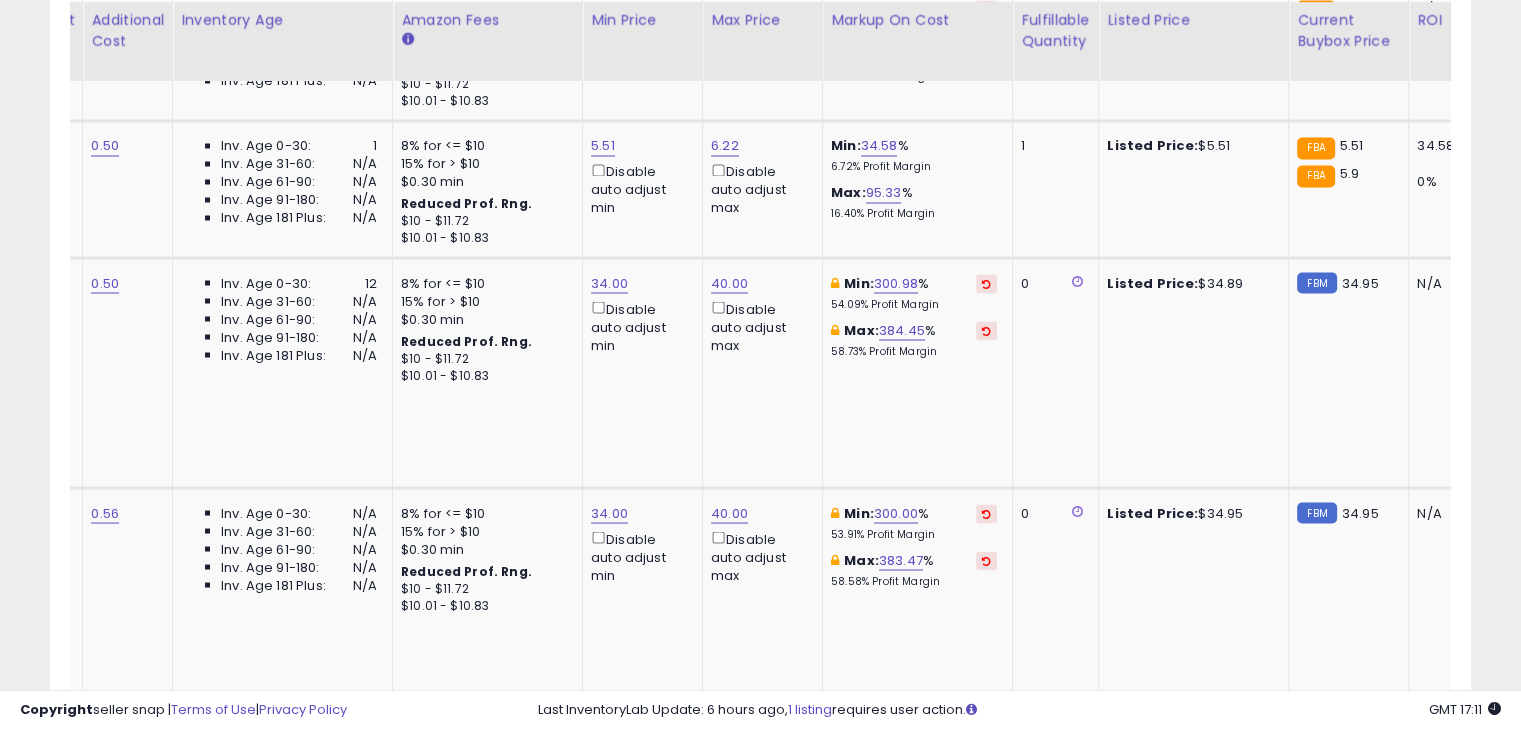 scroll, scrollTop: 0, scrollLeft: 826, axis: horizontal 